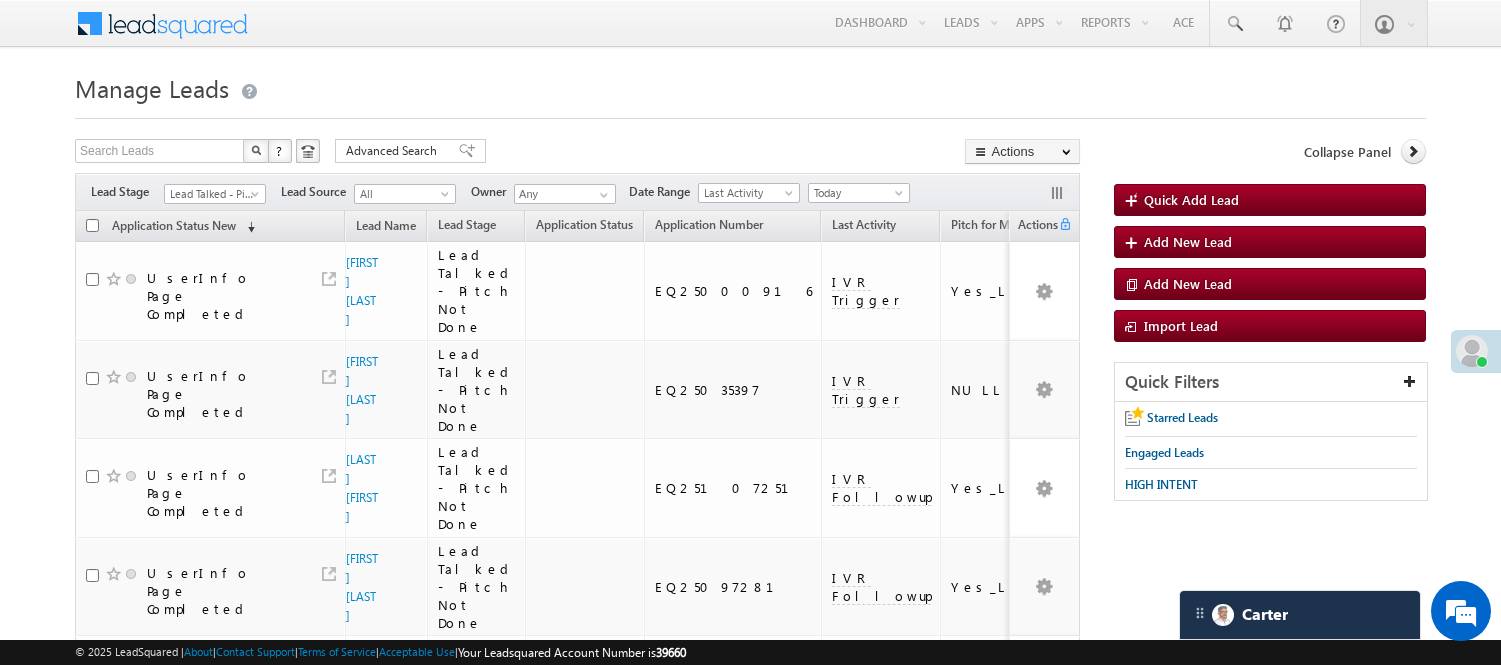 scroll, scrollTop: 0, scrollLeft: 0, axis: both 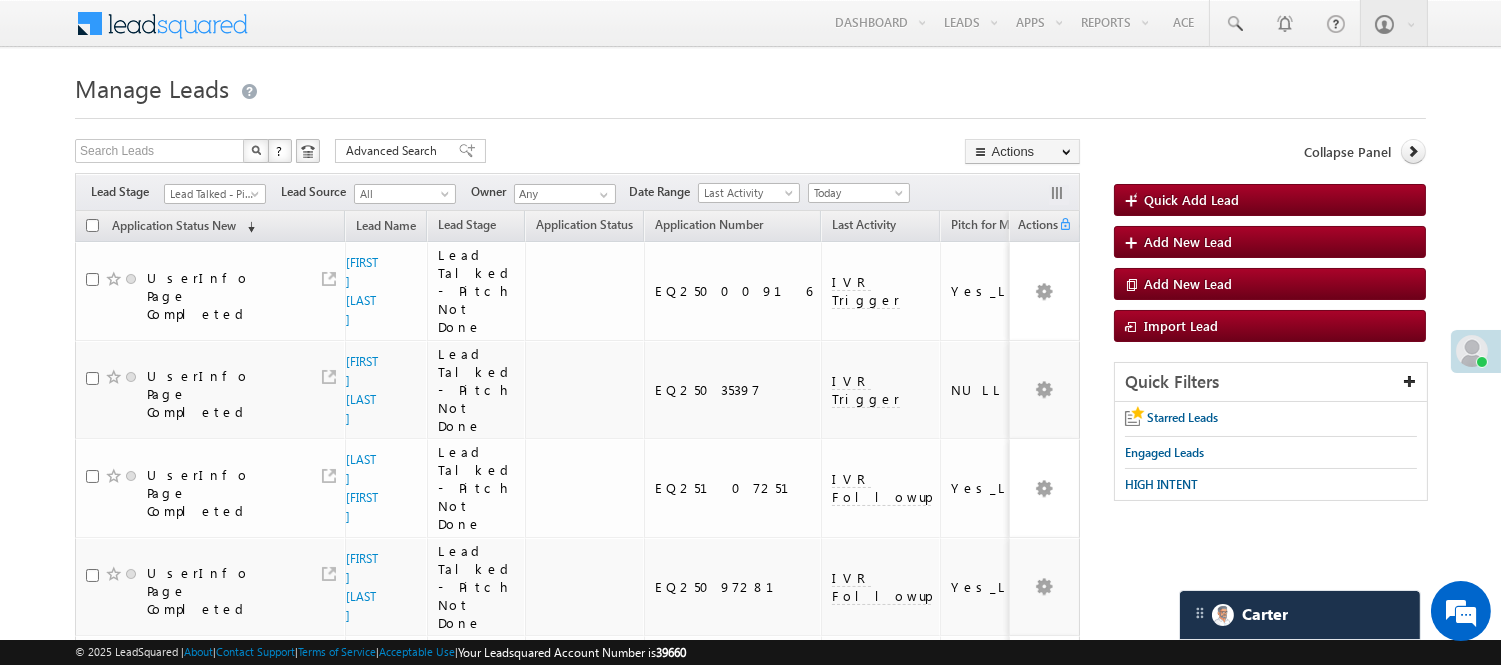 click on "Lead Talked - Pitch Not Done" at bounding box center (215, 194) 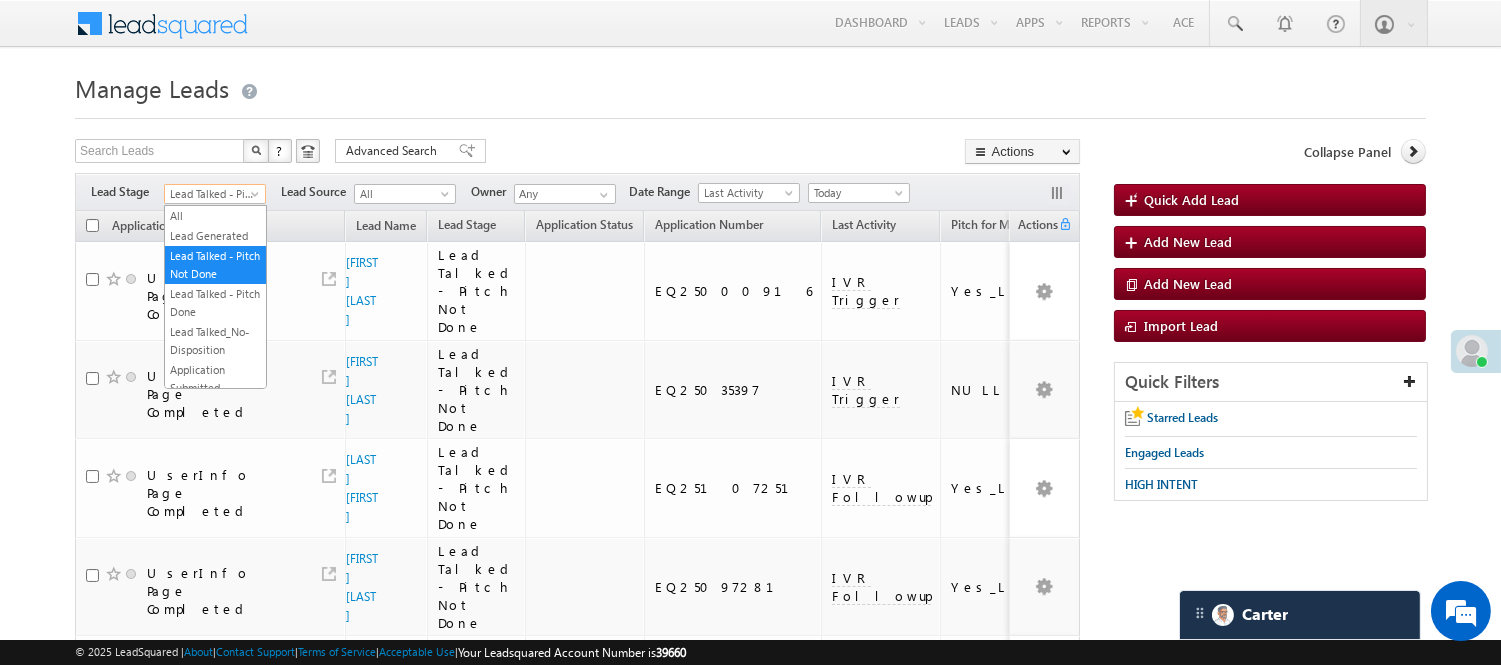 scroll, scrollTop: 0, scrollLeft: 0, axis: both 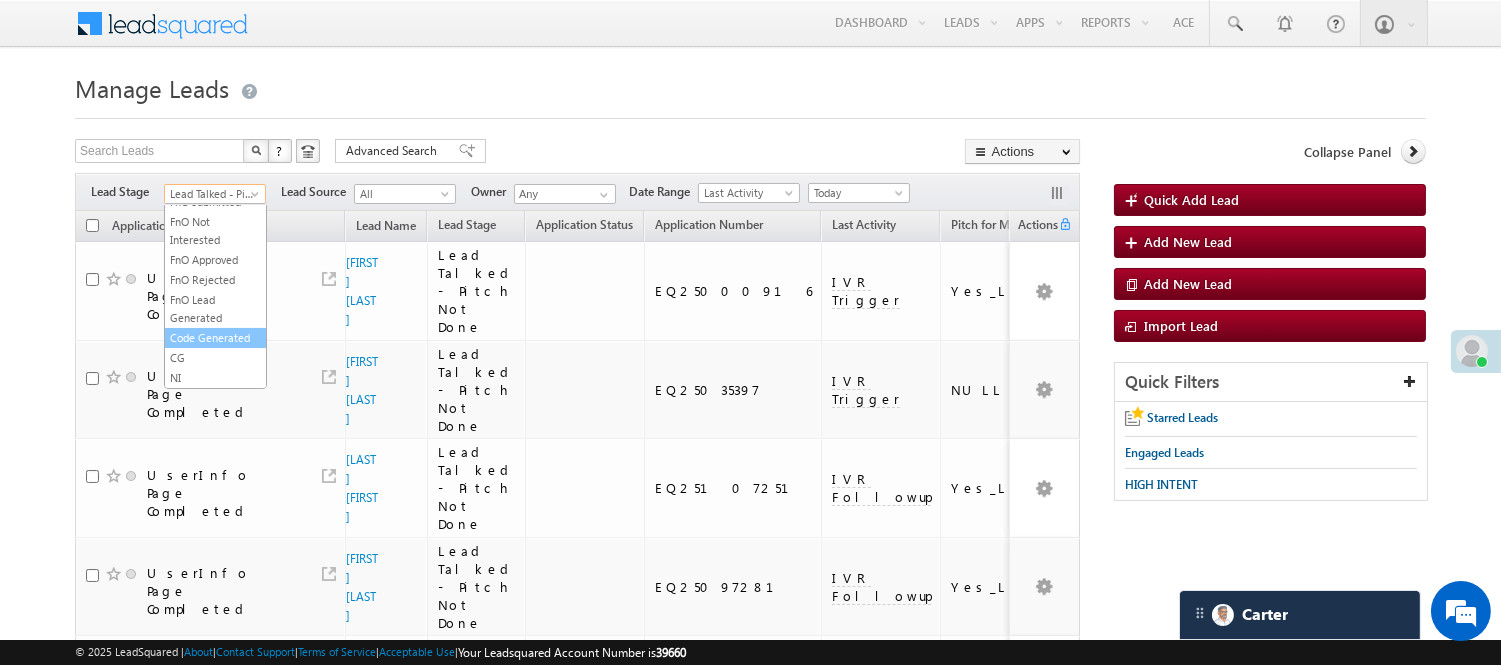 click on "Code Generated" at bounding box center [215, 338] 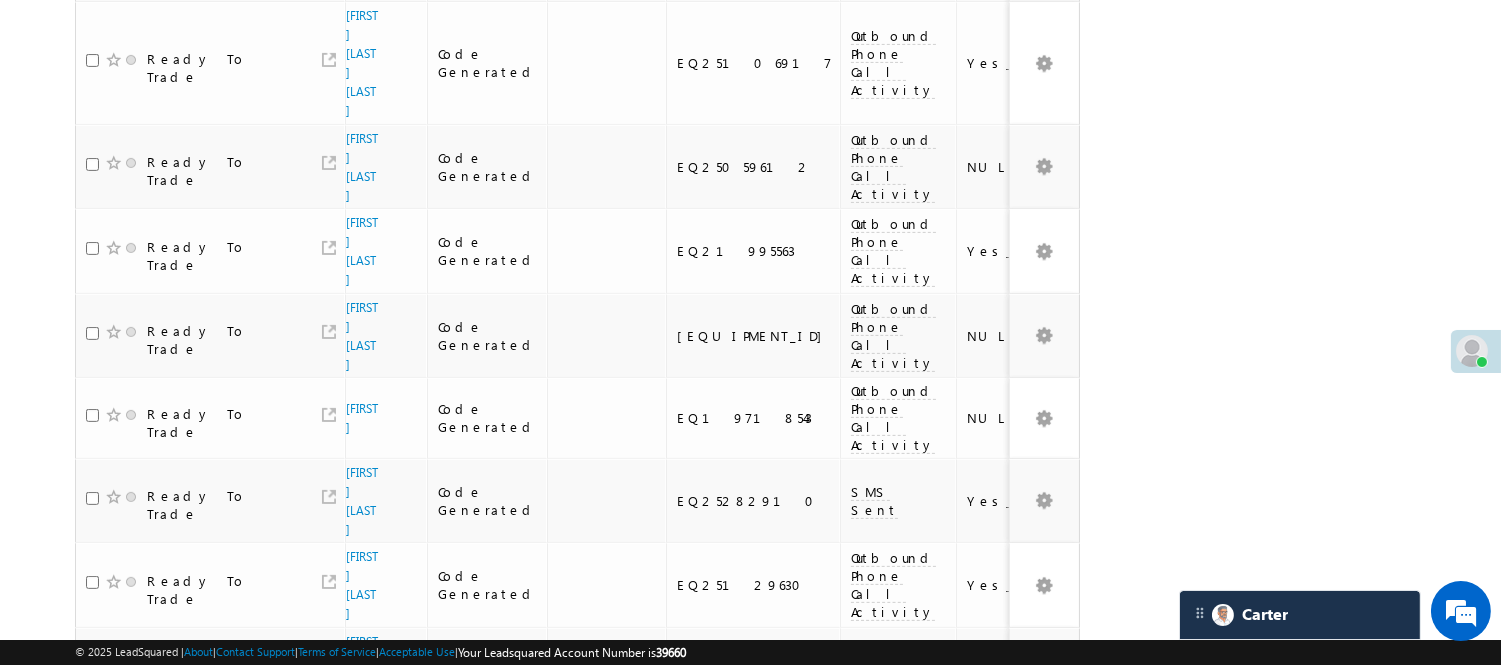 scroll, scrollTop: 1680, scrollLeft: 0, axis: vertical 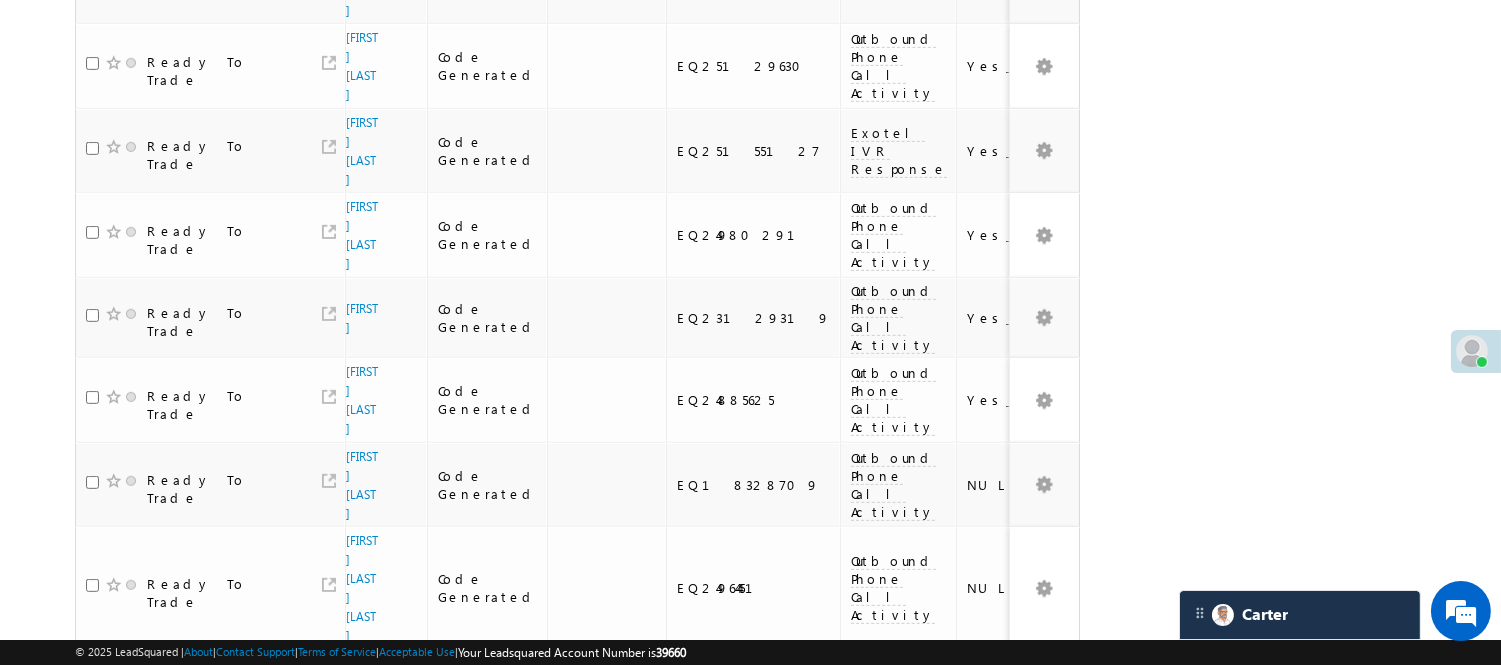 click on "3" at bounding box center (1018, 933) 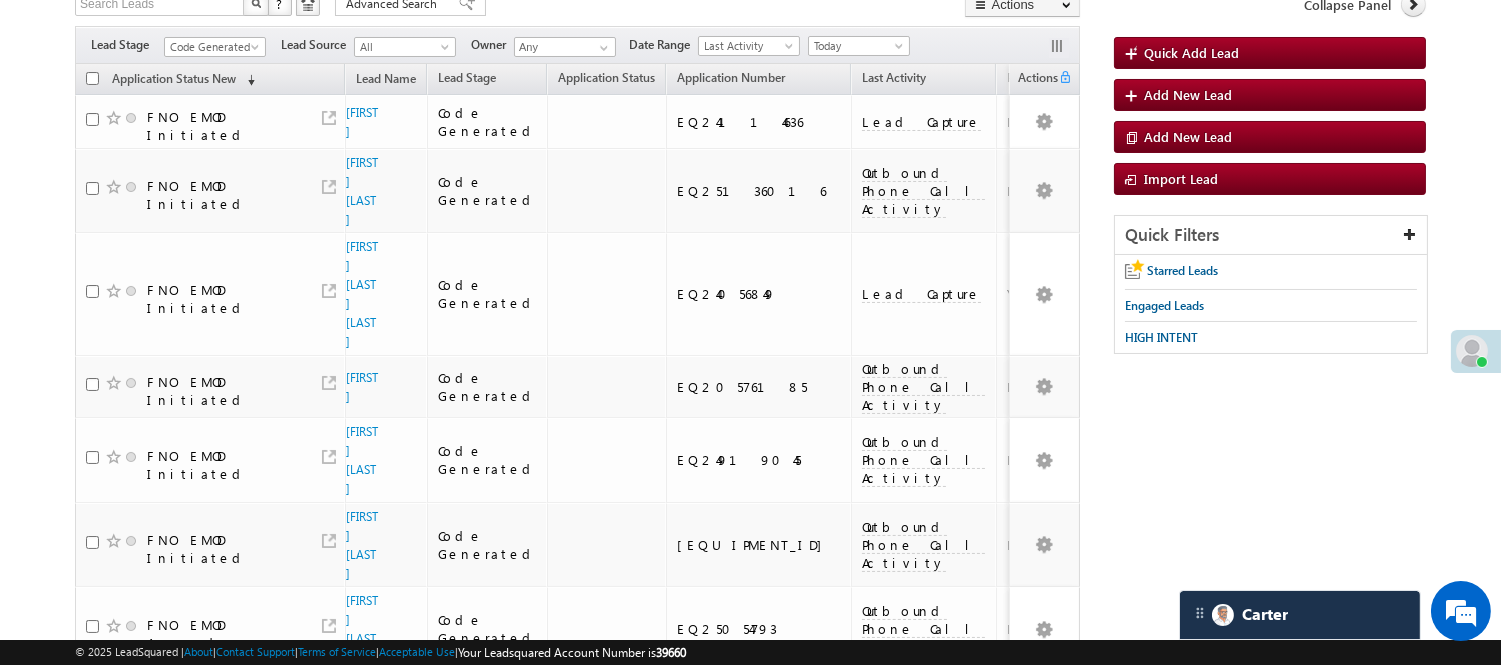 scroll, scrollTop: 107, scrollLeft: 0, axis: vertical 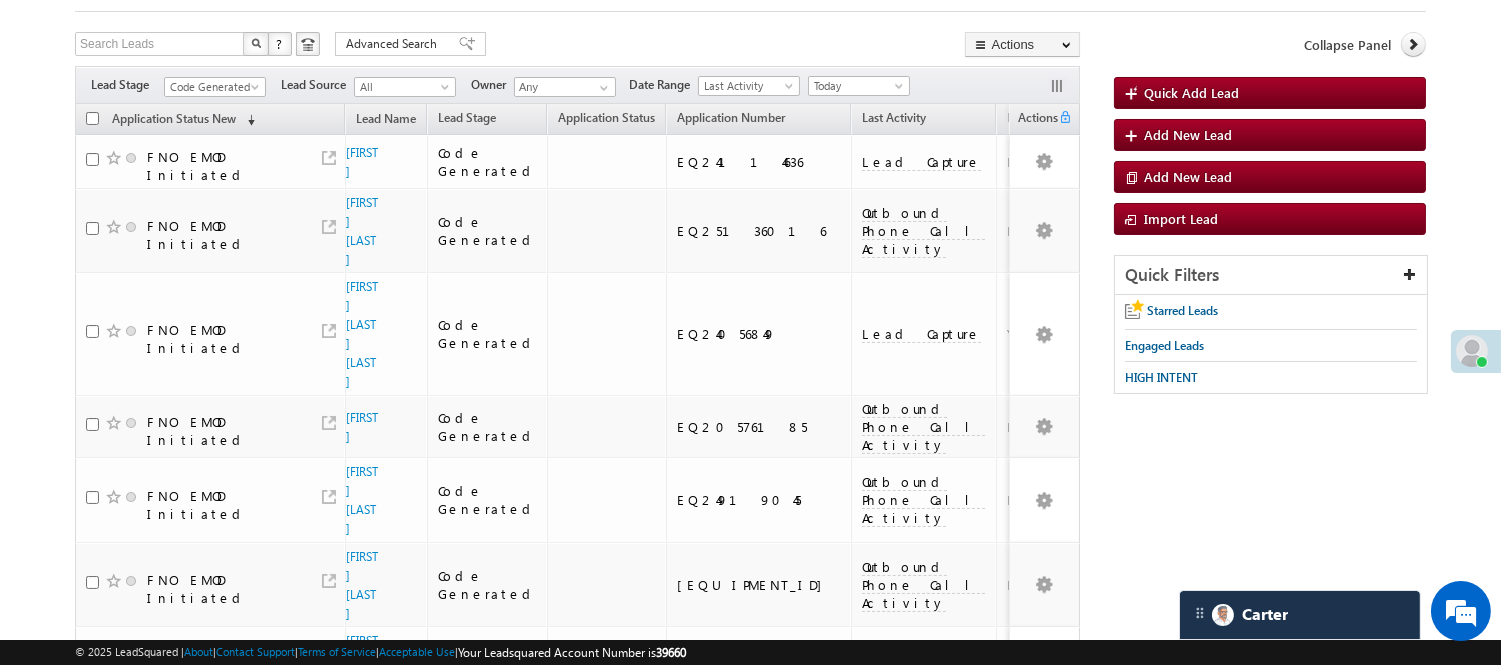 click on "Code Generated" at bounding box center [212, 87] 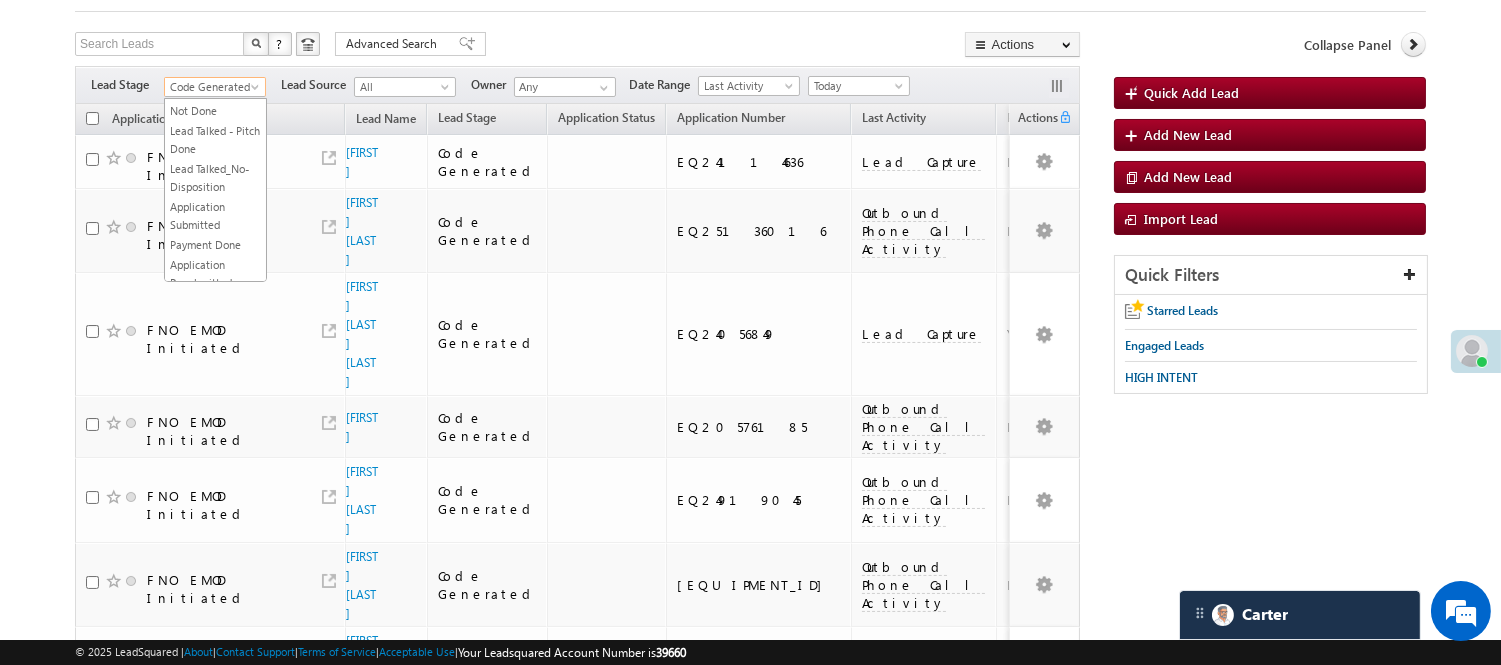 scroll, scrollTop: 0, scrollLeft: 0, axis: both 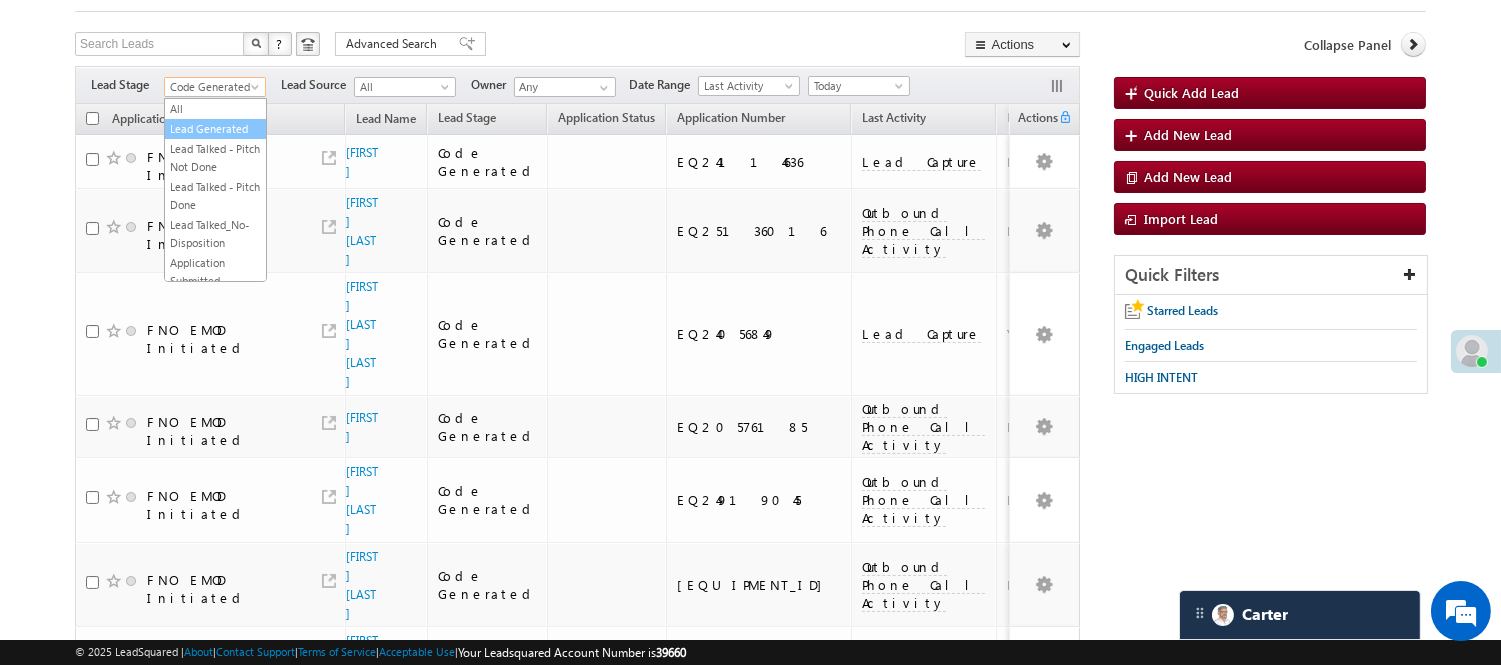 click on "Lead Generated" at bounding box center (215, 129) 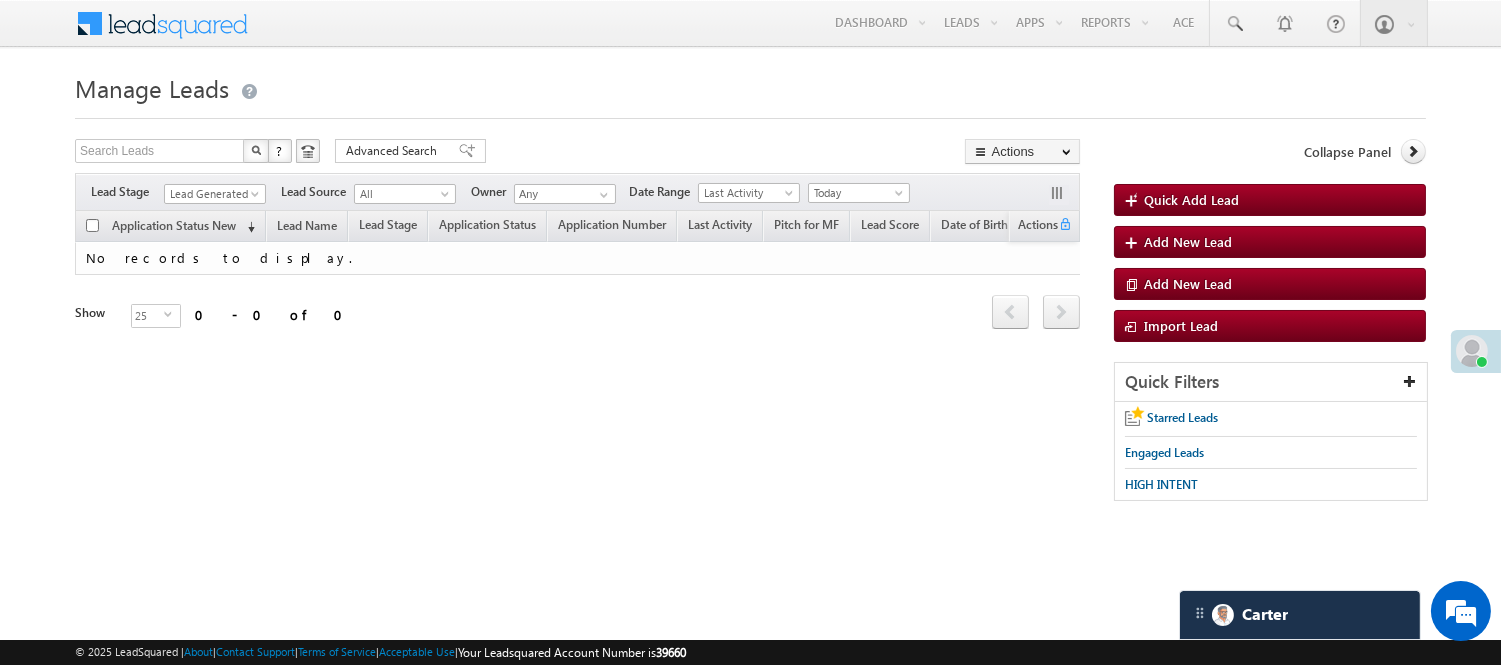 scroll, scrollTop: 0, scrollLeft: 0, axis: both 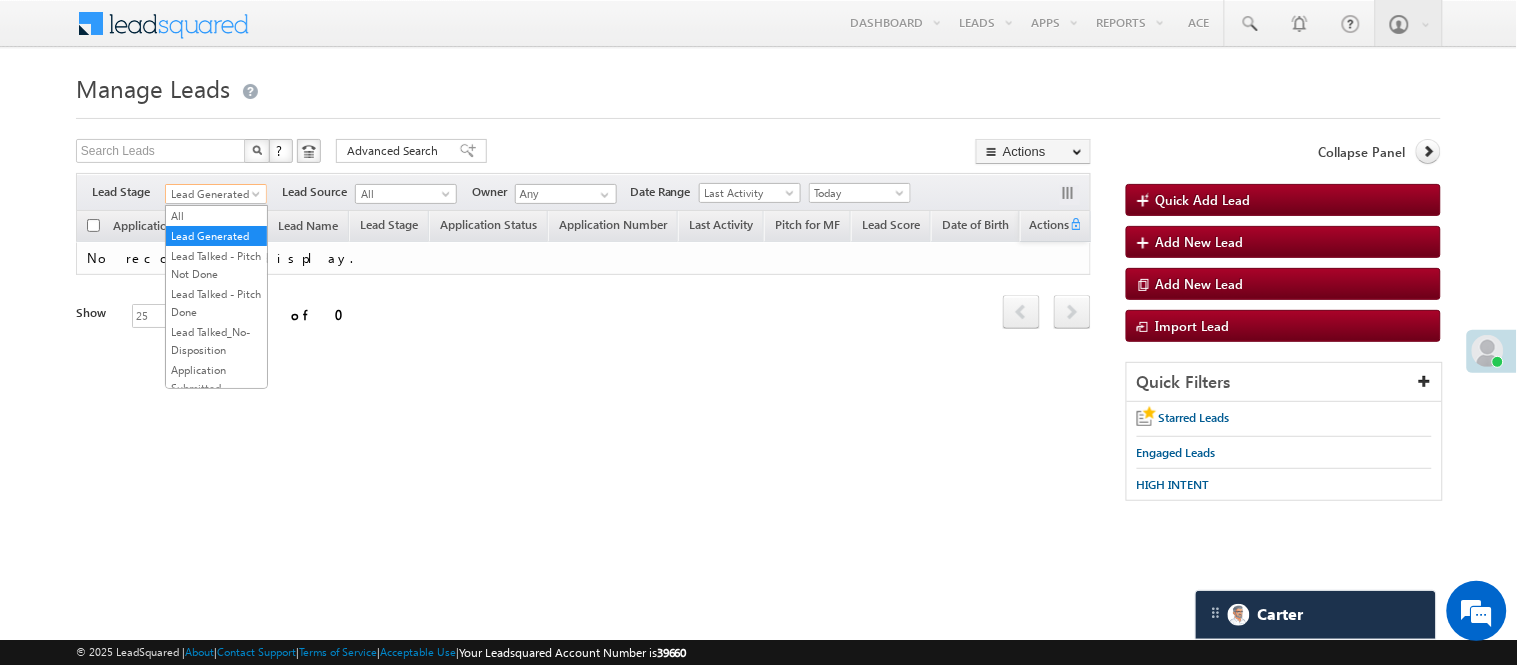 click on "Lead Generated" at bounding box center [213, 194] 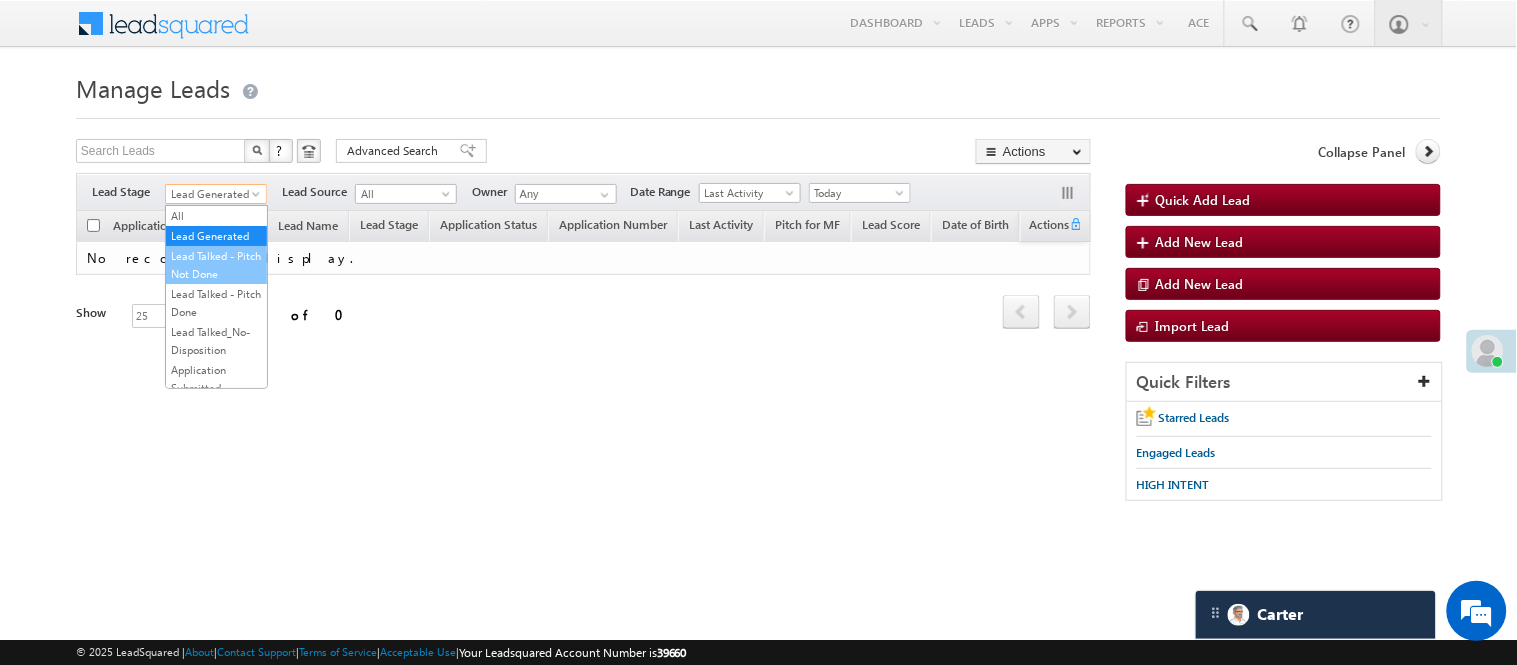 drag, startPoint x: 220, startPoint y: 287, endPoint x: 220, endPoint y: 266, distance: 21 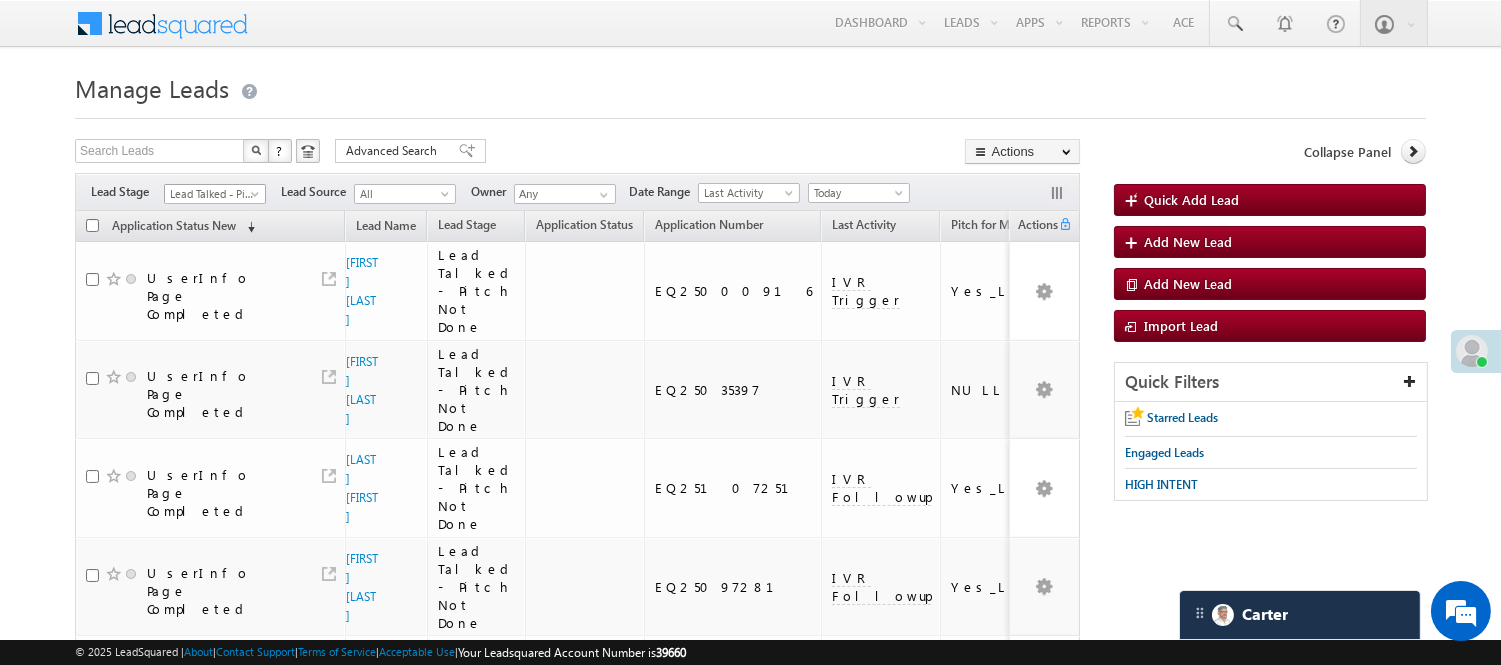 click on "Lead Talked - Pitch Not Done" at bounding box center (212, 194) 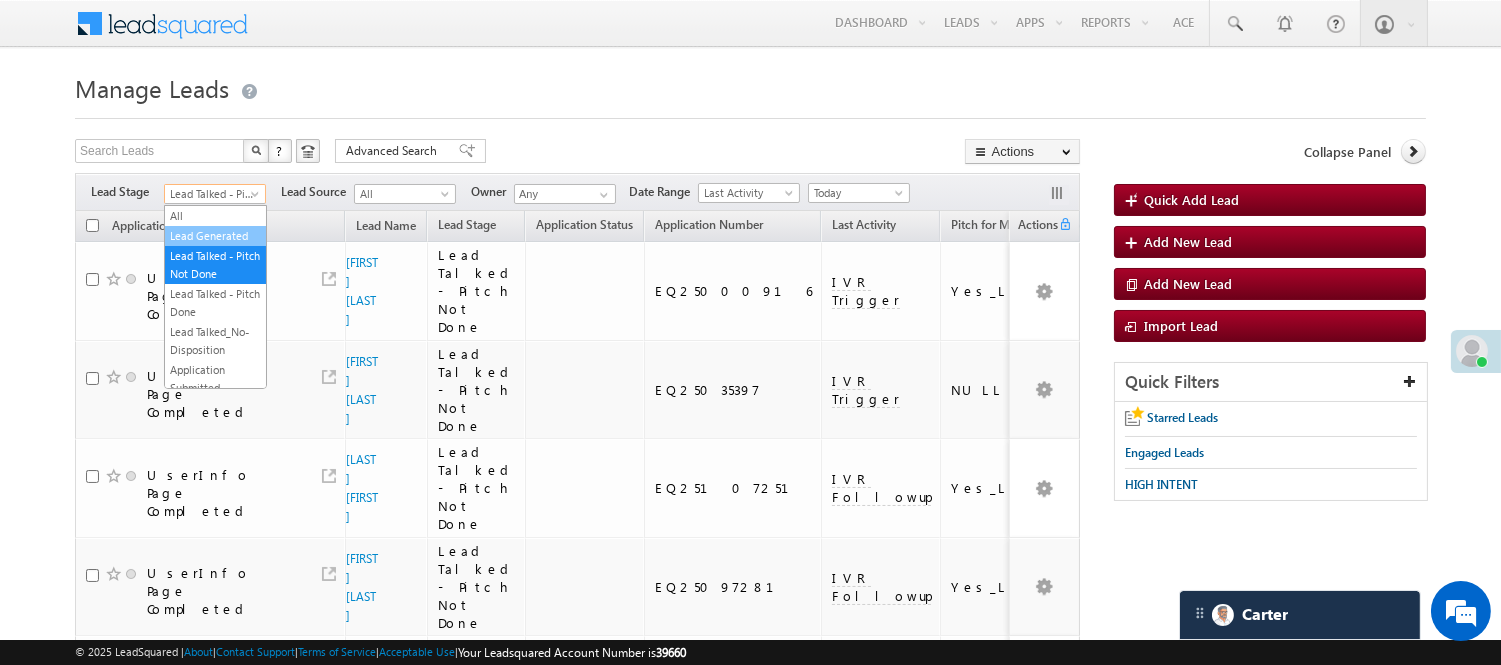 click on "Lead Generated" at bounding box center [215, 236] 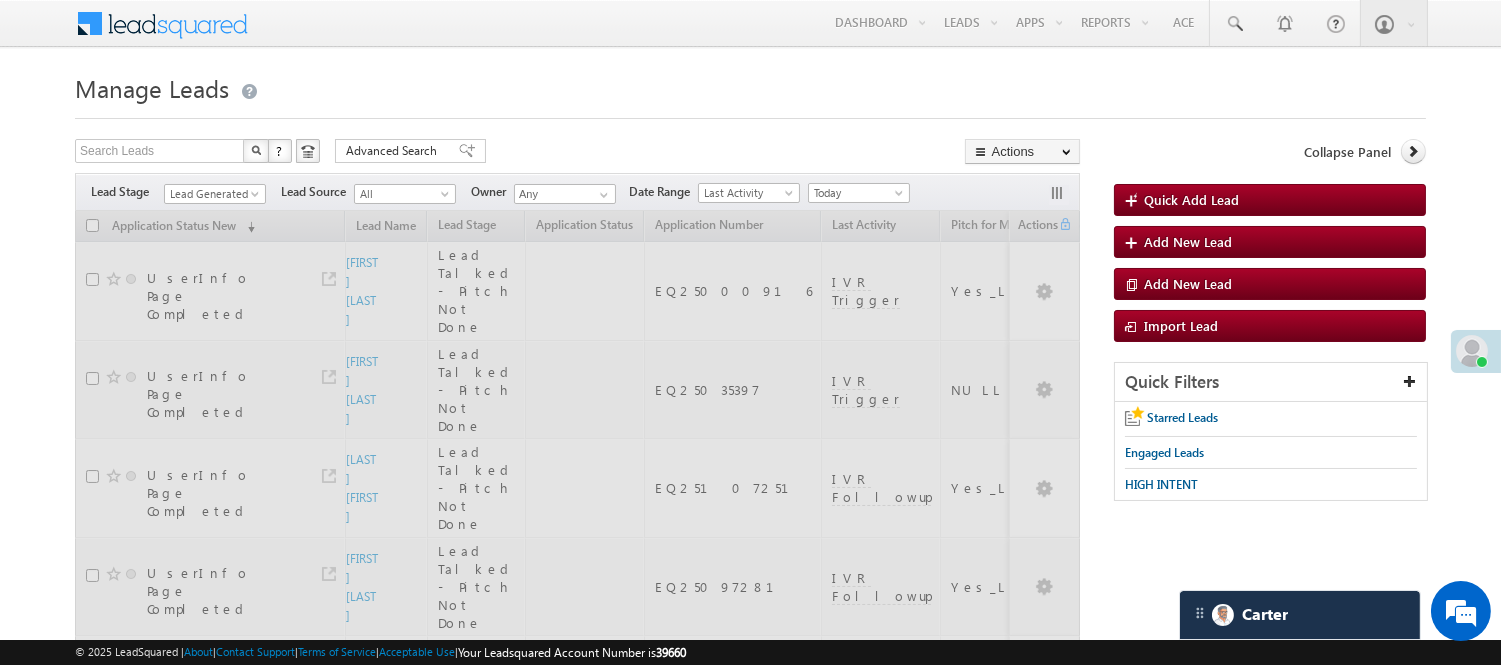 click on "Manage Leads
Quick Add Lead
Search Leads X ?   71 results found
Advanced Search
Advanced Search
Actions Actions" at bounding box center [750, 1477] 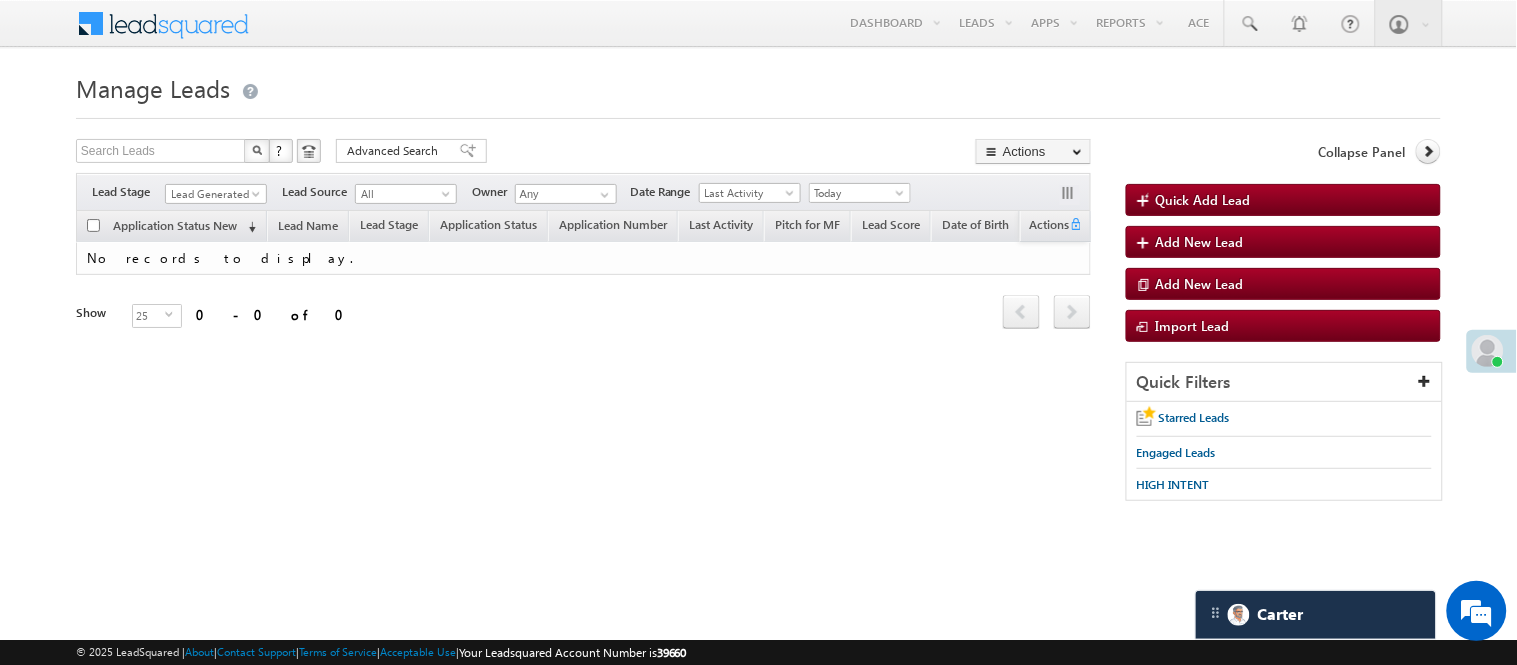 click on "Search Leads X ?   0 results found" at bounding box center (198, 153) 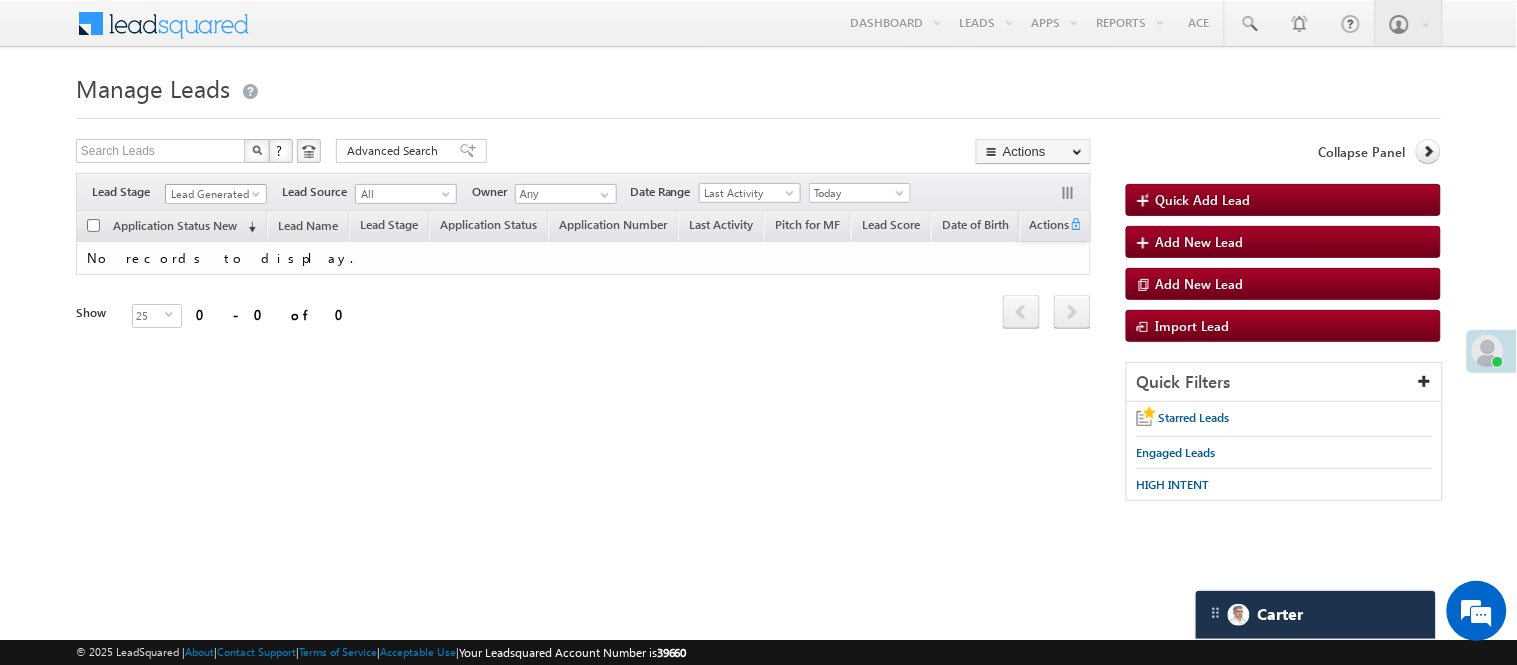 click on "Lead Generated" at bounding box center (213, 194) 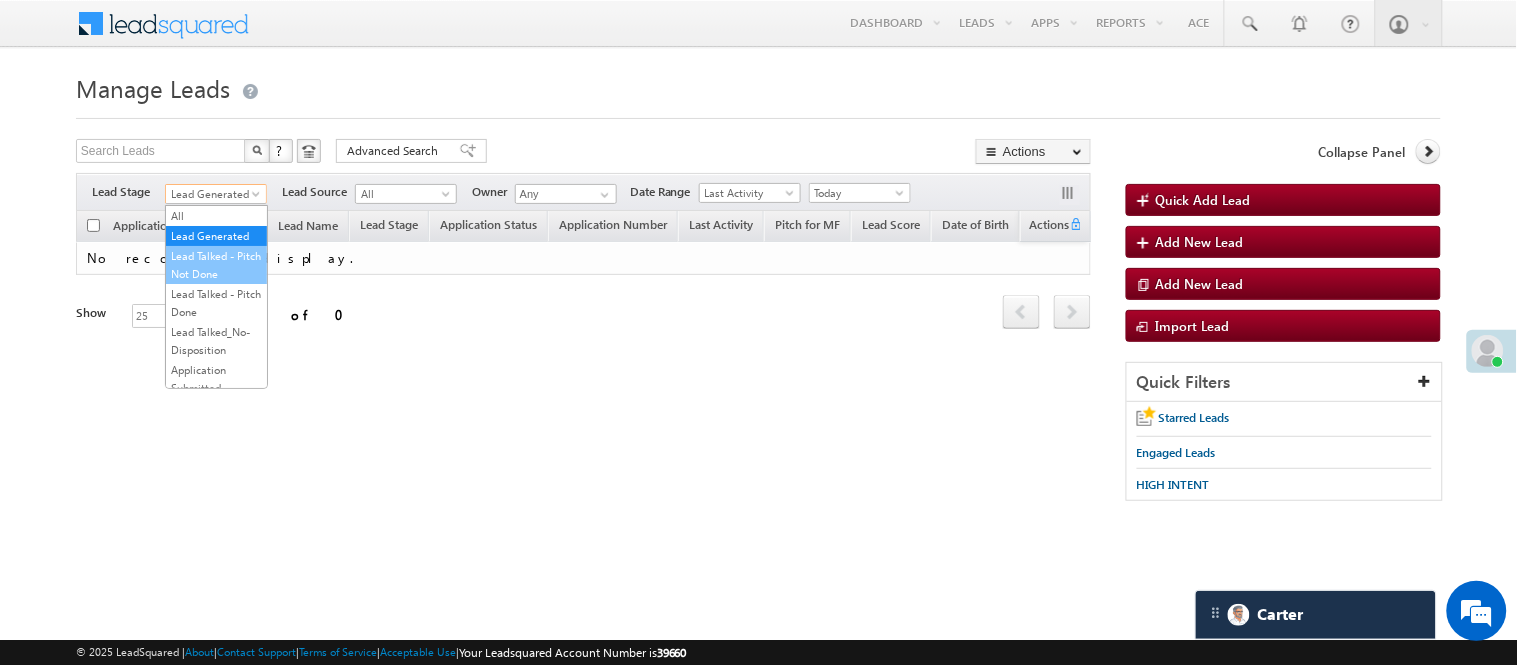 click on "Lead Talked - Pitch Not Done" at bounding box center [216, 265] 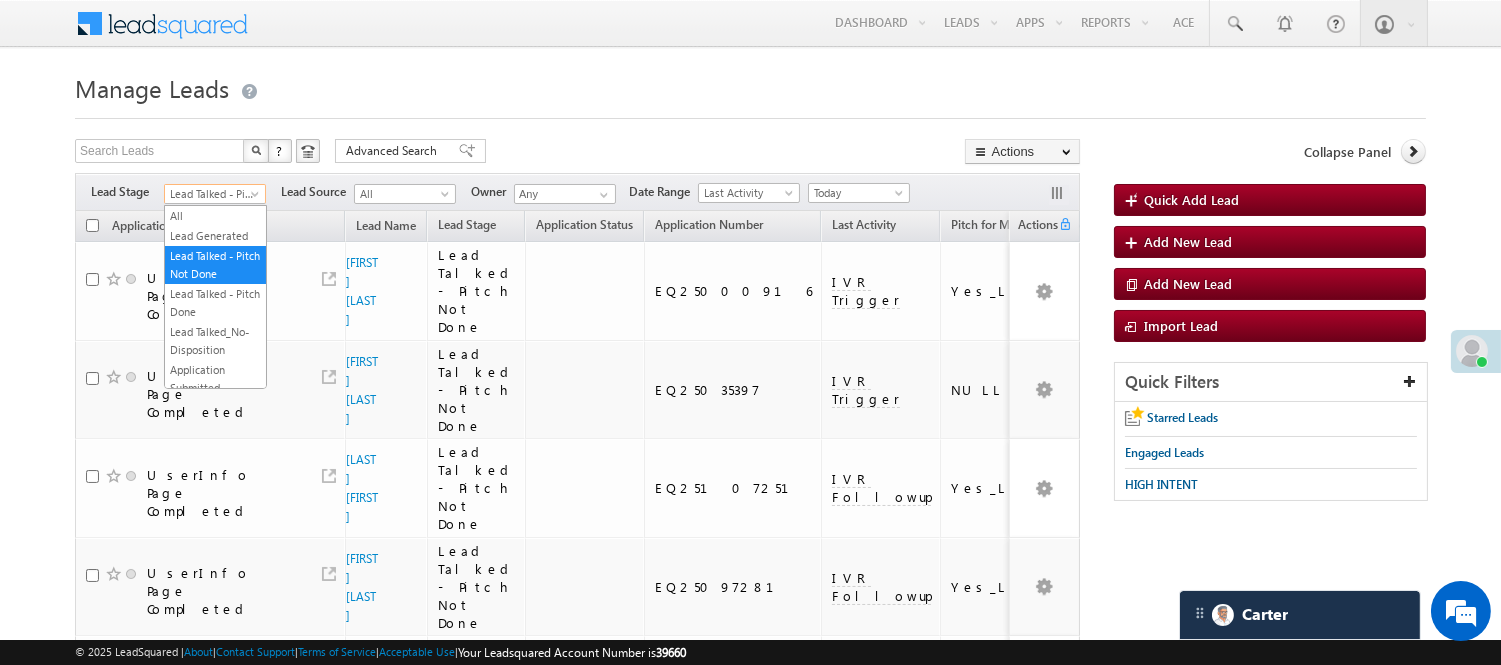 click on "Lead Talked - Pitch Not Done" at bounding box center (212, 194) 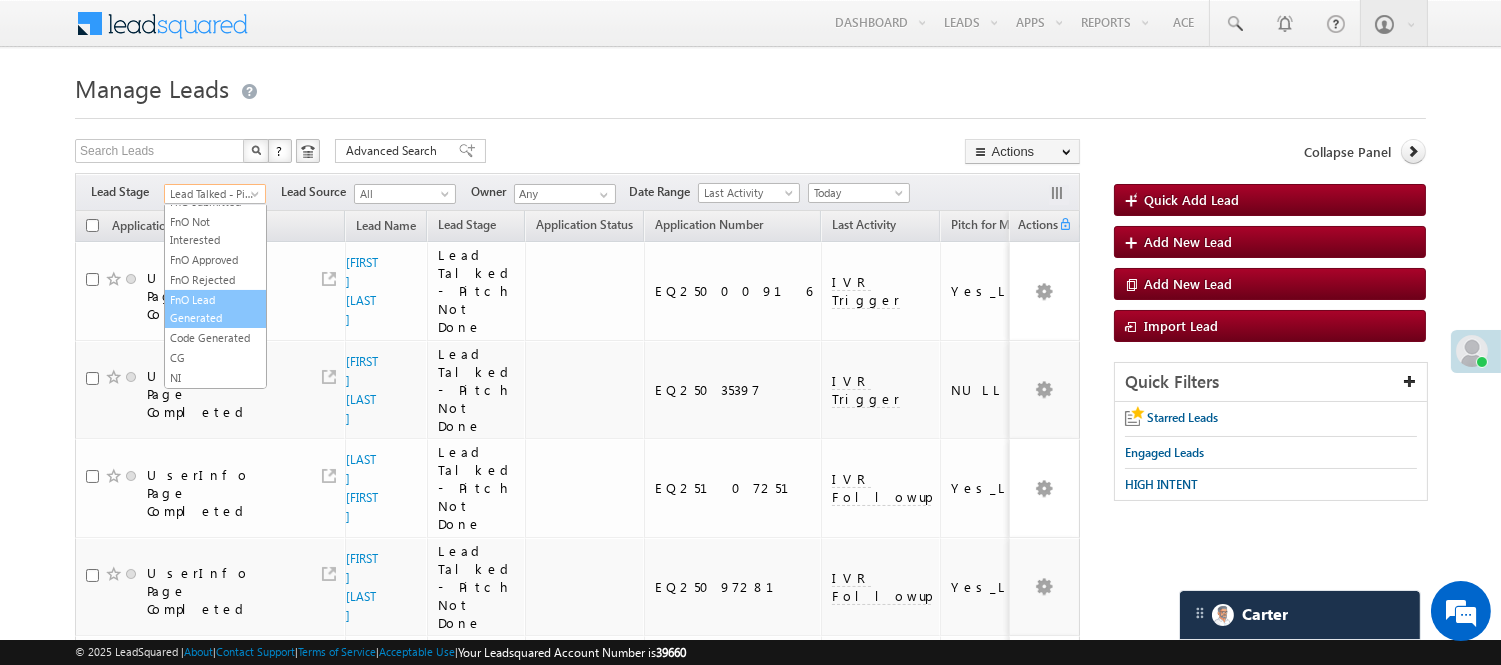 scroll, scrollTop: 496, scrollLeft: 0, axis: vertical 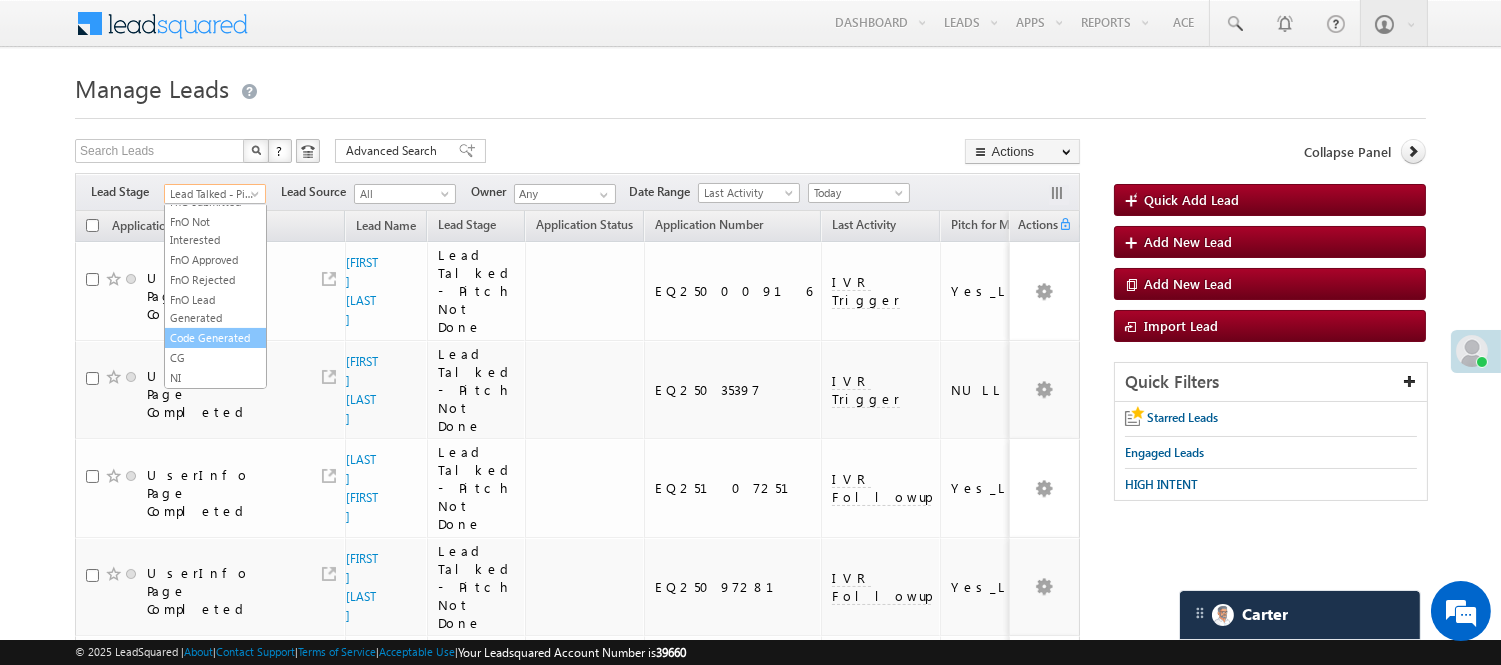 click on "Code Generated" at bounding box center [215, 338] 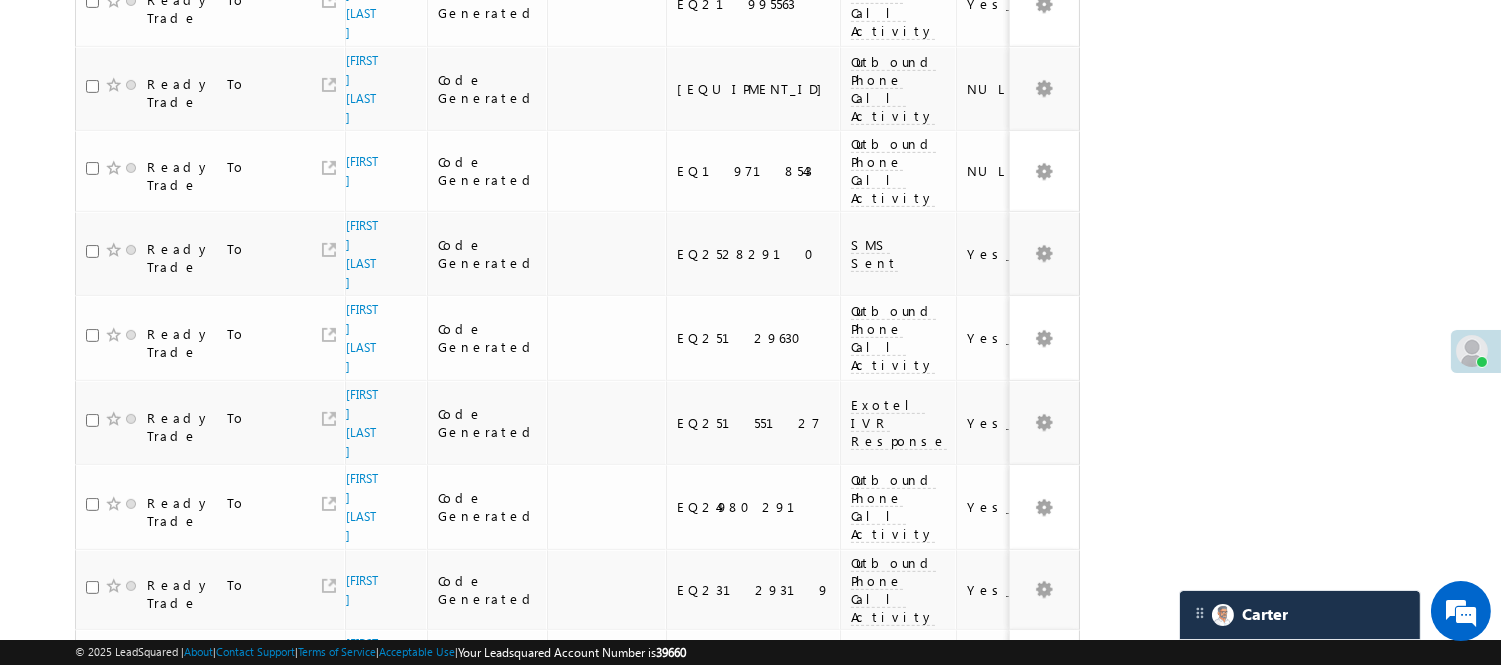 scroll, scrollTop: 1680, scrollLeft: 0, axis: vertical 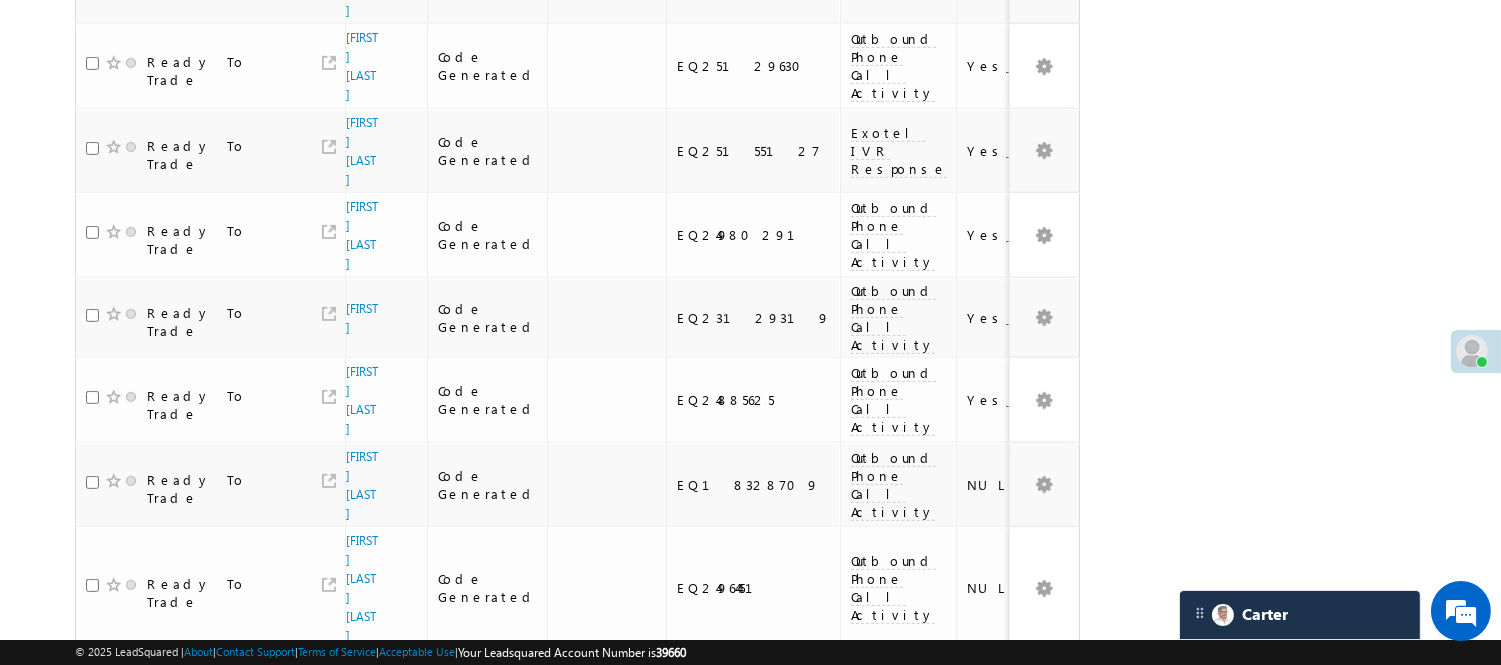 click on "3" at bounding box center [1018, 933] 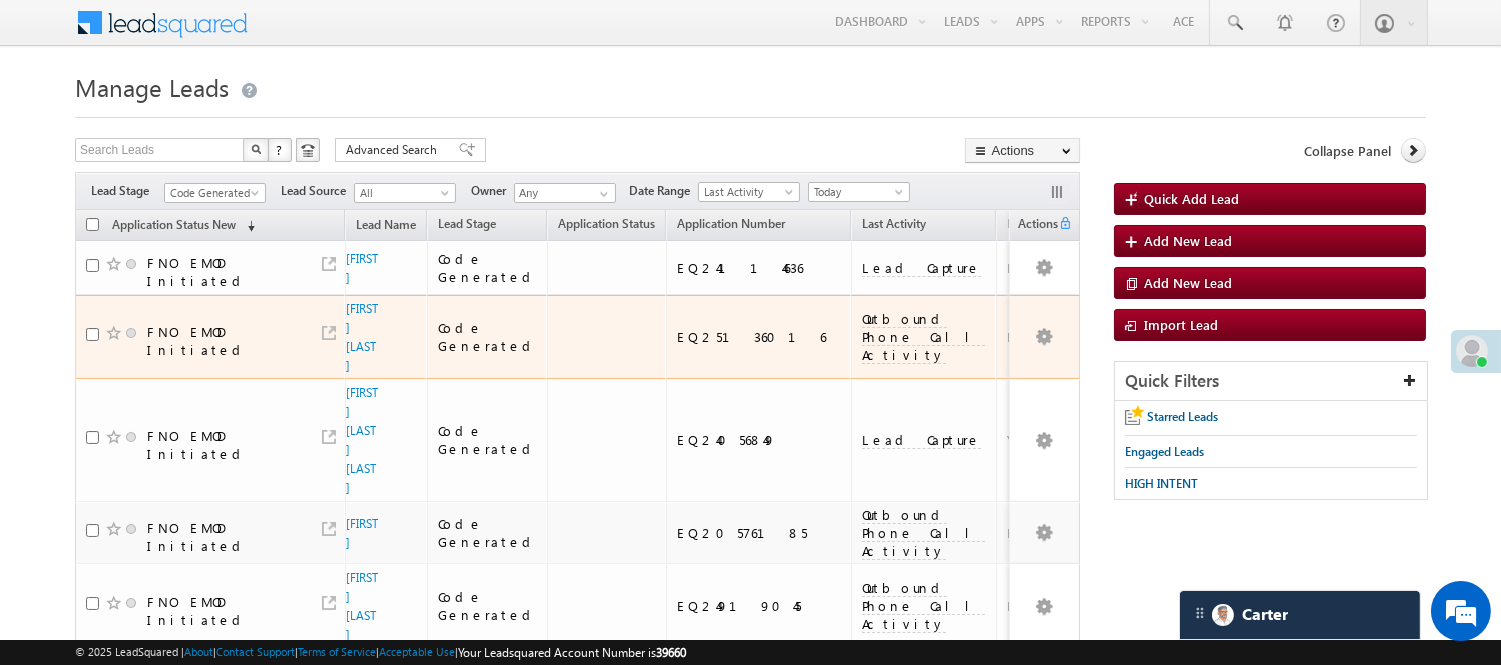 scroll, scrollTop: 0, scrollLeft: 0, axis: both 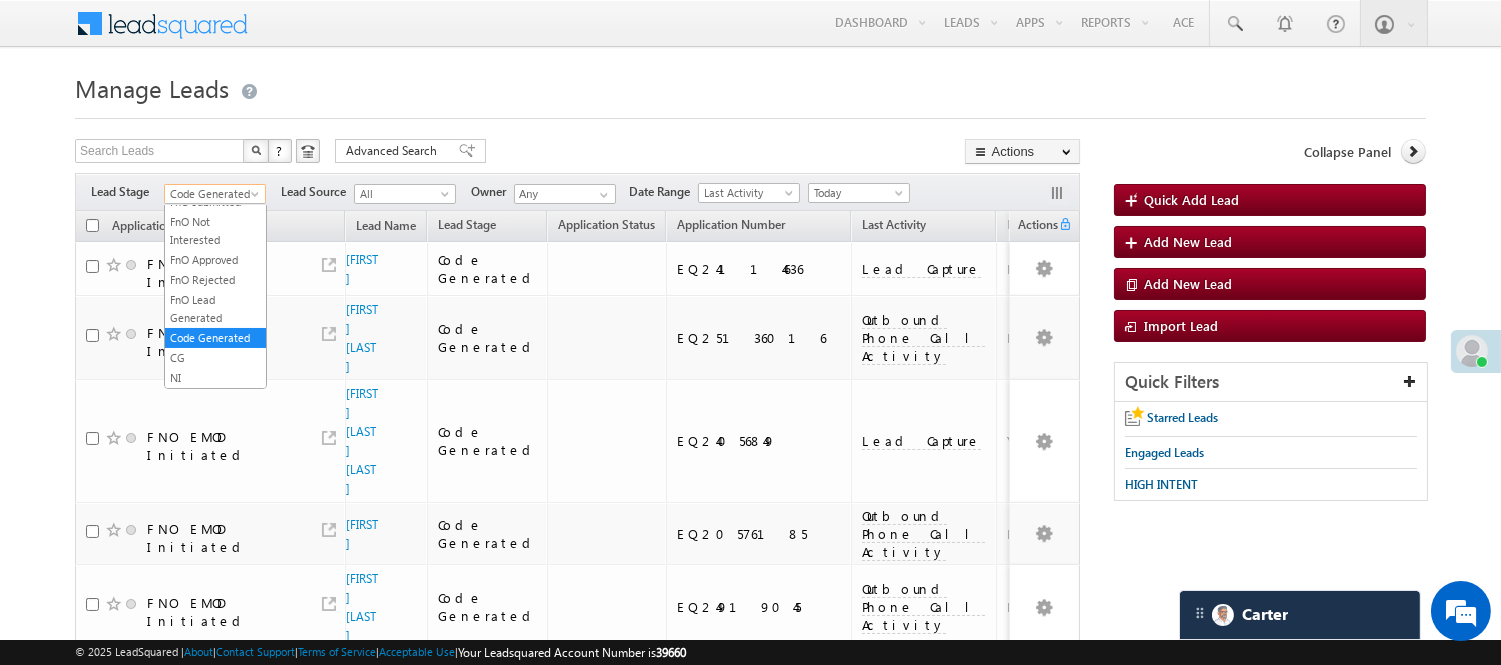 click on "Code Generated" at bounding box center [212, 194] 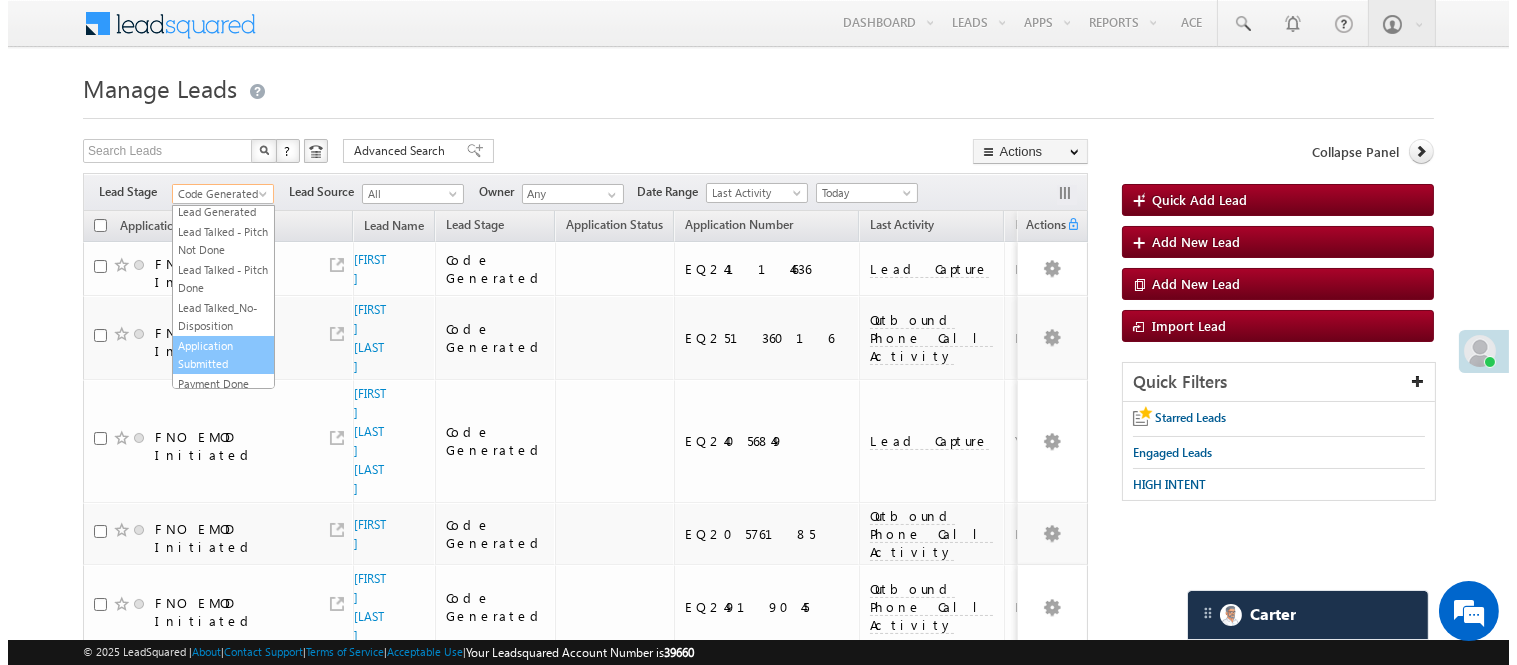 scroll, scrollTop: 0, scrollLeft: 0, axis: both 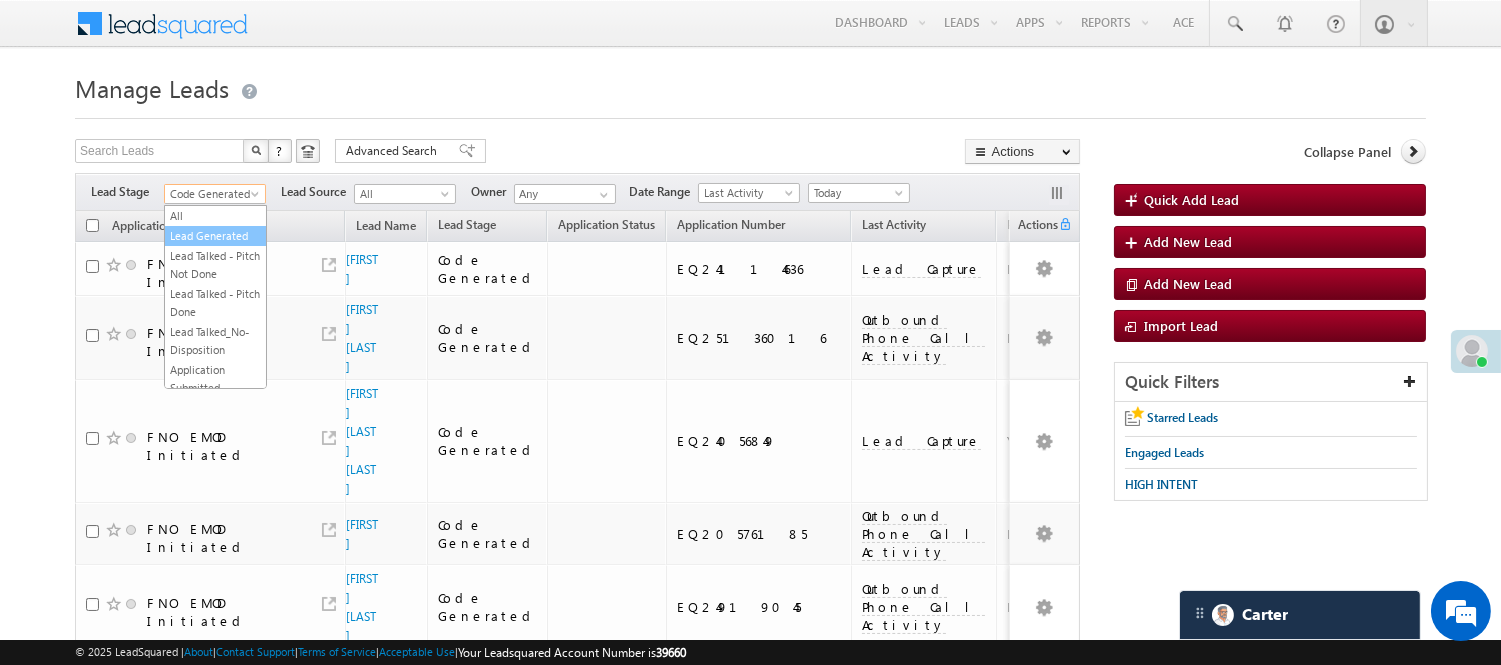 click on "Lead Generated" at bounding box center [215, 236] 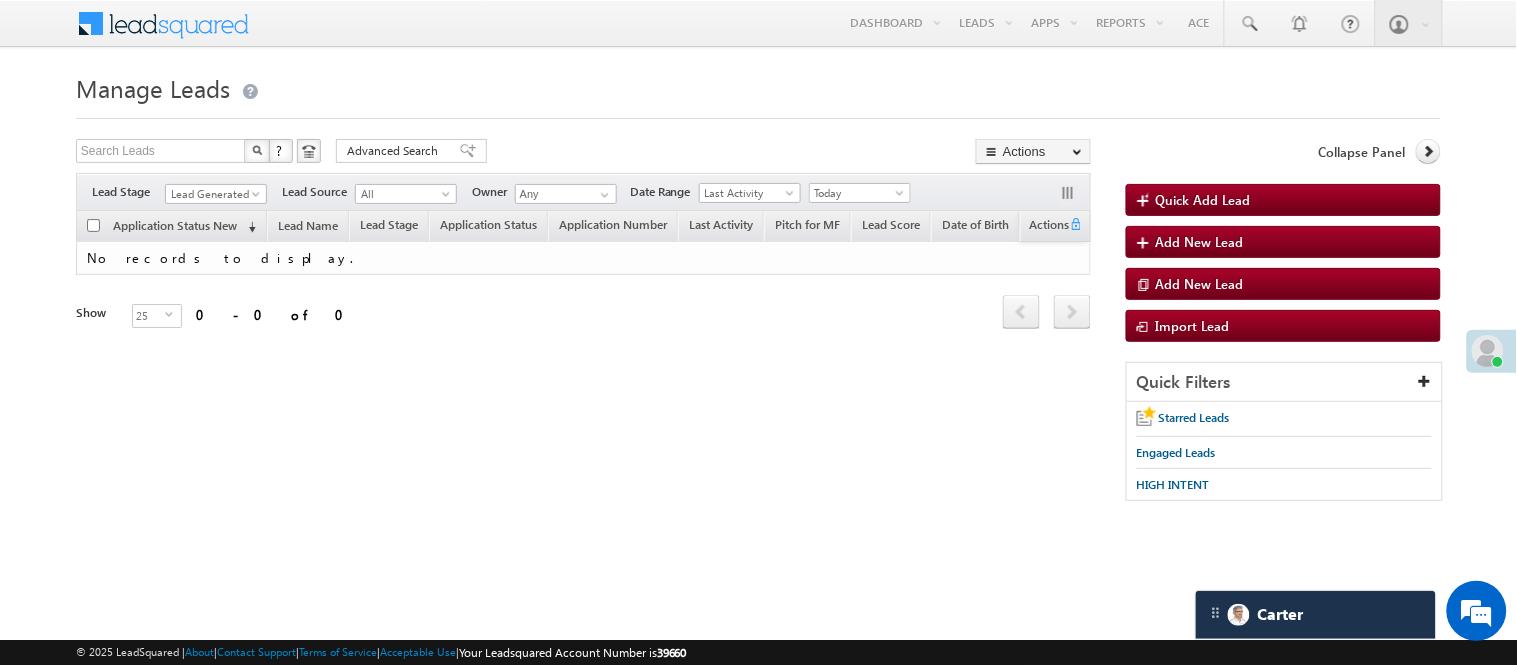 click on "Filters
Lead Stage
All Lead Generated Lead Talked - Pitch Not Done Lead Talked - Pitch Done Lead Talked_No-Disposition Application Submitted Payment Done Application Resubmitted Under Objection Lead Called Lead Talked Not Interested FnO Lead Called FnO Lead Talked FnO submitted FnO Not Interested FnO Approved FnO Rejected FnO Lead Generated Code Generated CG NI Lead Generated
Lead Source
All All
Owner Any Any" at bounding box center [583, 192] 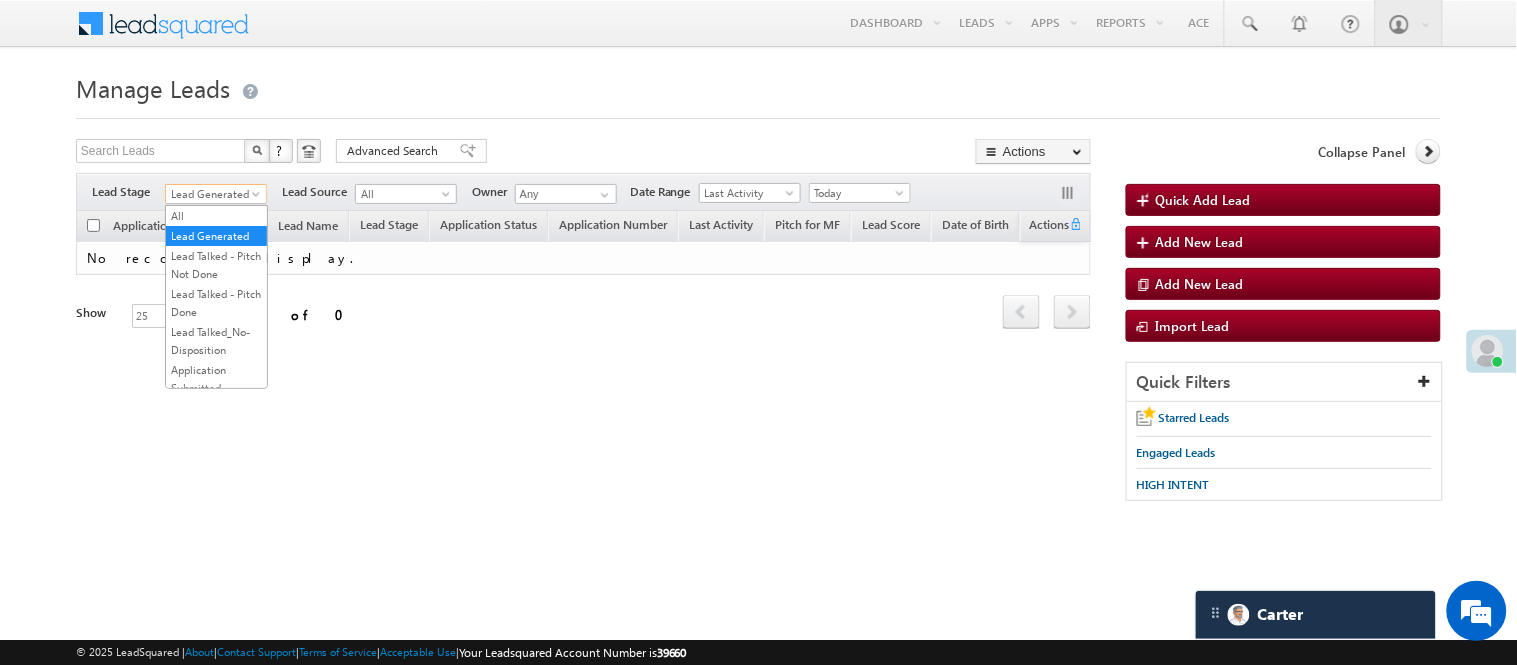 click on "Lead Generated" at bounding box center [213, 194] 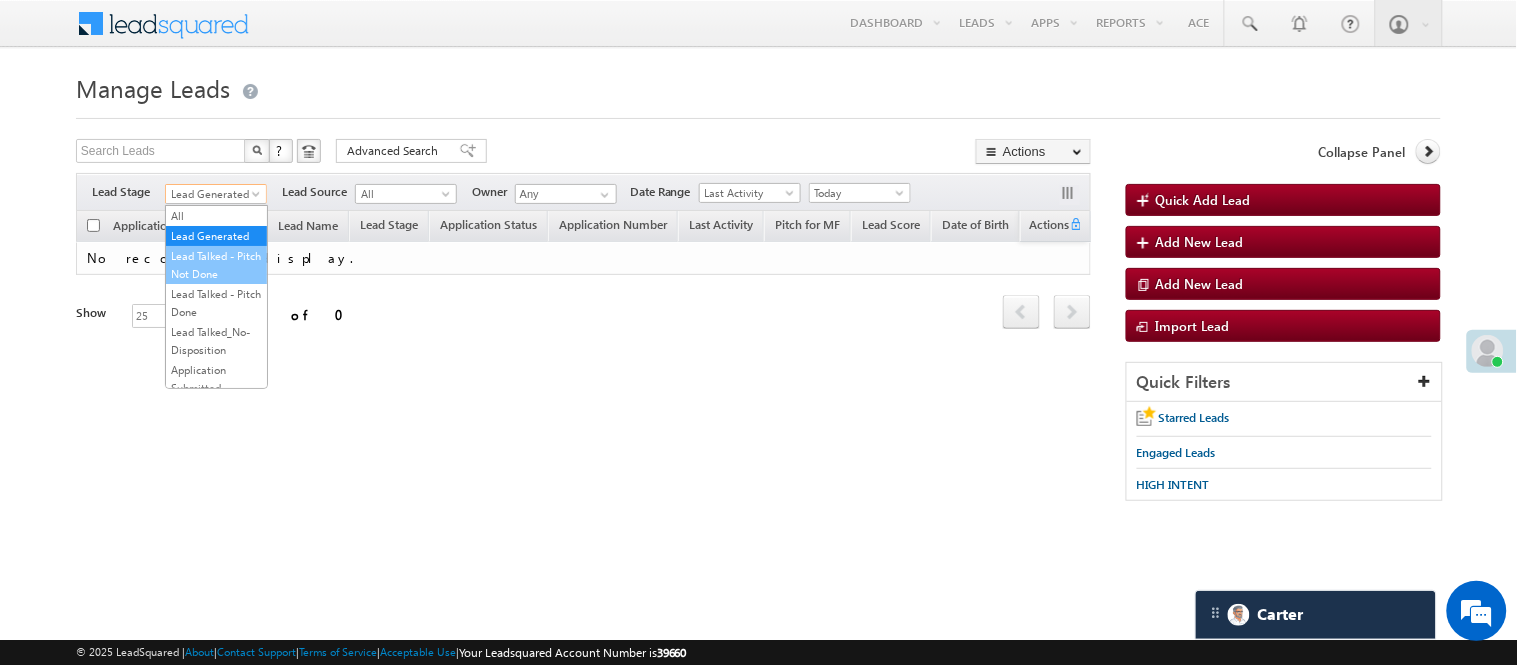 click on "Lead Talked - Pitch Not Done" at bounding box center (216, 265) 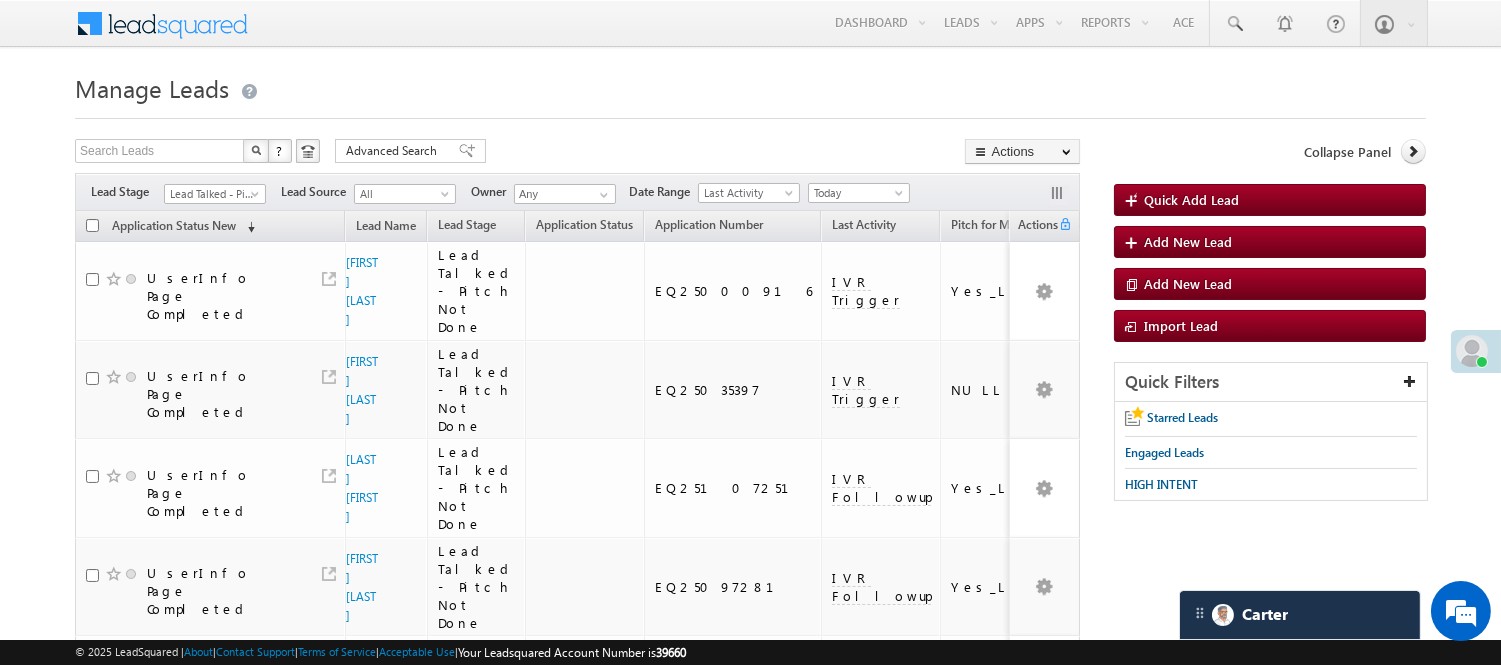 drag, startPoint x: 237, startPoint y: 182, endPoint x: 224, endPoint y: 193, distance: 17.029387 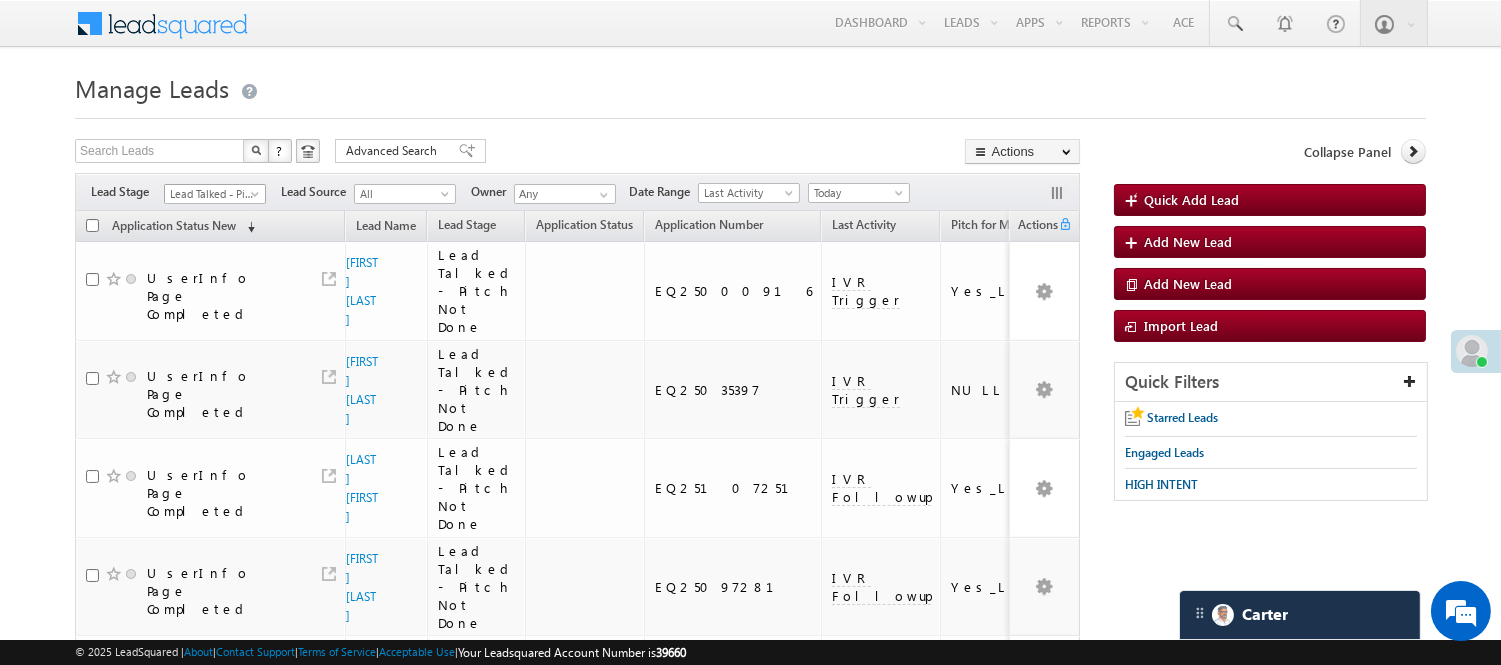 click on "Lead Talked - Pitch Not Done" at bounding box center (212, 194) 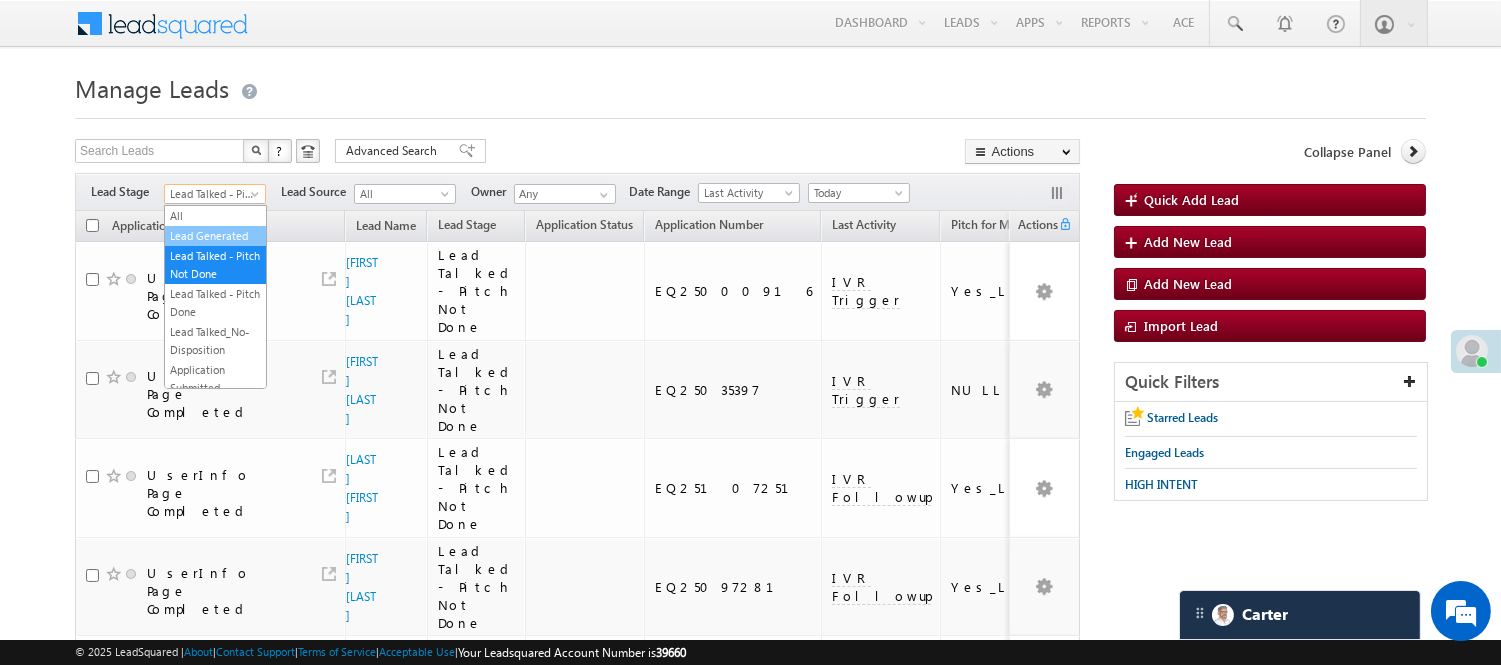 click on "Lead Generated" at bounding box center (215, 236) 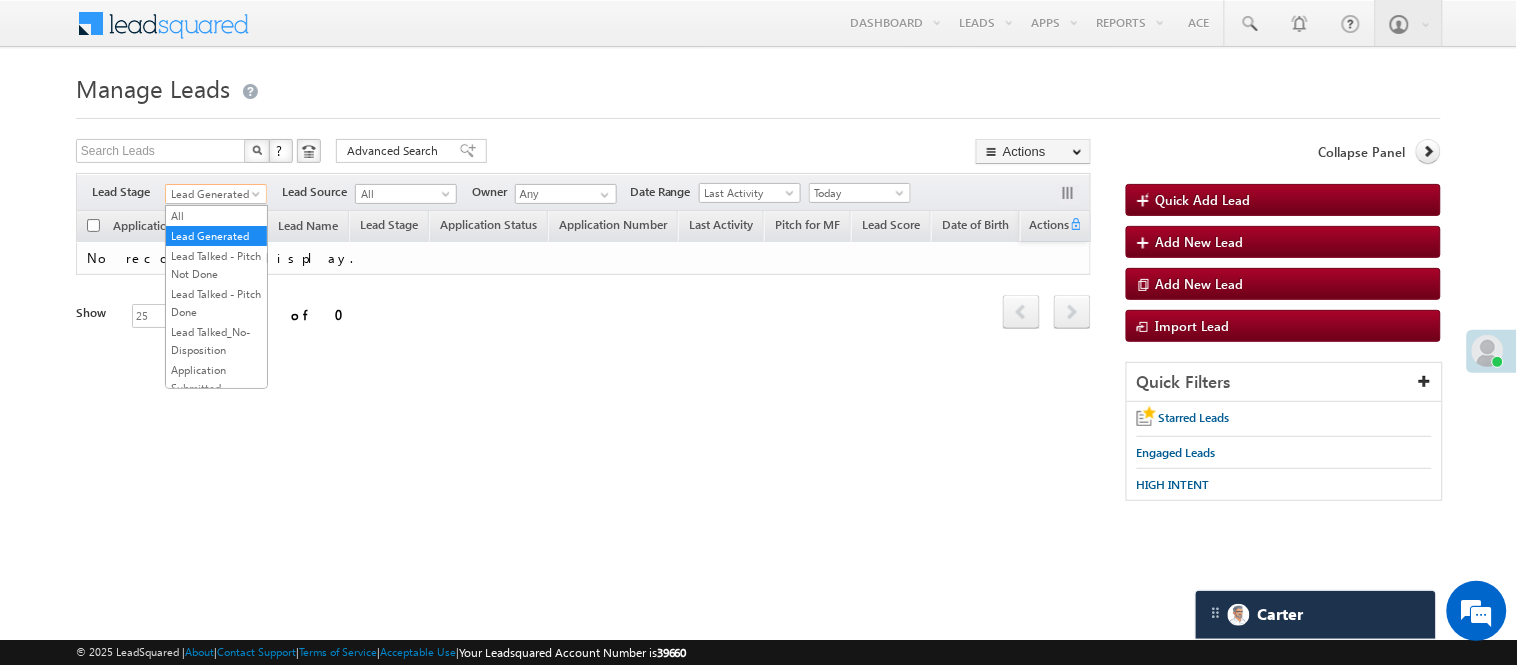 click on "Lead Generated" at bounding box center (213, 194) 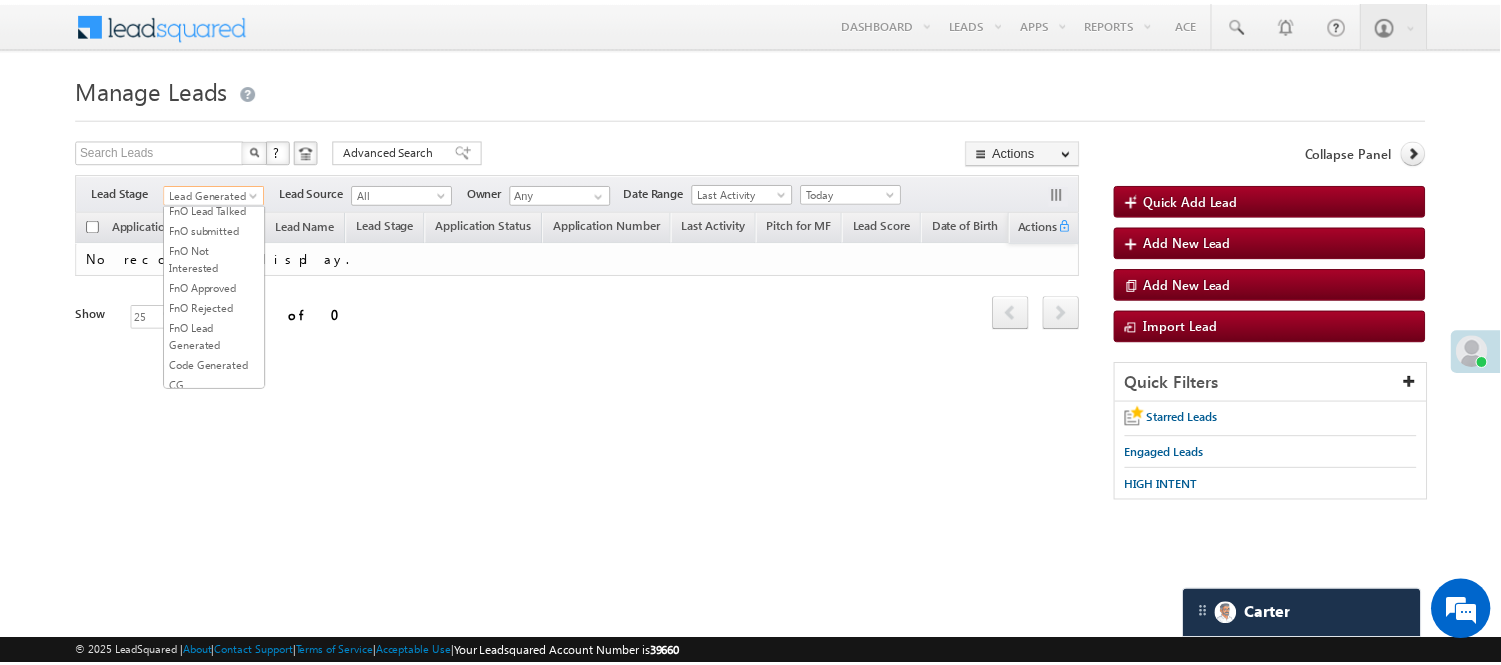 scroll, scrollTop: 496, scrollLeft: 0, axis: vertical 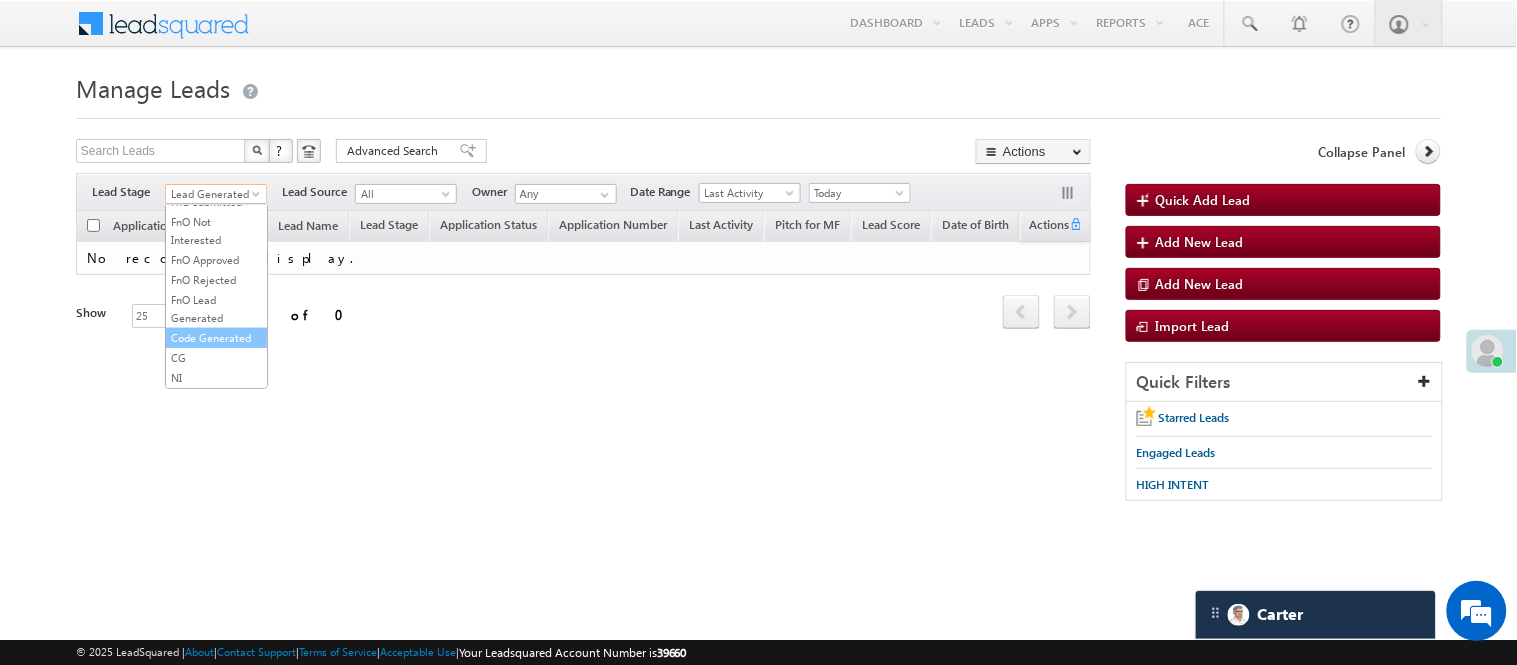 click on "Code Generated" at bounding box center (216, 338) 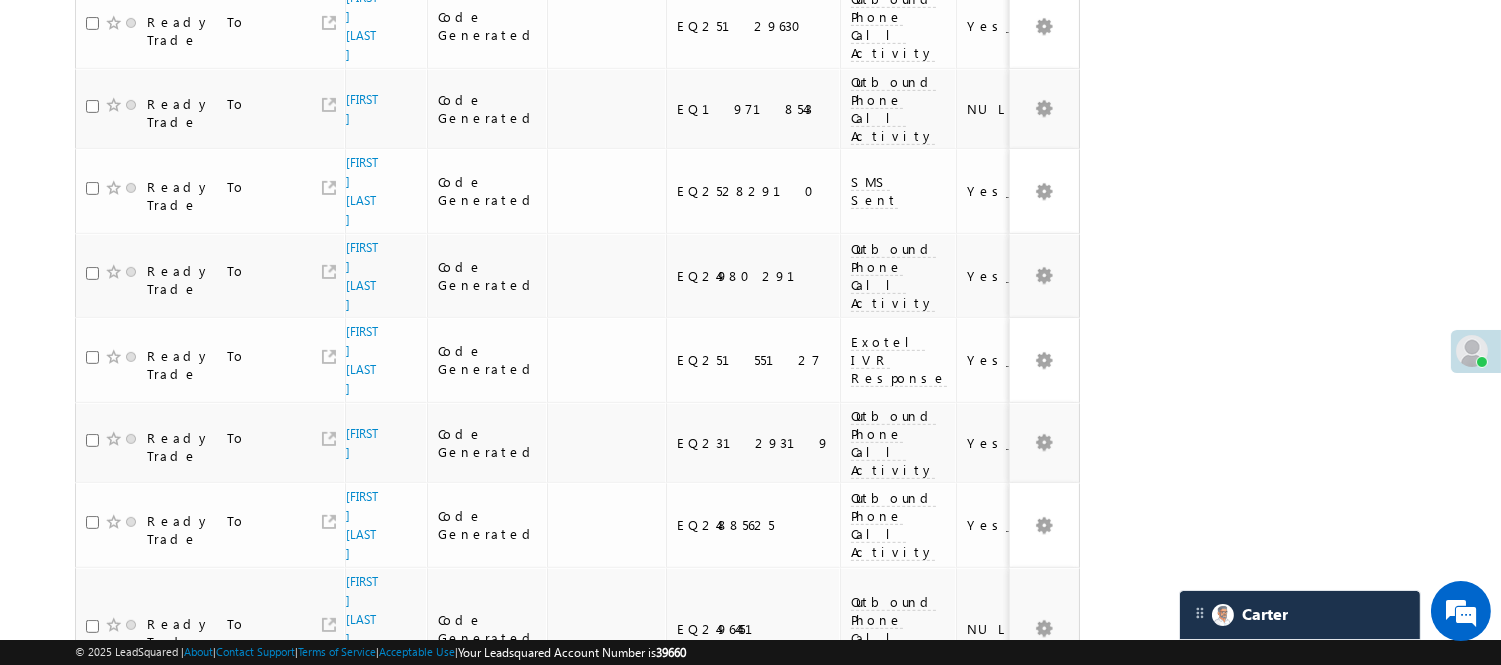 scroll, scrollTop: 1656, scrollLeft: 0, axis: vertical 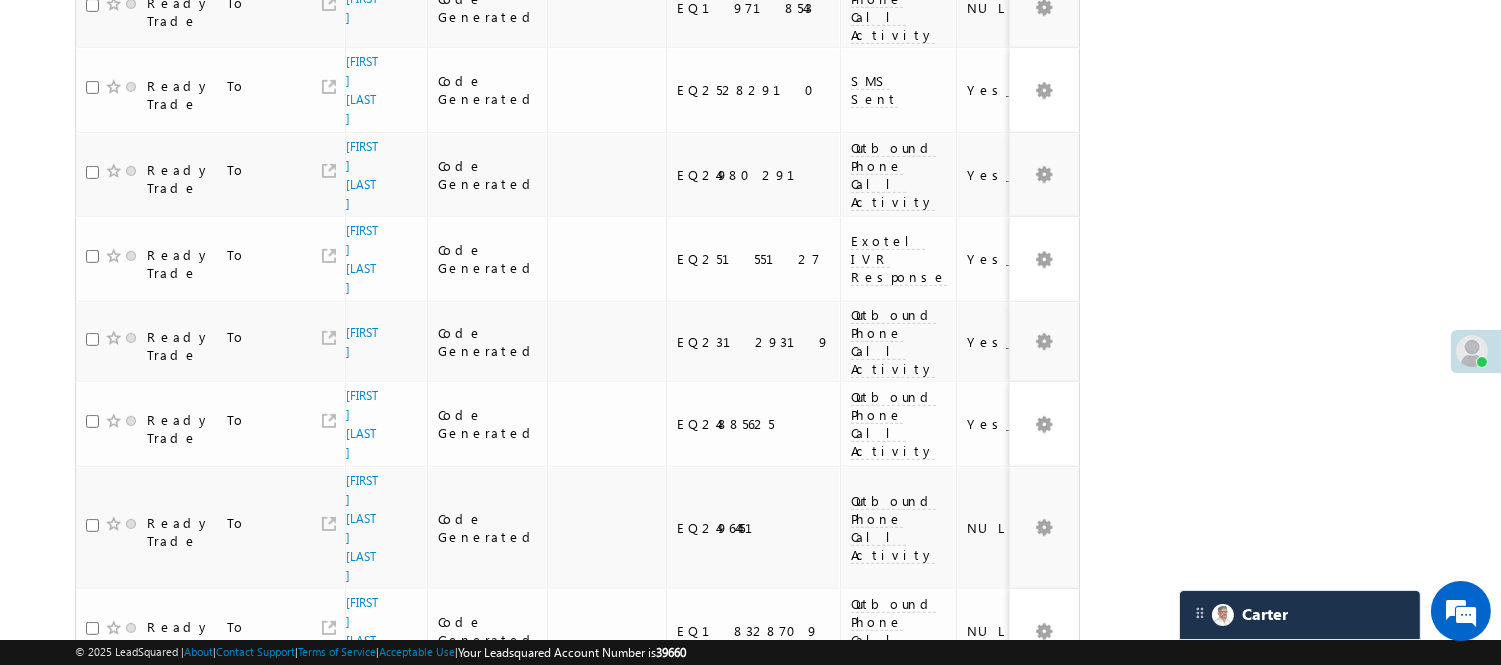 click on "2" at bounding box center (978, 919) 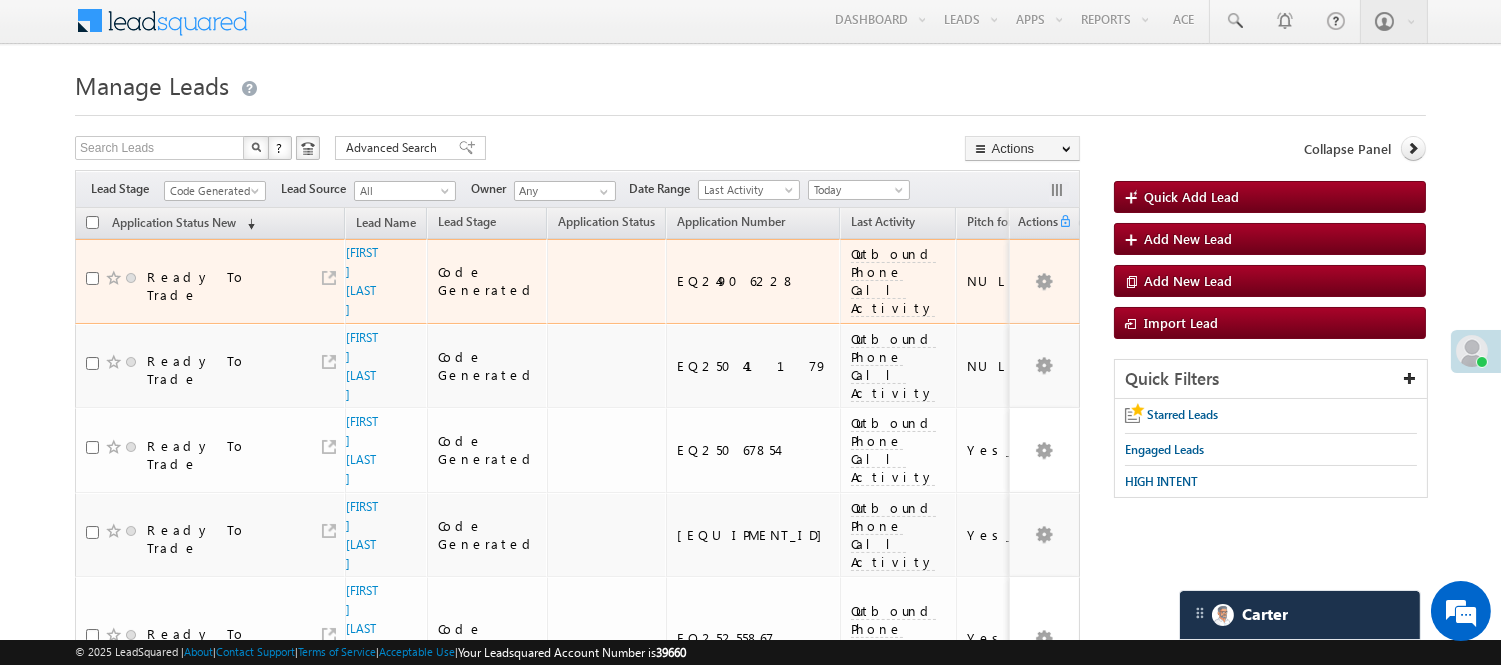scroll, scrollTop: 0, scrollLeft: 0, axis: both 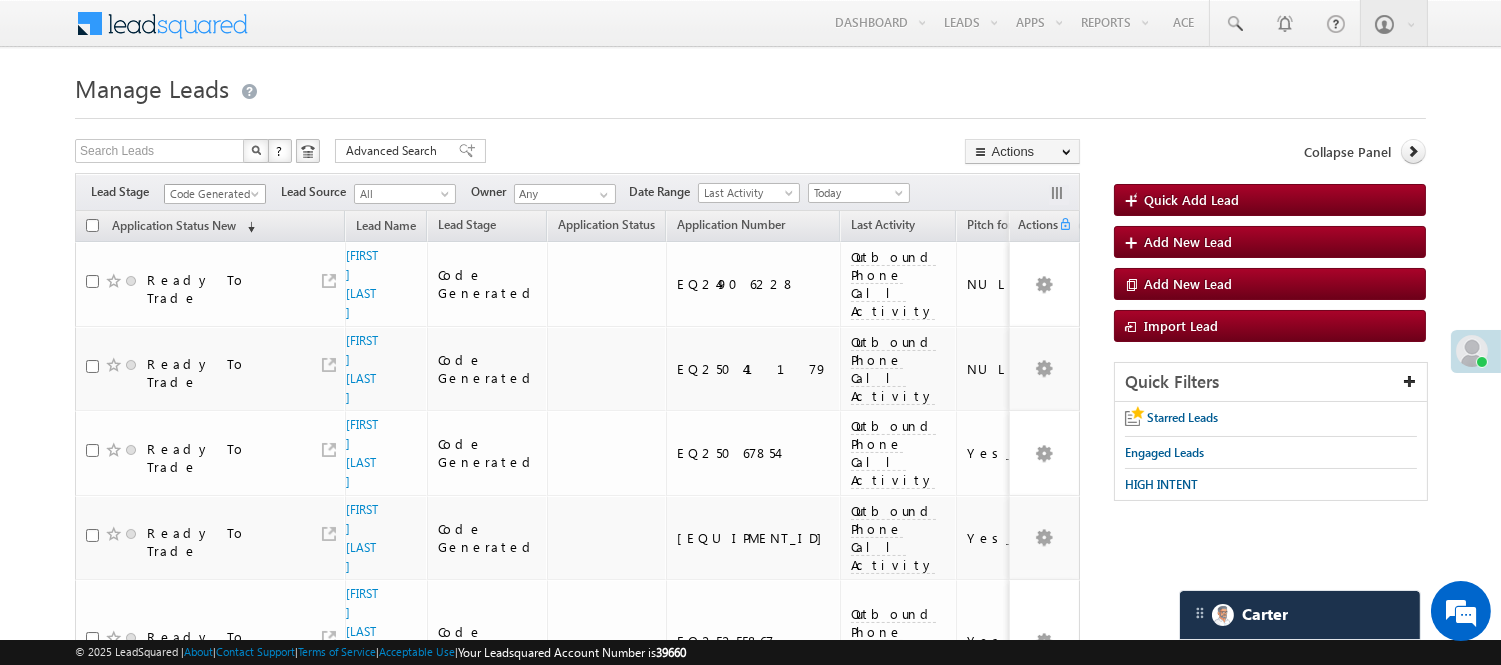 click on "Code Generated" at bounding box center [212, 194] 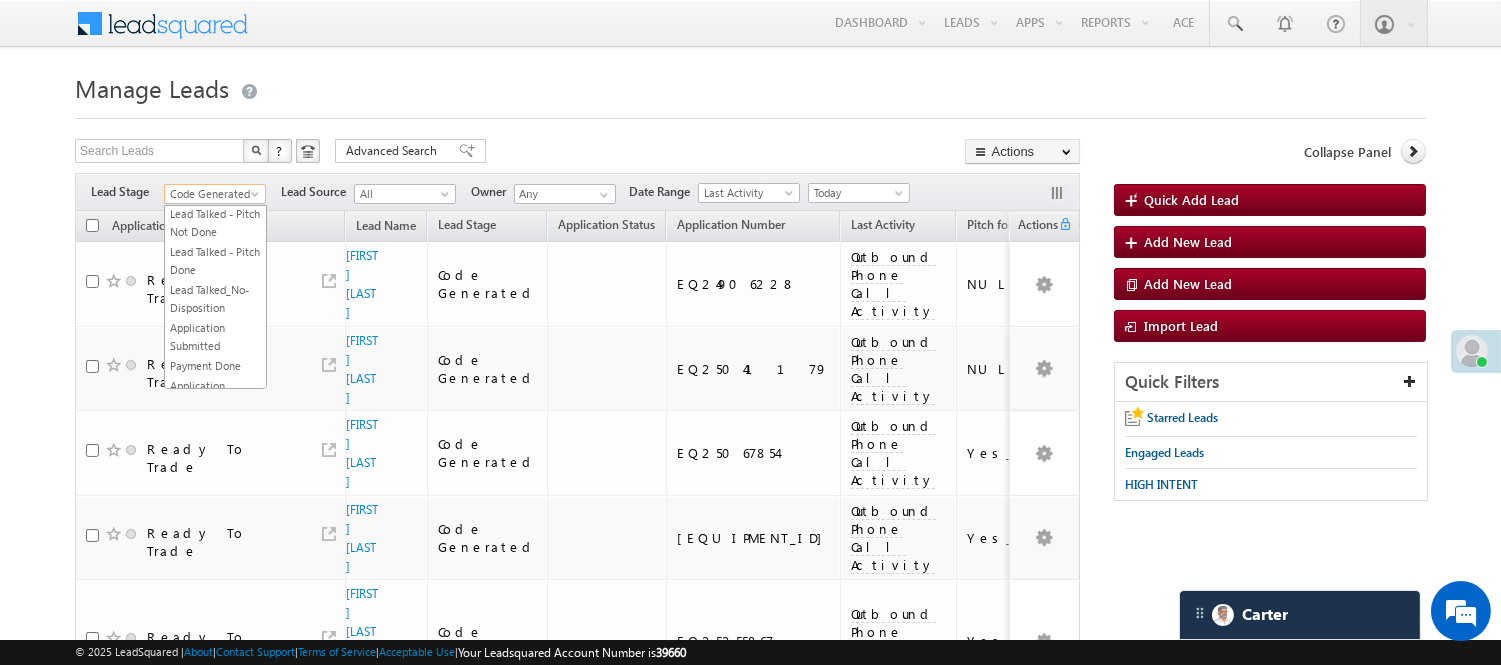 scroll, scrollTop: 0, scrollLeft: 0, axis: both 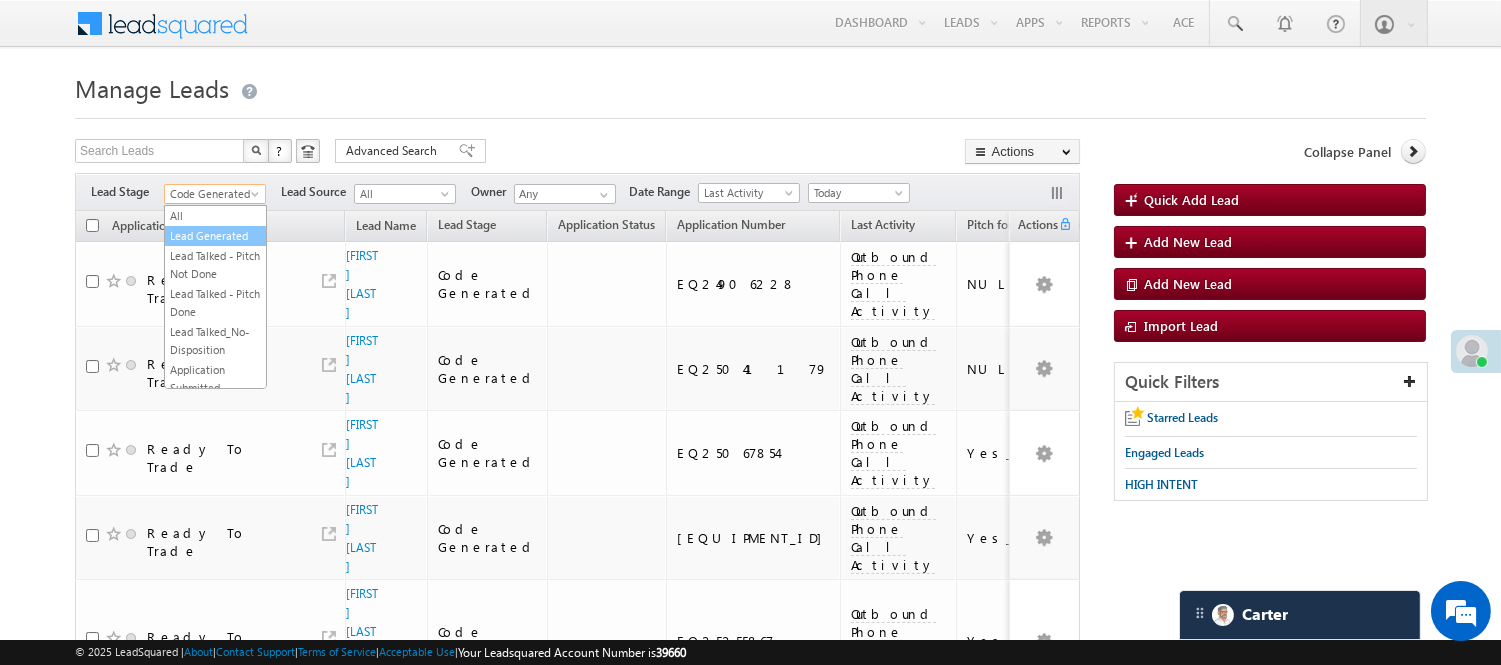 click on "Lead Generated" at bounding box center (215, 236) 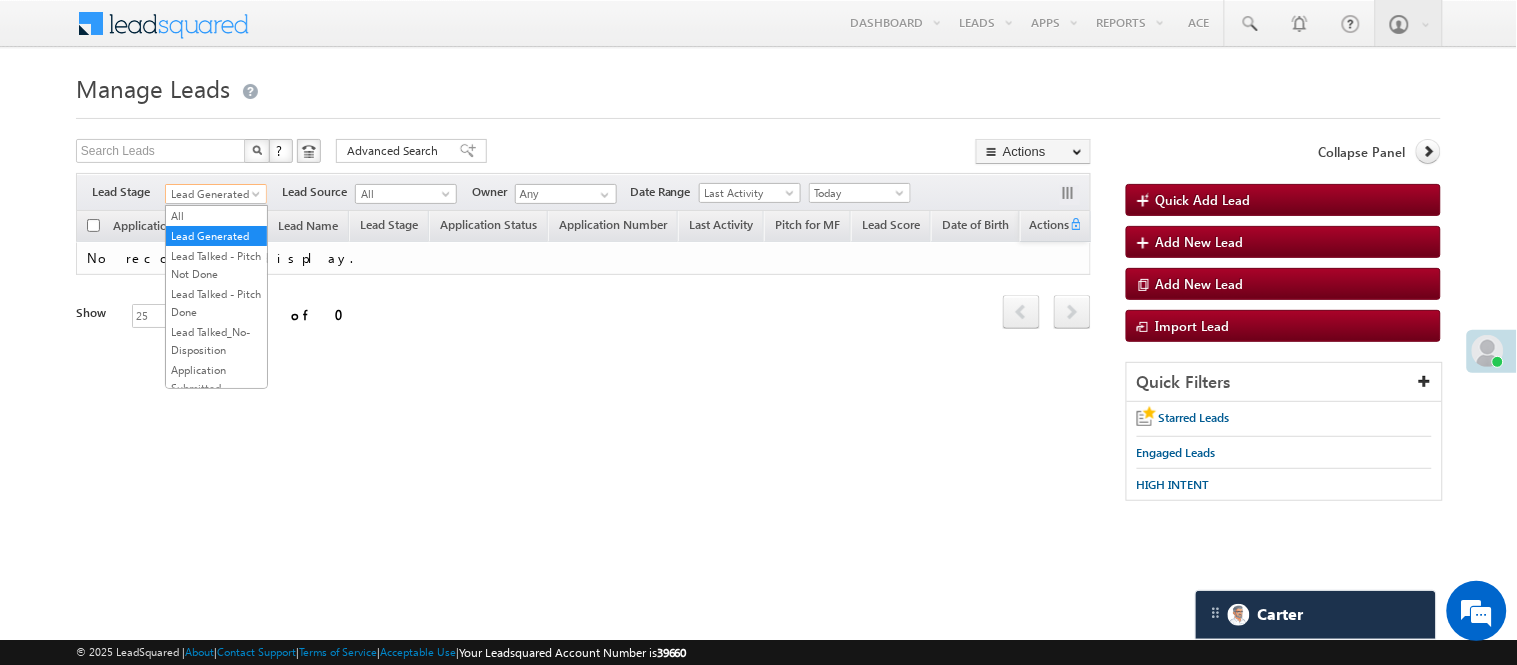 click on "Lead Generated" at bounding box center (213, 194) 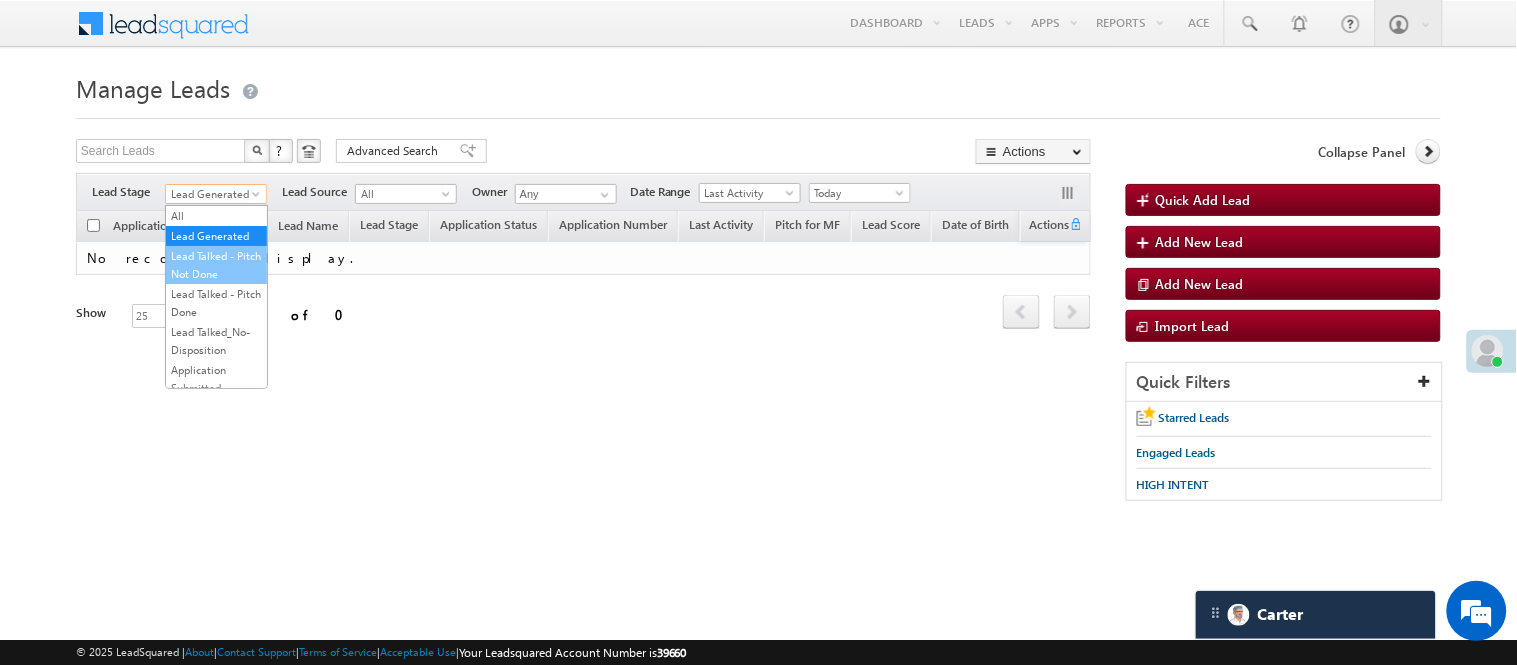 click on "Lead Talked - Pitch Not Done" at bounding box center [216, 265] 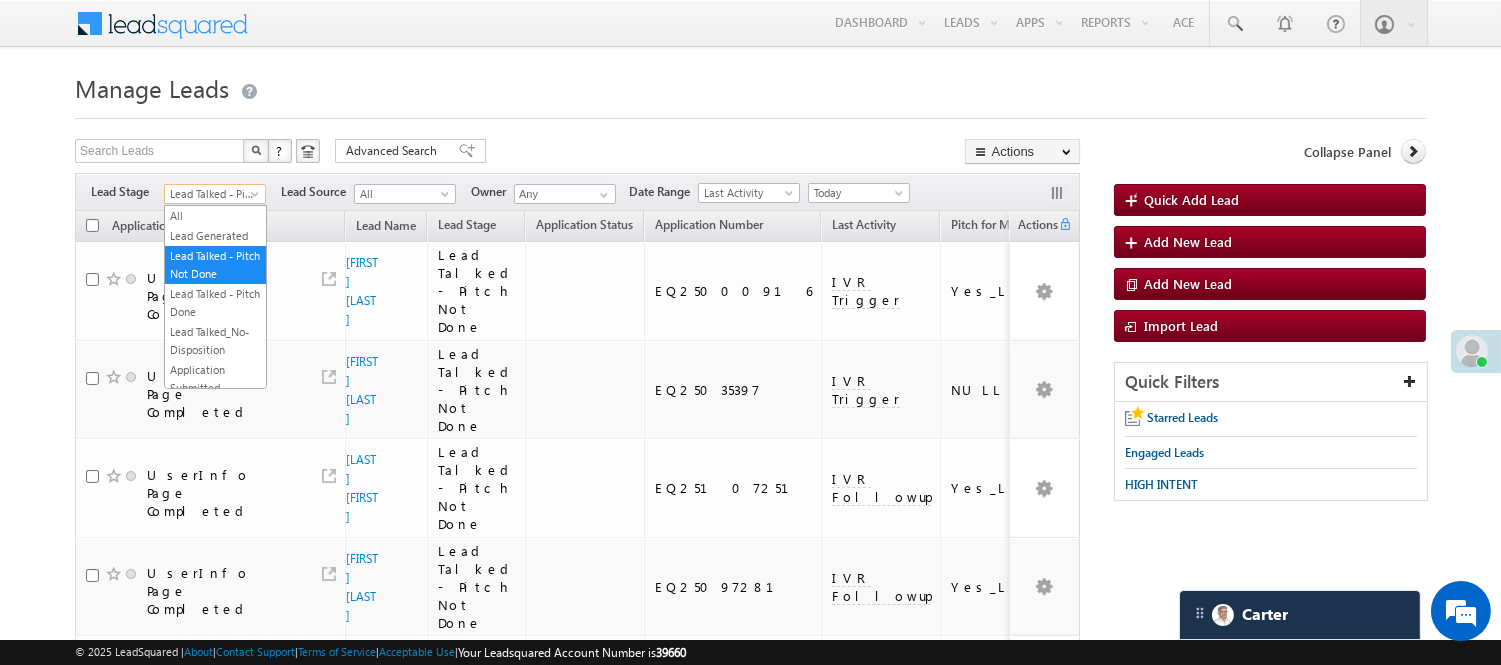 click on "Lead Talked - Pitch Not Done" at bounding box center (212, 194) 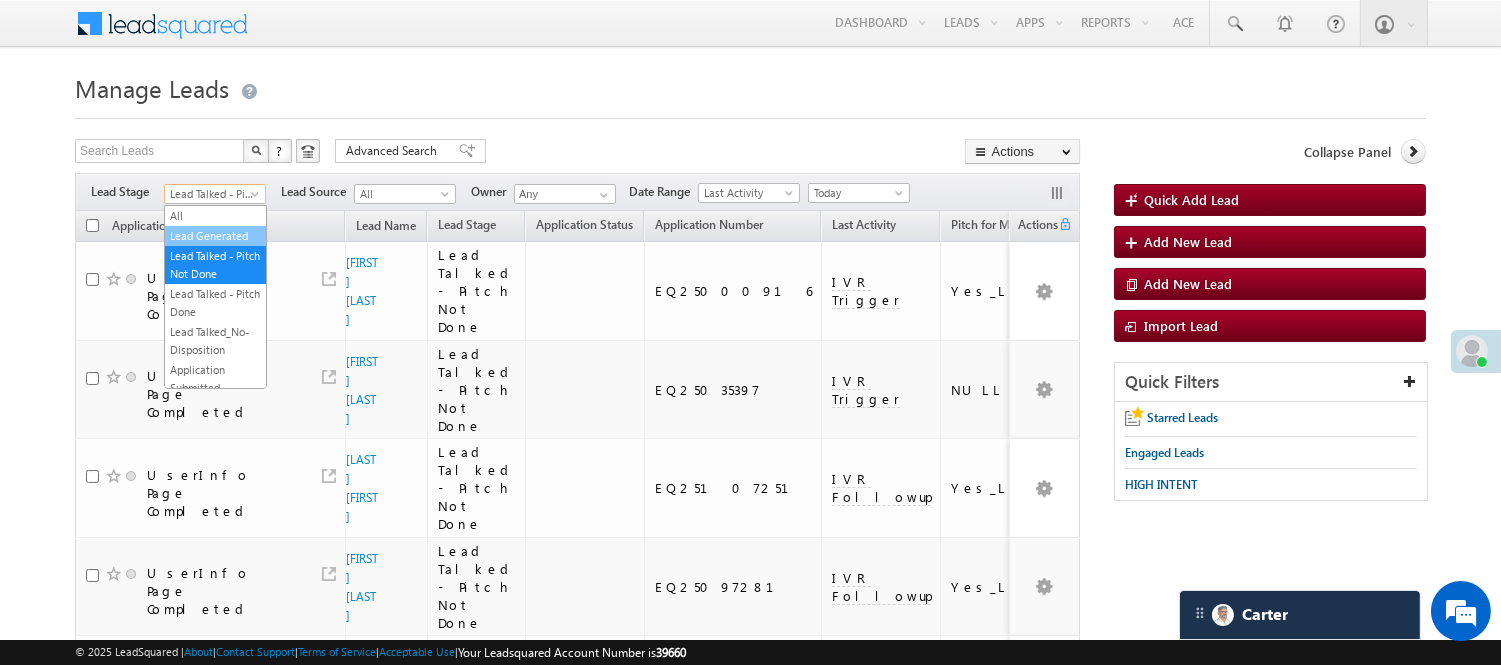 click on "Lead Generated" at bounding box center [215, 236] 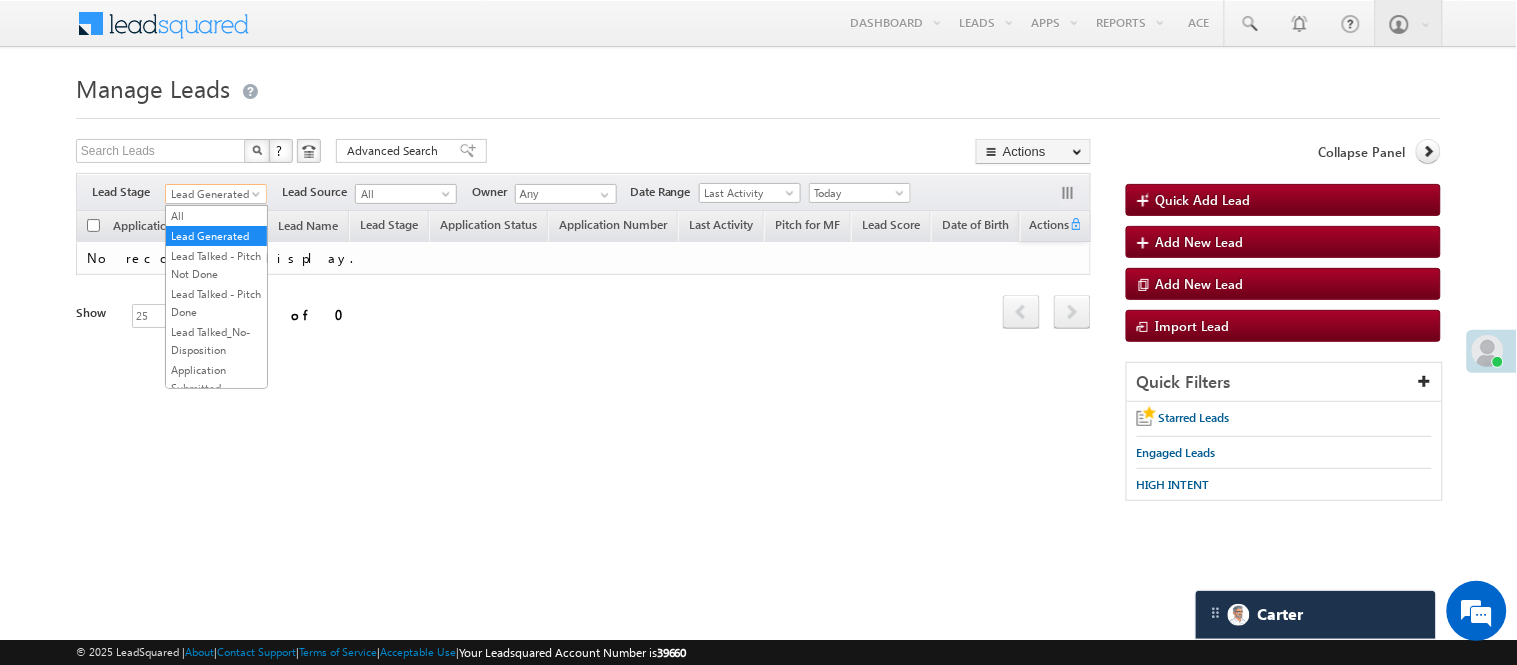 click on "Lead Generated" at bounding box center (213, 194) 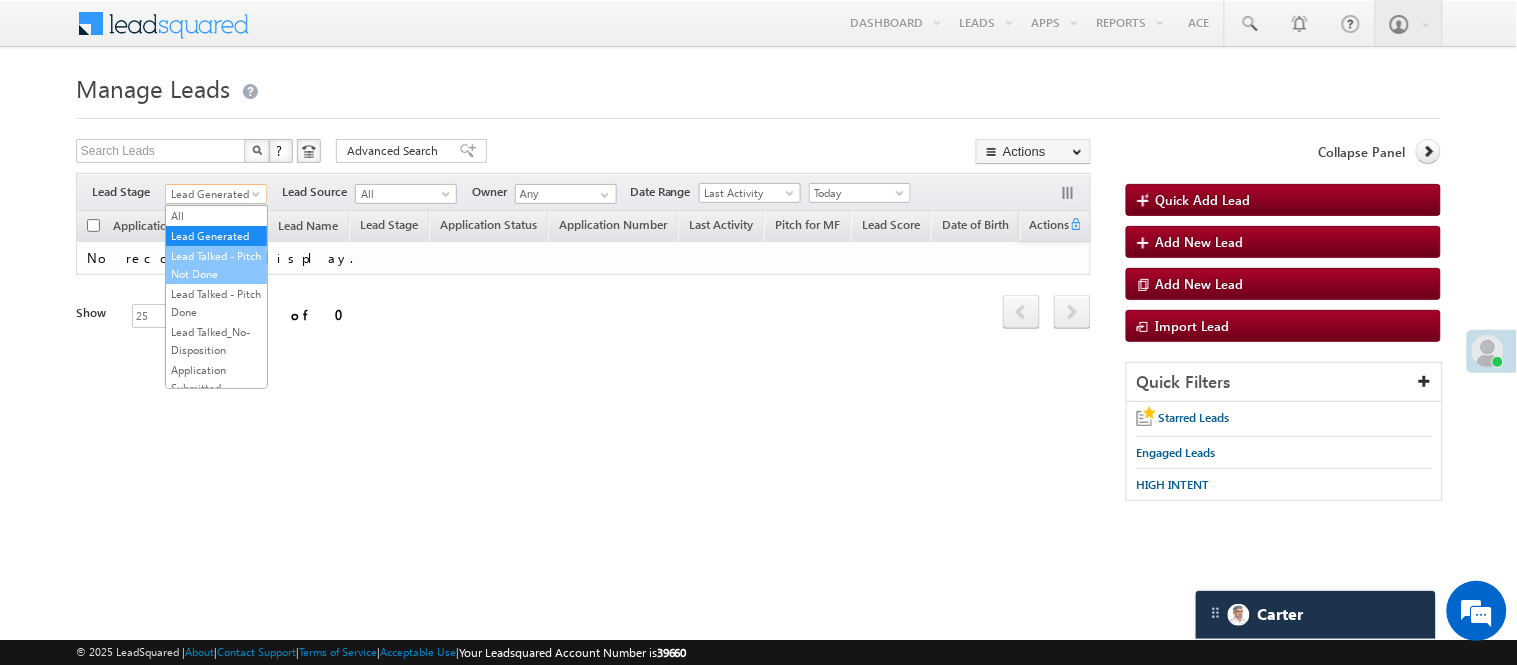 click on "Lead Talked - Pitch Not Done" at bounding box center [216, 265] 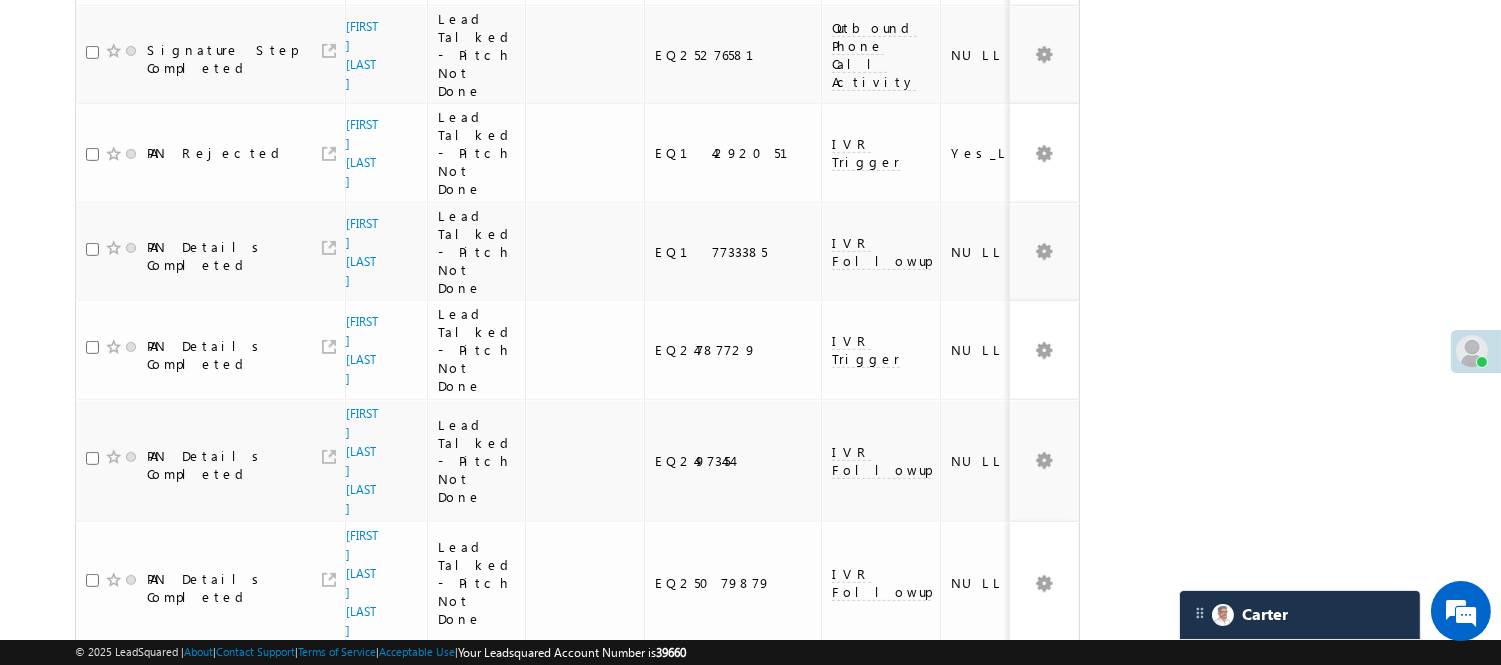 scroll, scrollTop: 1813, scrollLeft: 0, axis: vertical 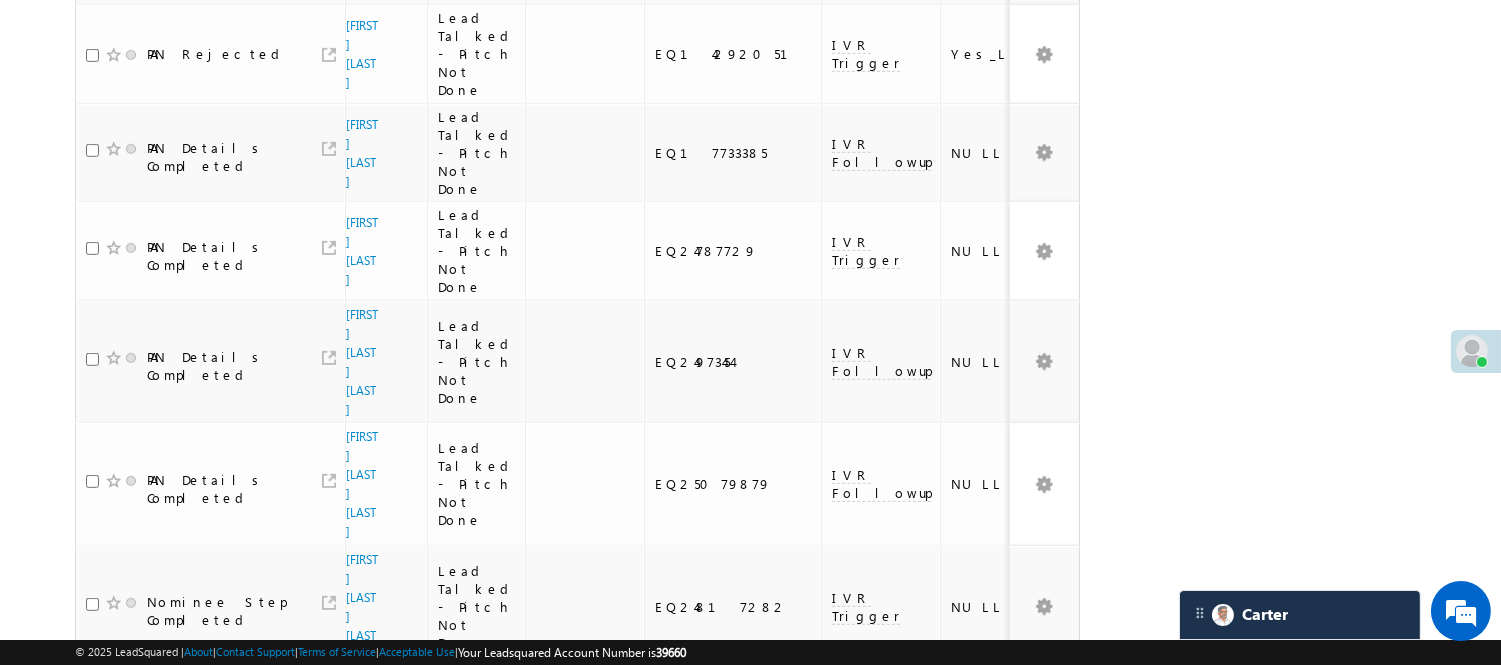 click on "3" at bounding box center (1018, 1002) 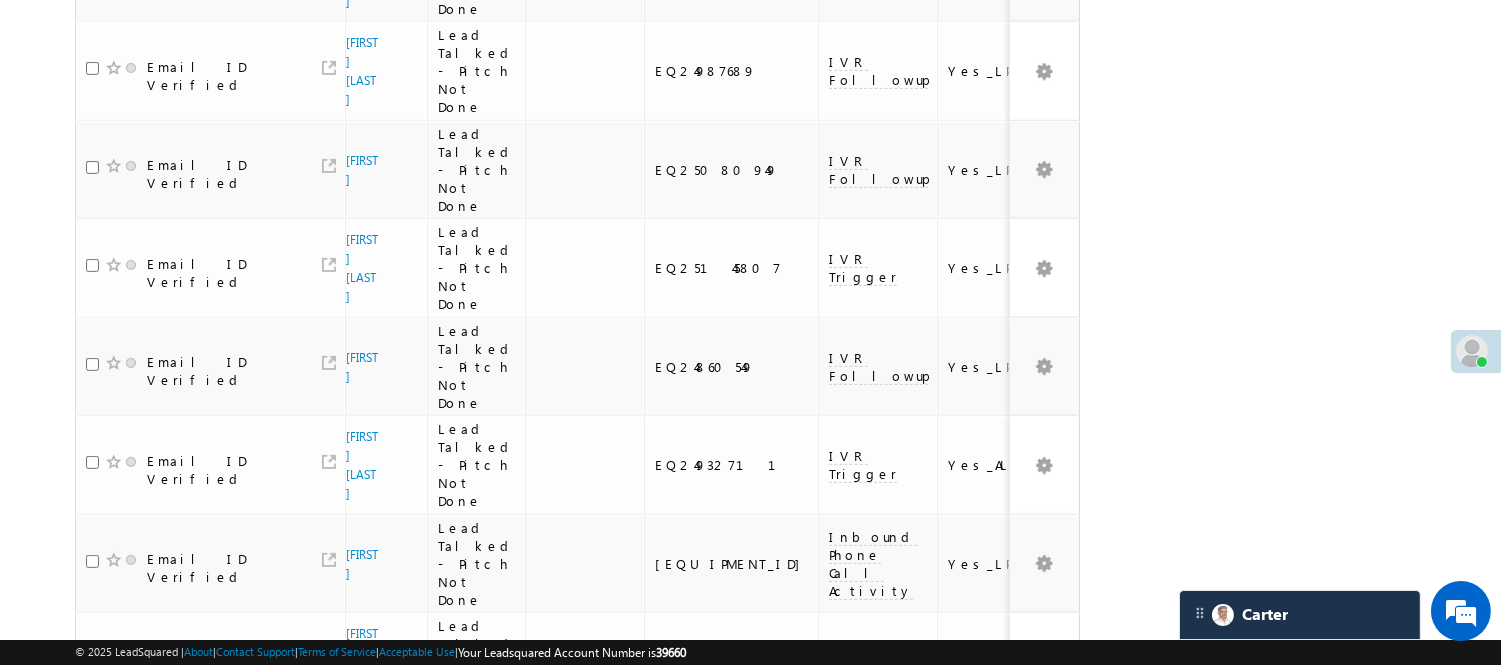scroll, scrollTop: 1553, scrollLeft: 0, axis: vertical 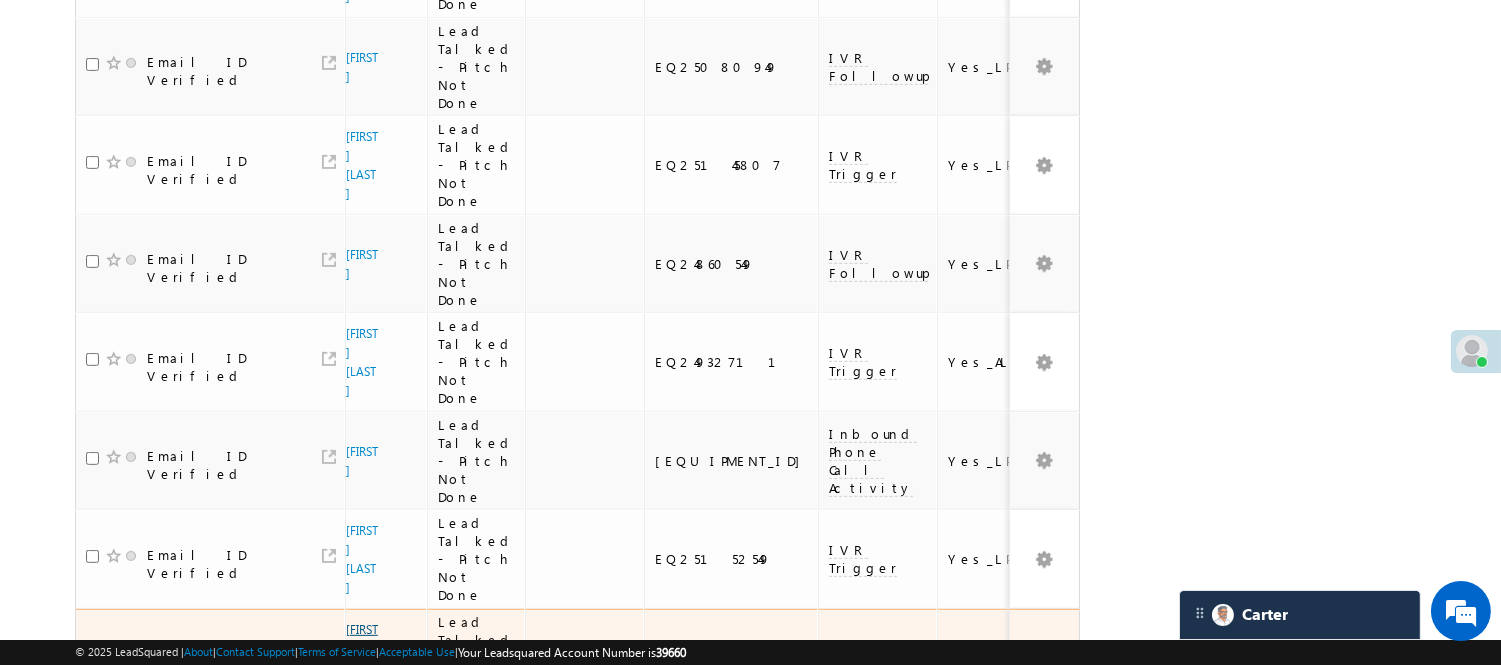 click on "Alvin Detroja" at bounding box center [362, 658] 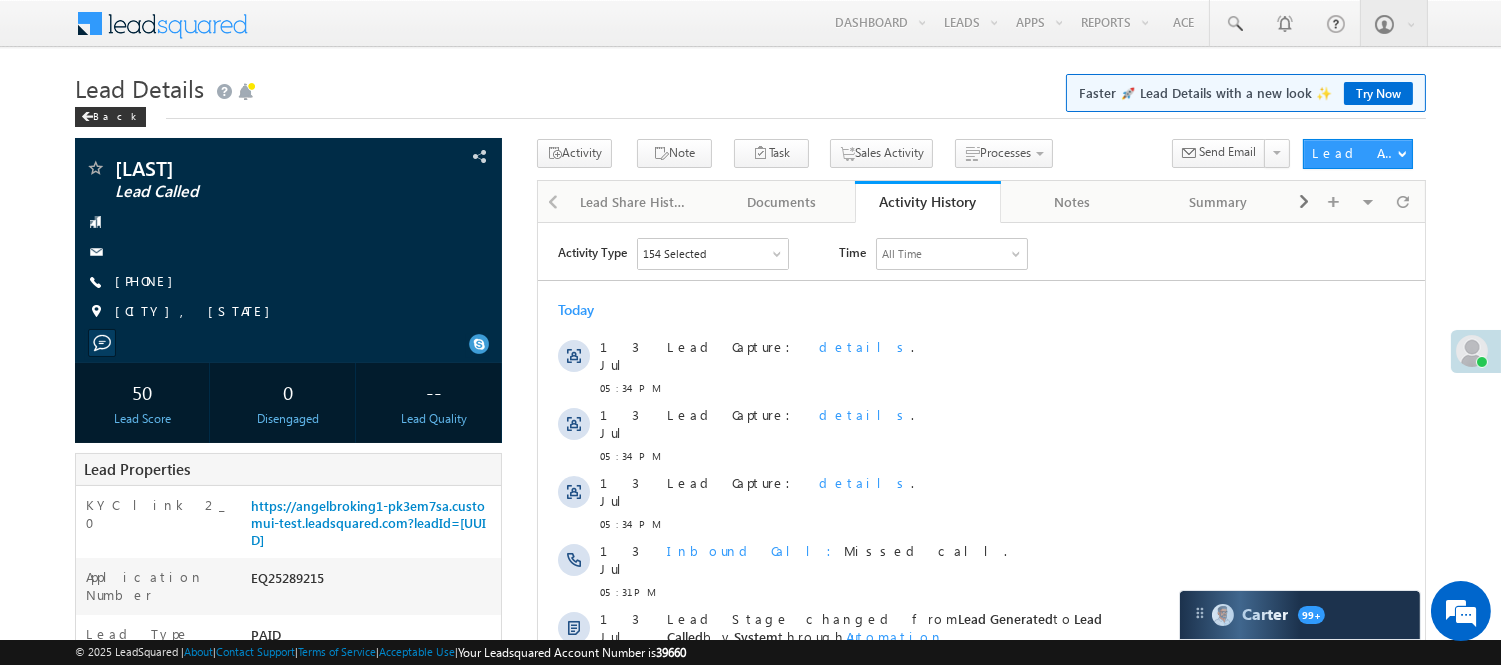scroll, scrollTop: 0, scrollLeft: 0, axis: both 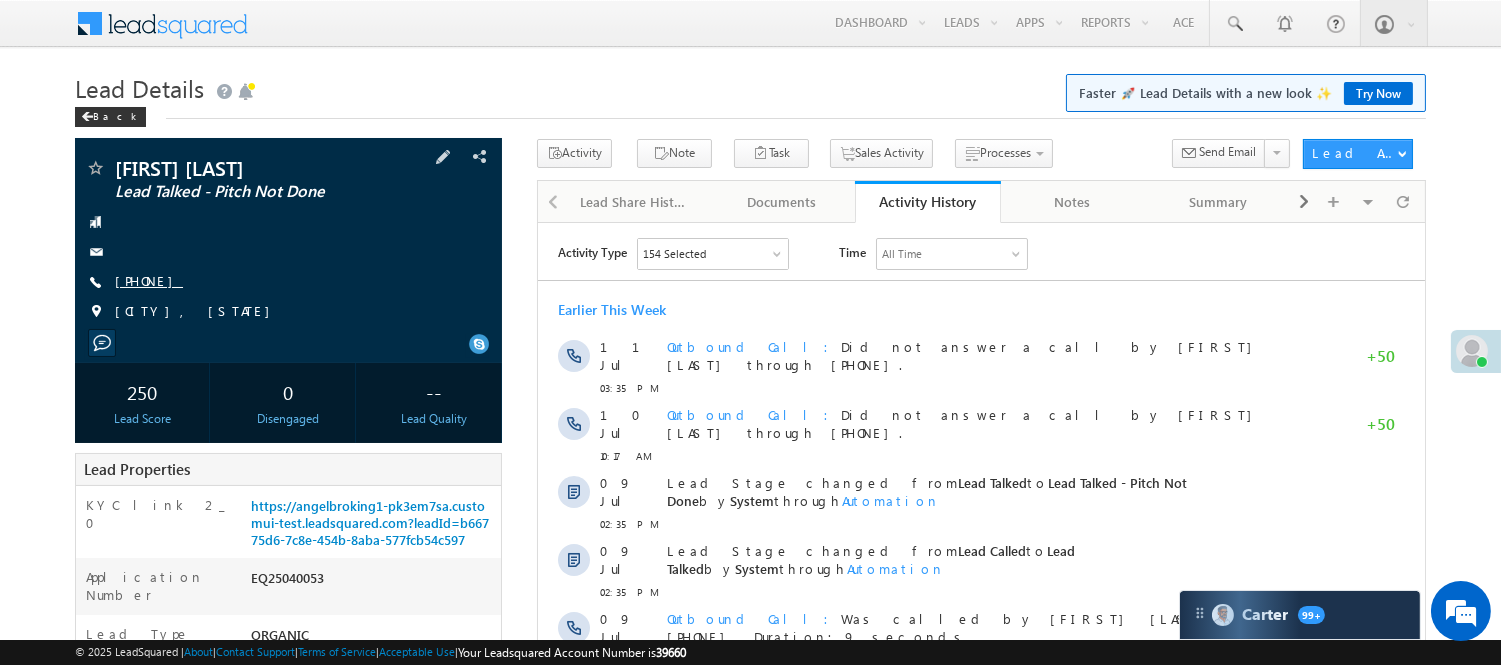 click on "+91-9426264012" at bounding box center [149, 280] 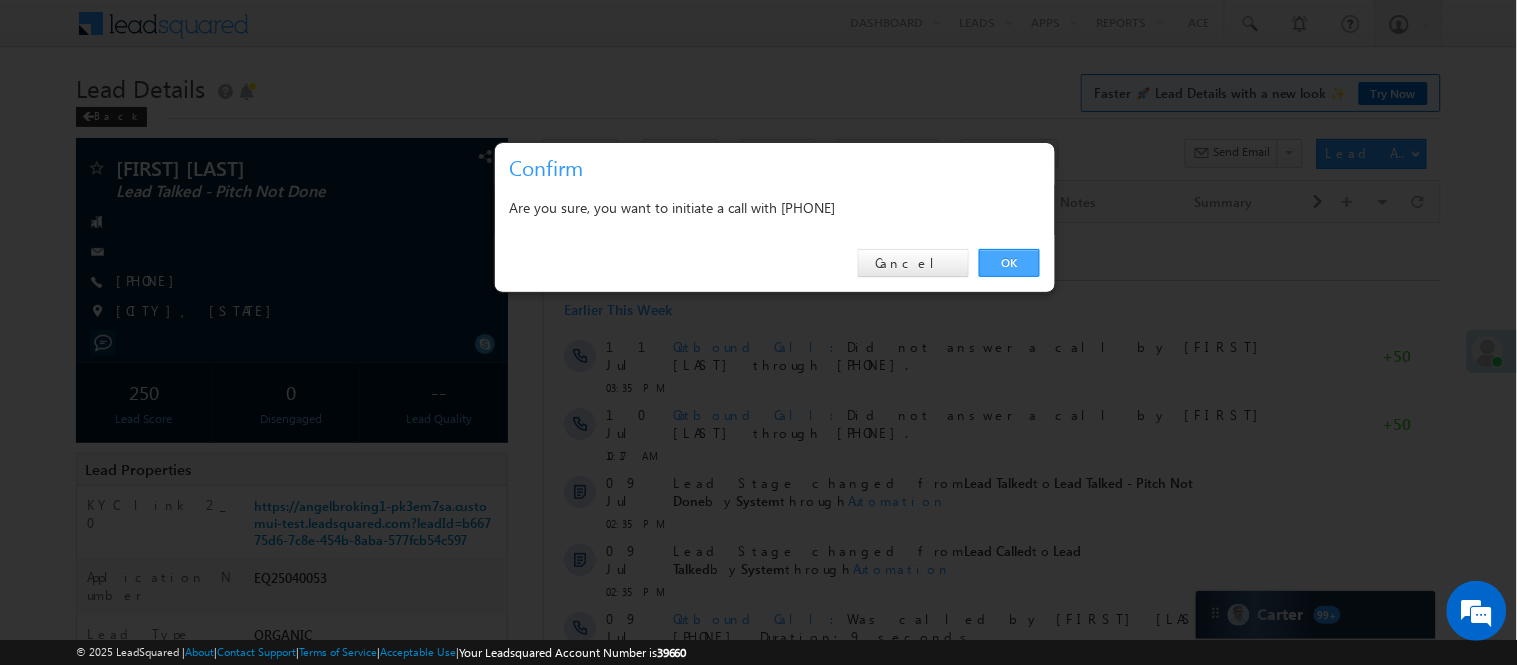click on "OK" at bounding box center (1009, 263) 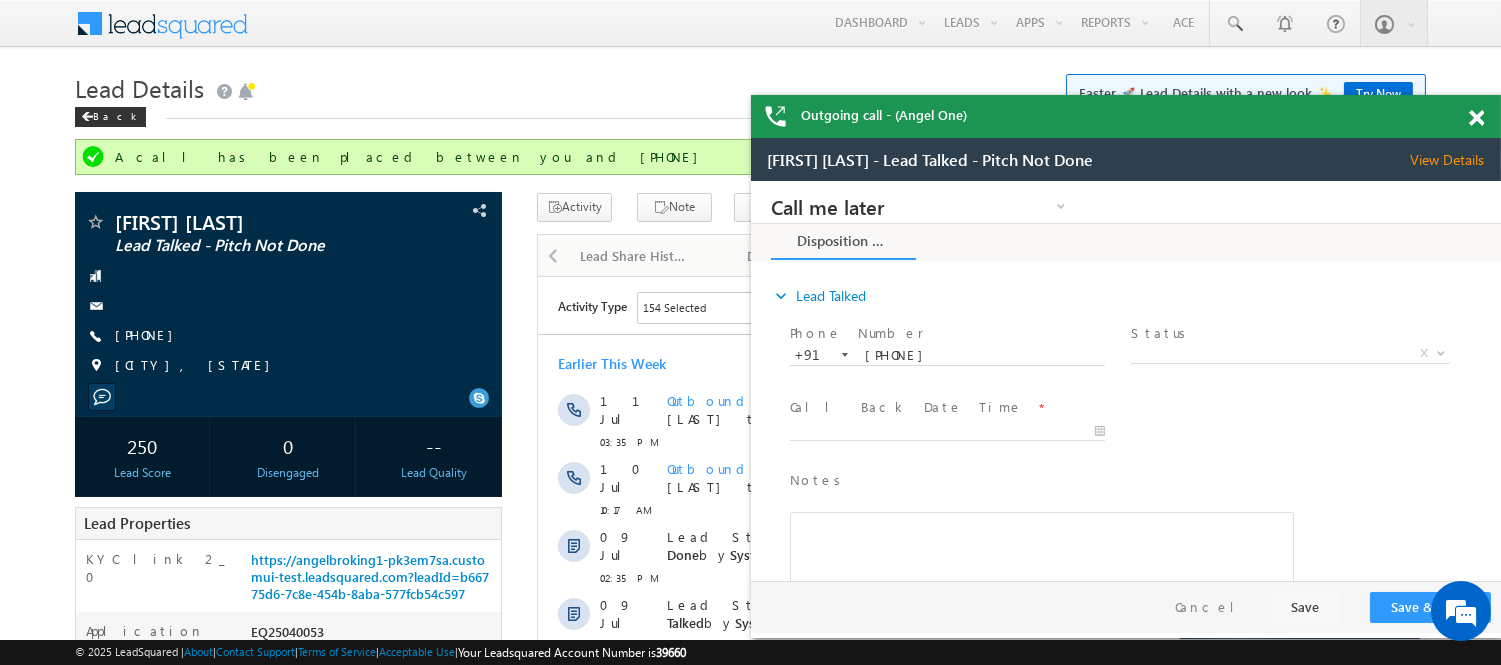 scroll, scrollTop: 0, scrollLeft: 0, axis: both 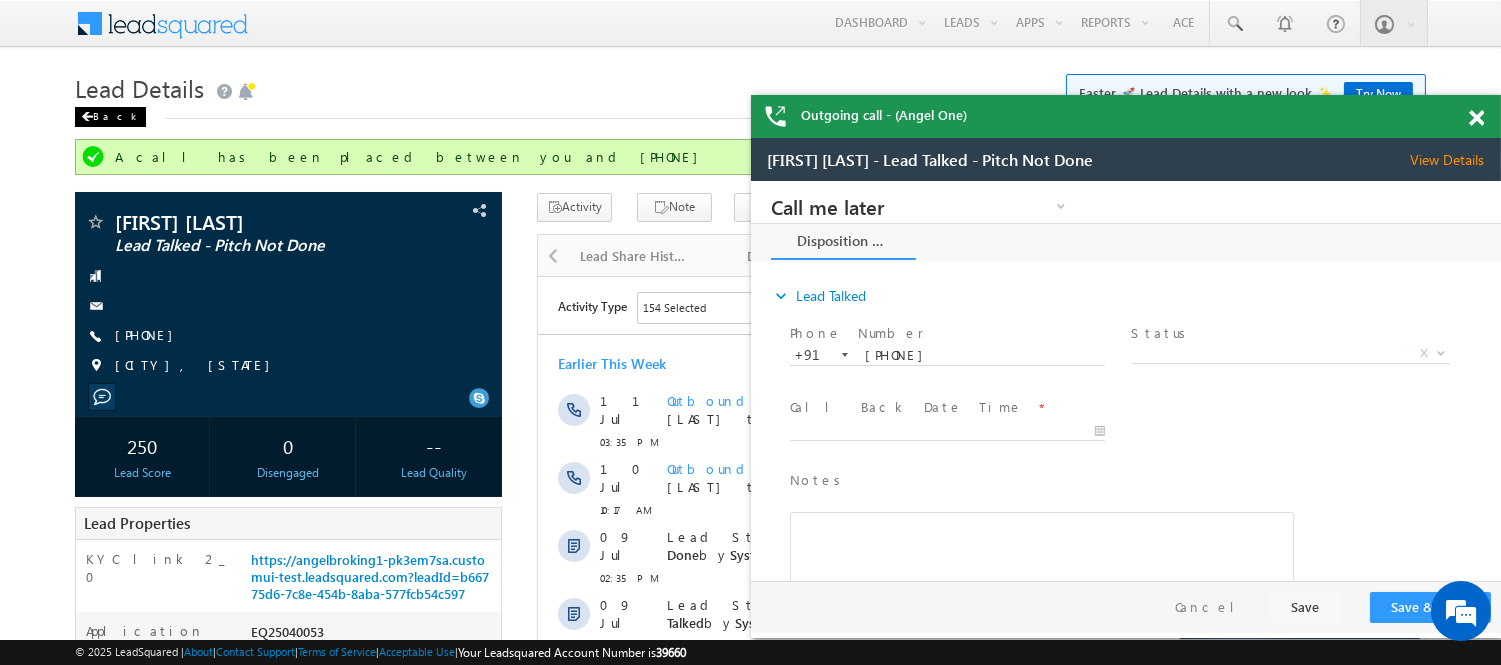 click on "Back" at bounding box center (110, 117) 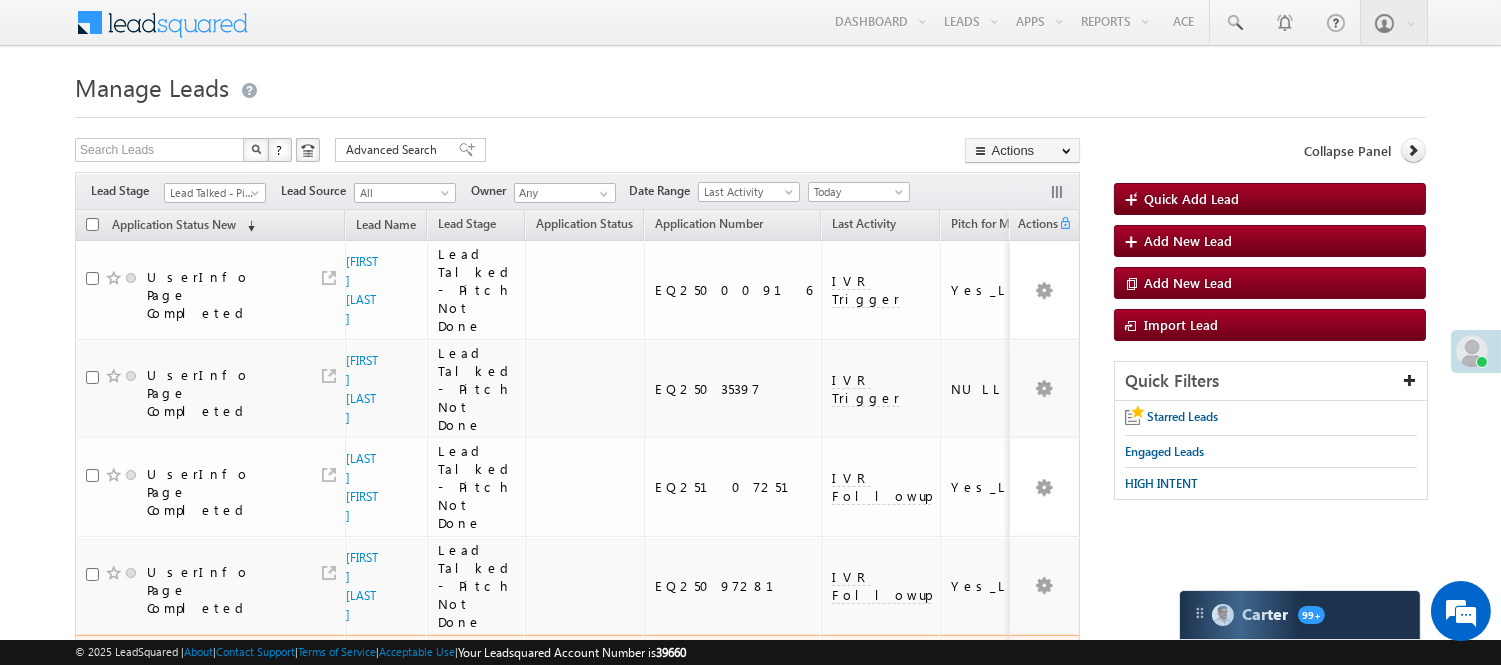 scroll, scrollTop: 555, scrollLeft: 0, axis: vertical 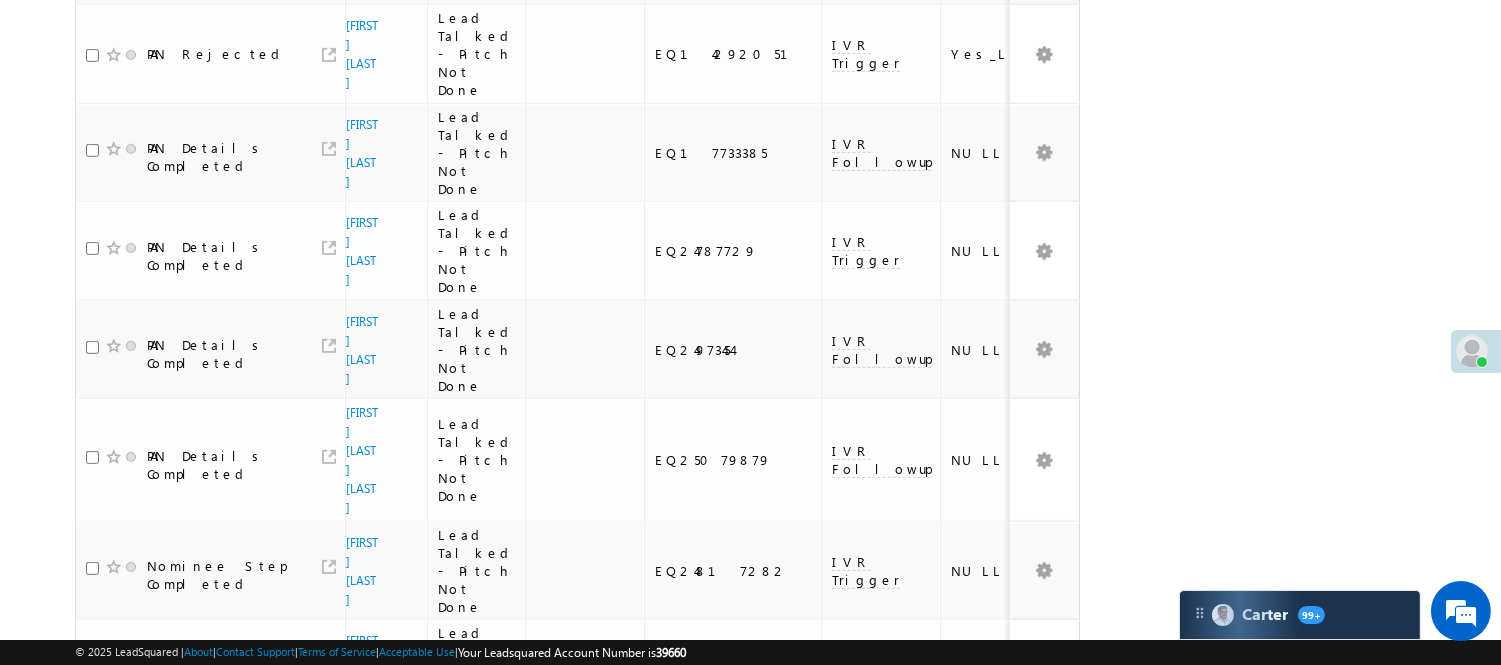 click on "Mahipal choudhary" at bounding box center [362, 866] 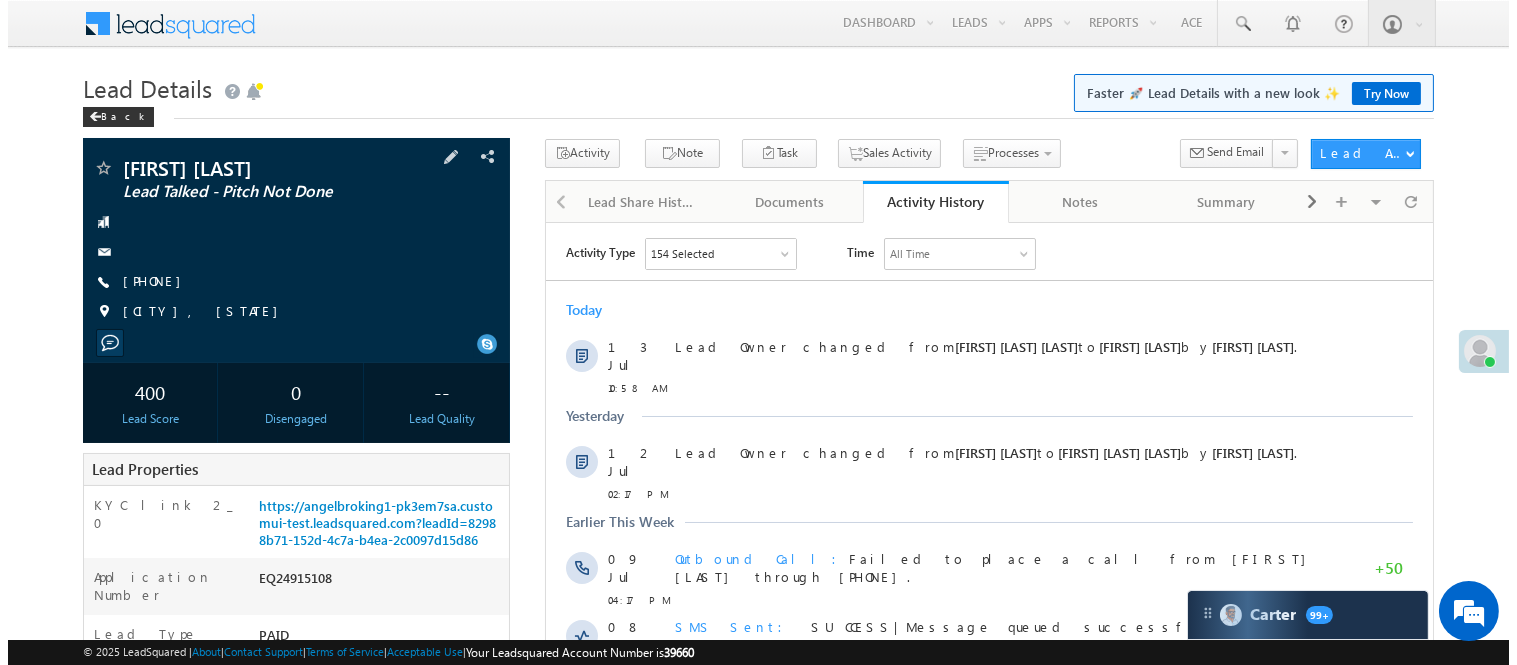 scroll, scrollTop: 0, scrollLeft: 0, axis: both 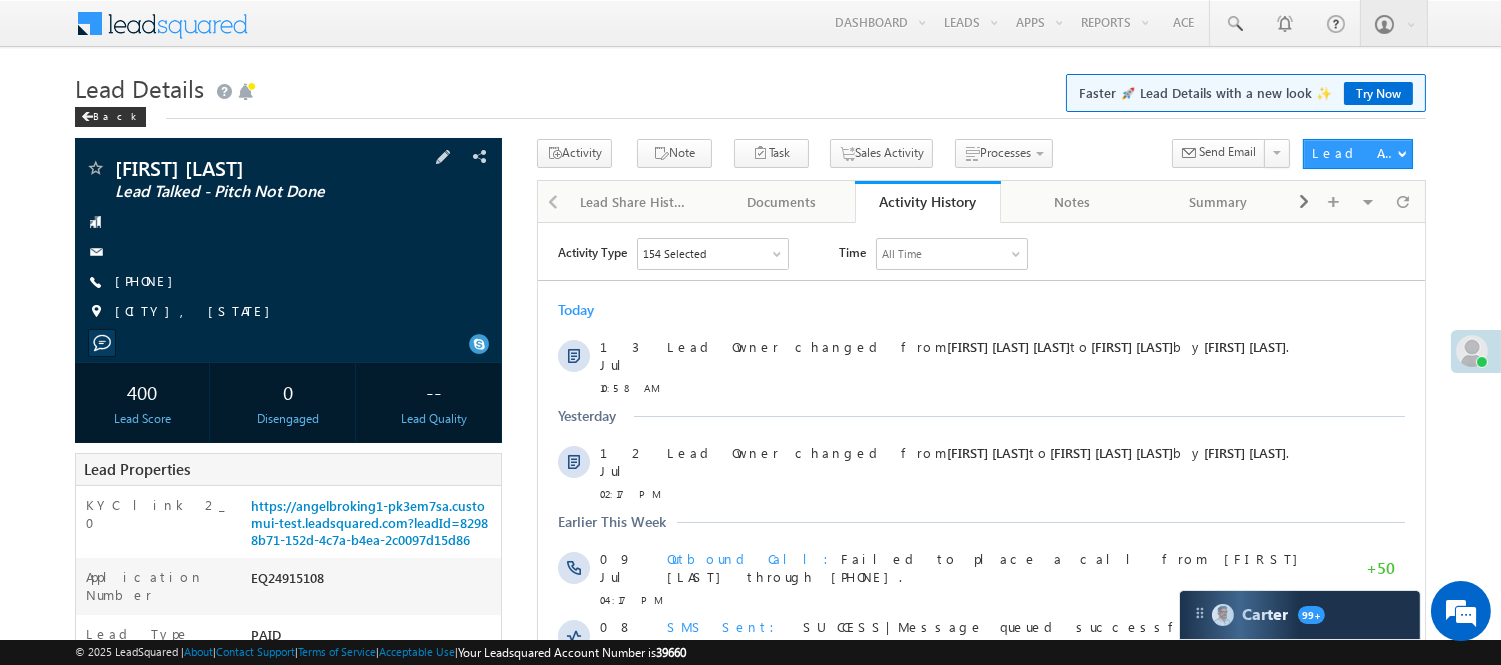 click on "Mahipal choudhary
Lead Talked - Pitch Not Done
+91-8290813507" at bounding box center [288, 245] 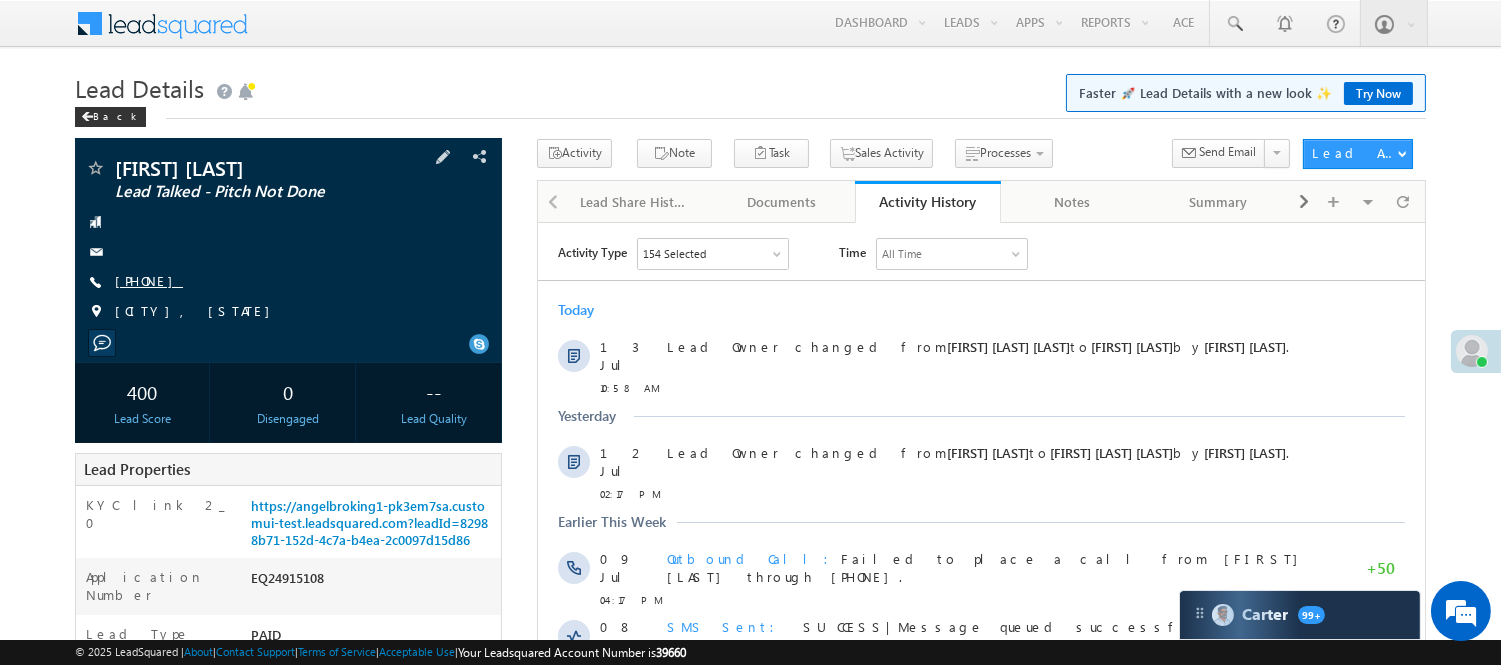 click on "+91-8290813507" at bounding box center (149, 280) 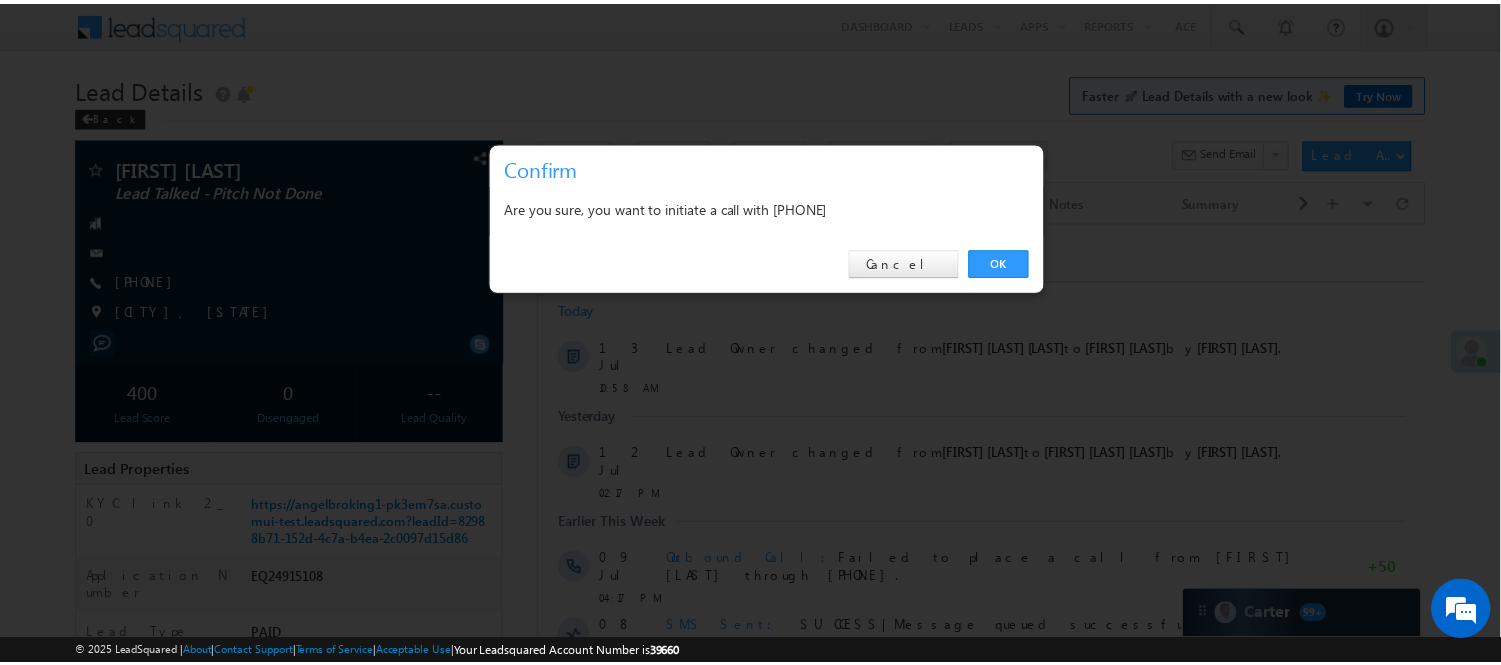 scroll, scrollTop: 0, scrollLeft: 0, axis: both 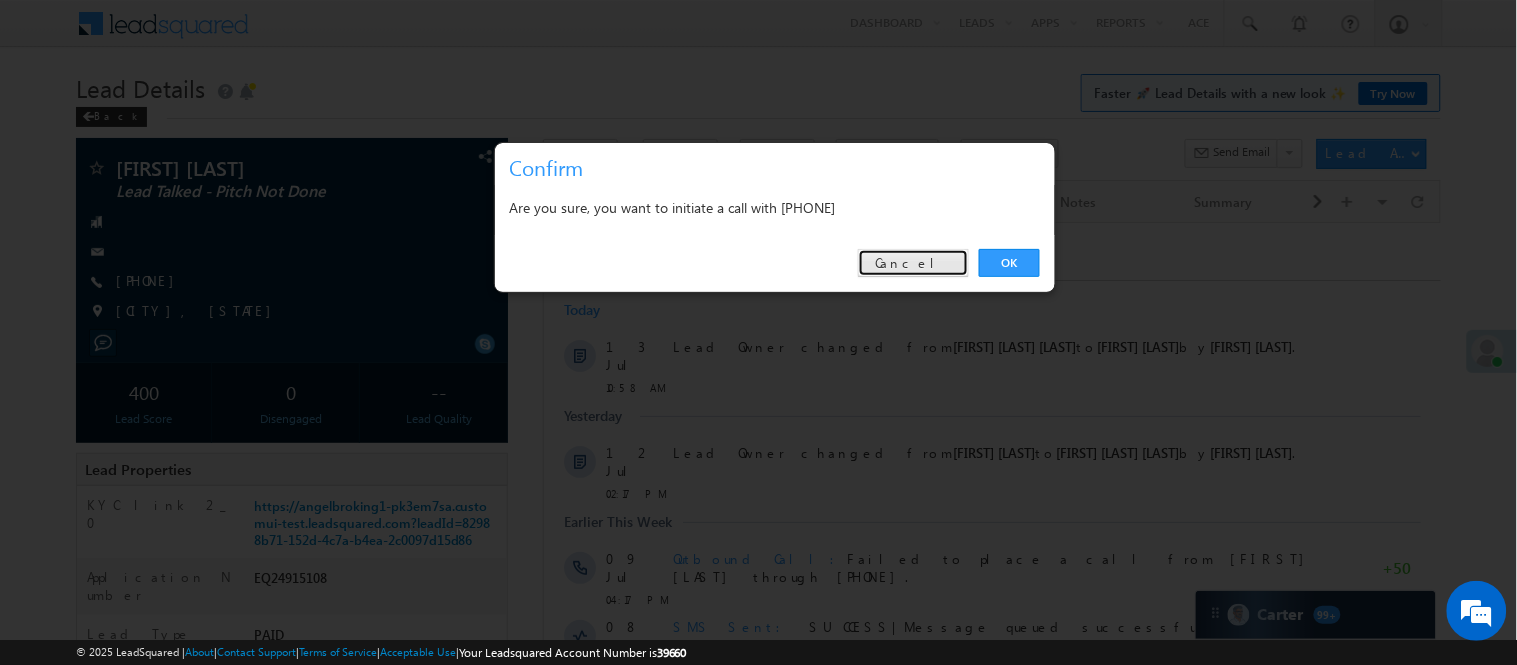 click on "Cancel" at bounding box center [913, 263] 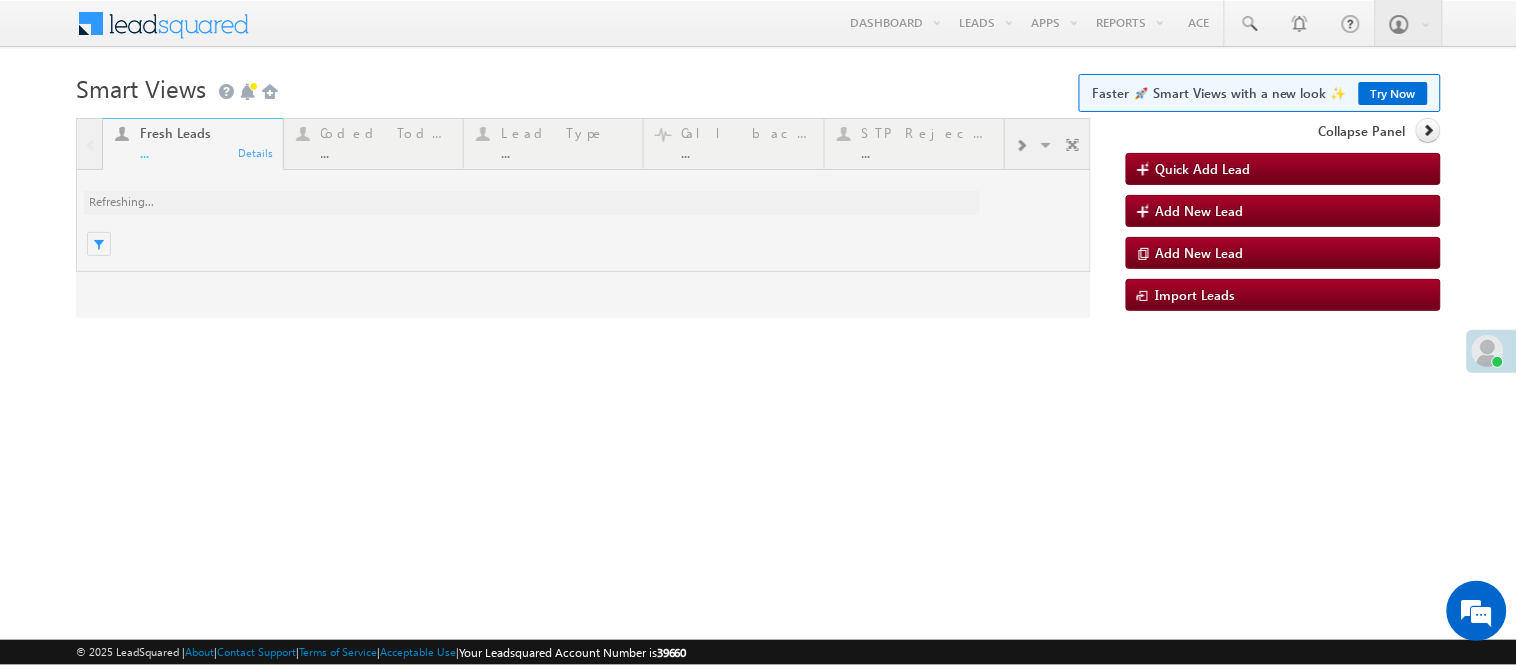 scroll, scrollTop: 0, scrollLeft: 0, axis: both 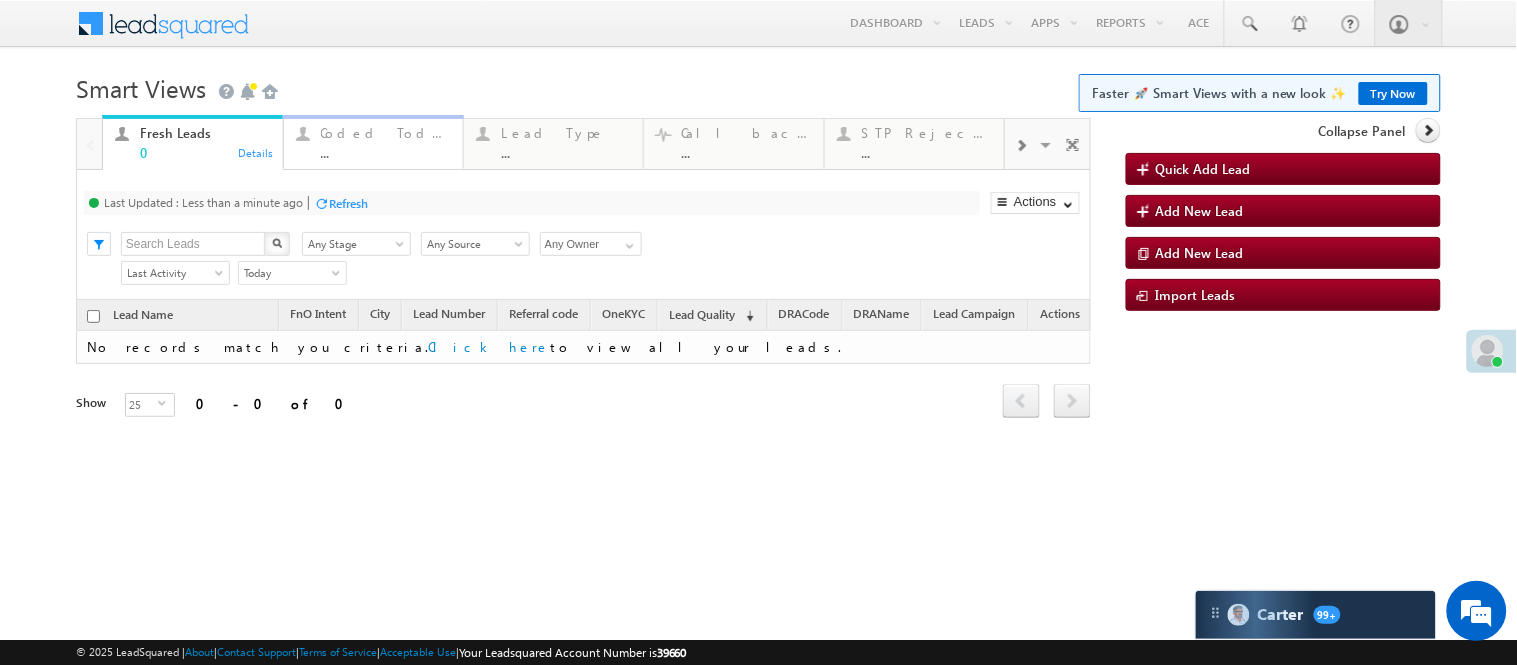 click on "..." at bounding box center [386, 152] 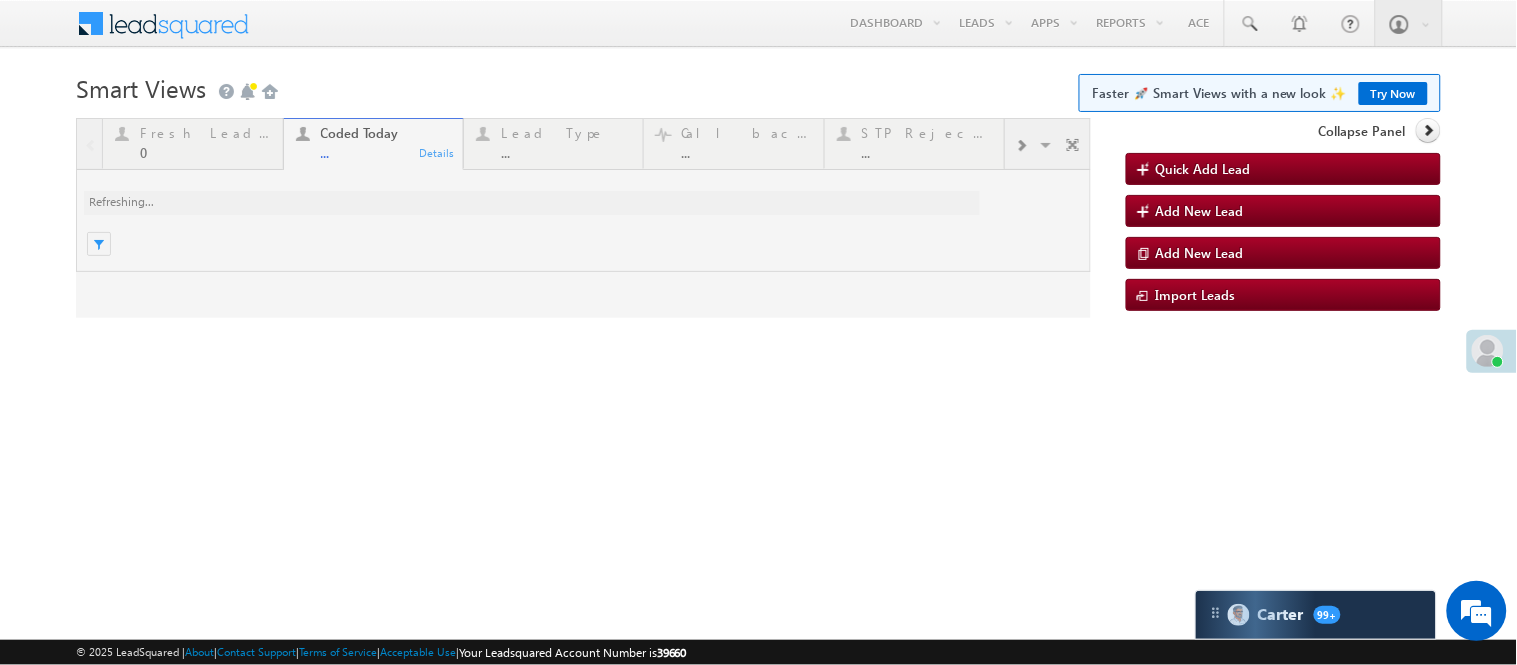 scroll, scrollTop: 0, scrollLeft: 0, axis: both 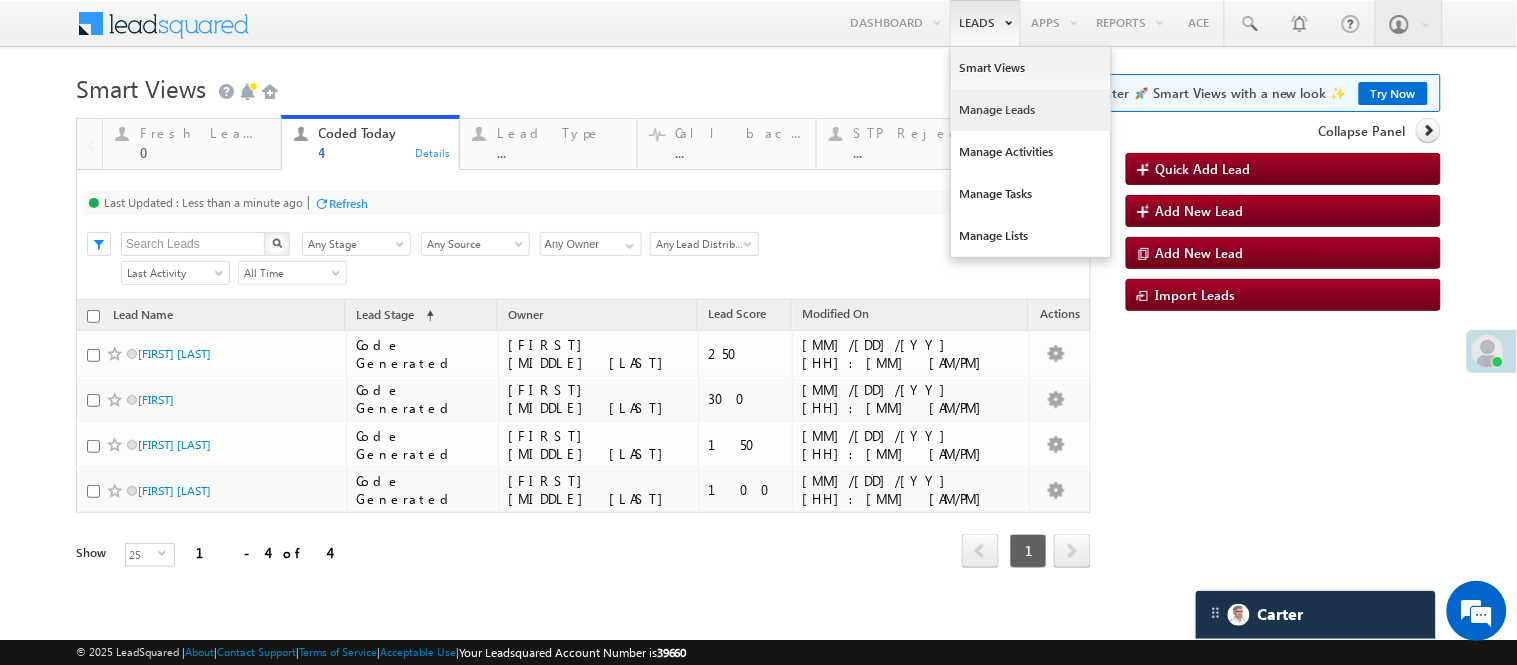 click on "Manage Leads" at bounding box center (1031, 110) 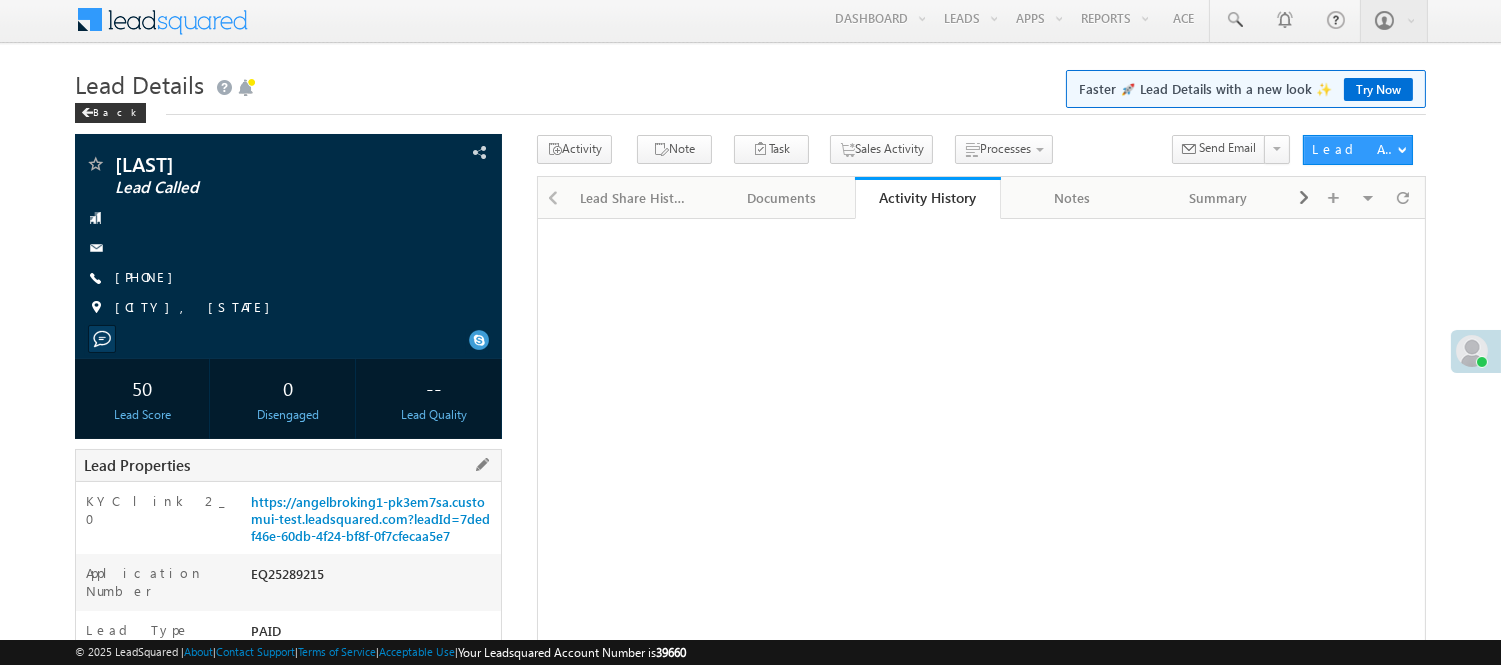 scroll, scrollTop: 4, scrollLeft: 0, axis: vertical 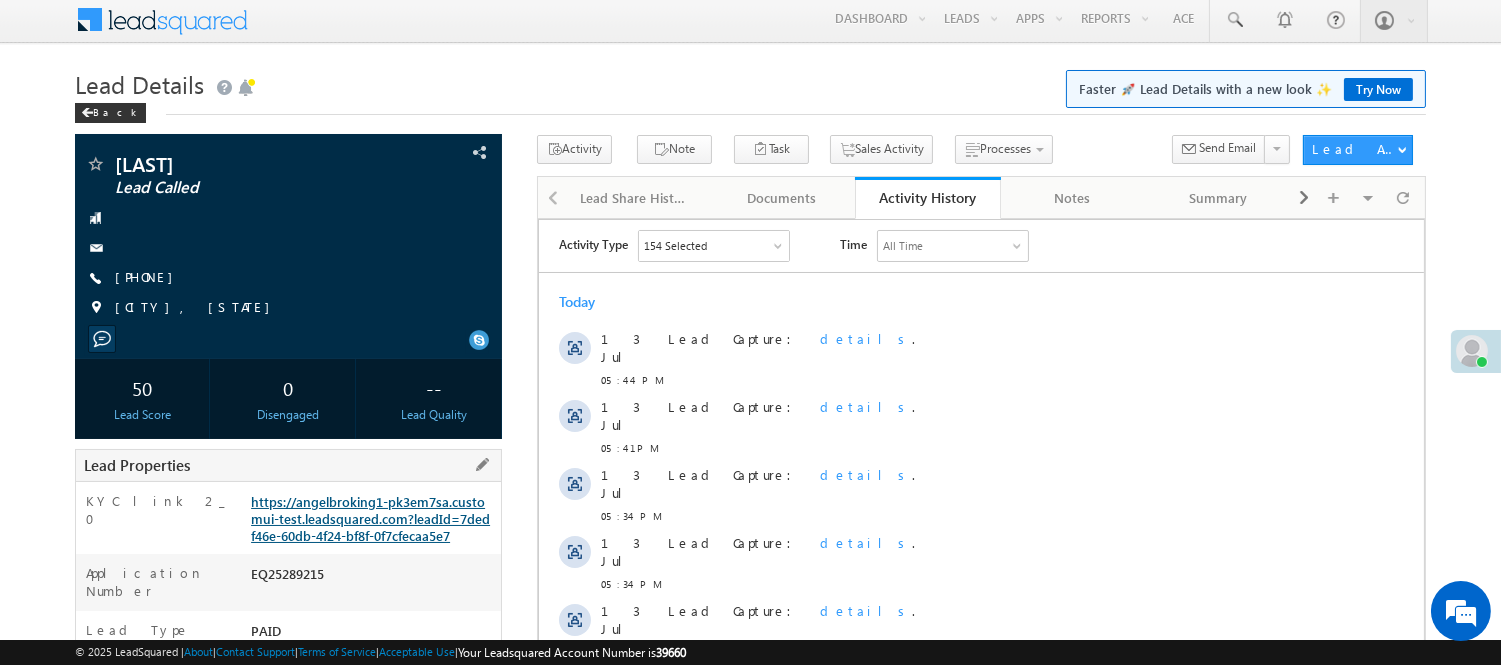 click on "https://angelbroking1-pk3em7sa.customui-test.leadsquared.com?leadId=7dedf46e-60db-4f24-bf8f-0f7cfecaa5e7" at bounding box center (370, 518) 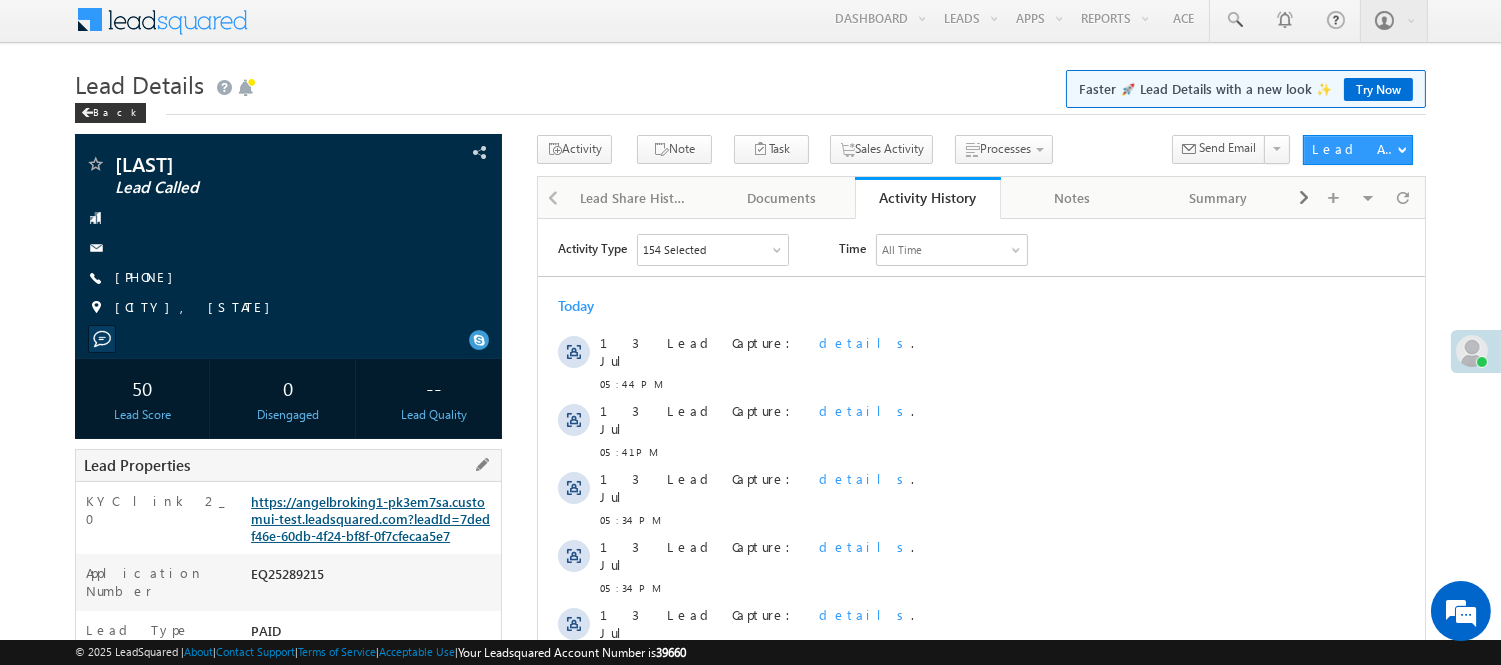 scroll, scrollTop: 0, scrollLeft: 0, axis: both 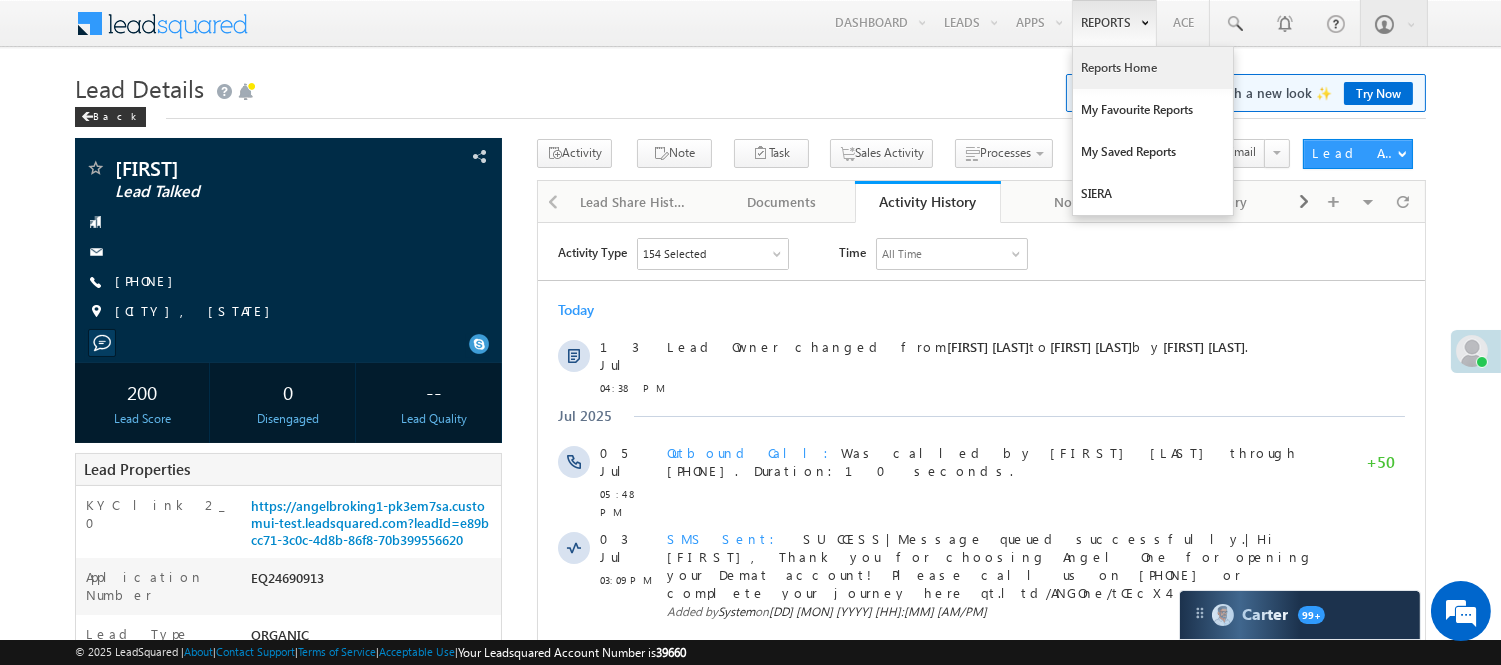 click on "Reports Home" at bounding box center [1153, 68] 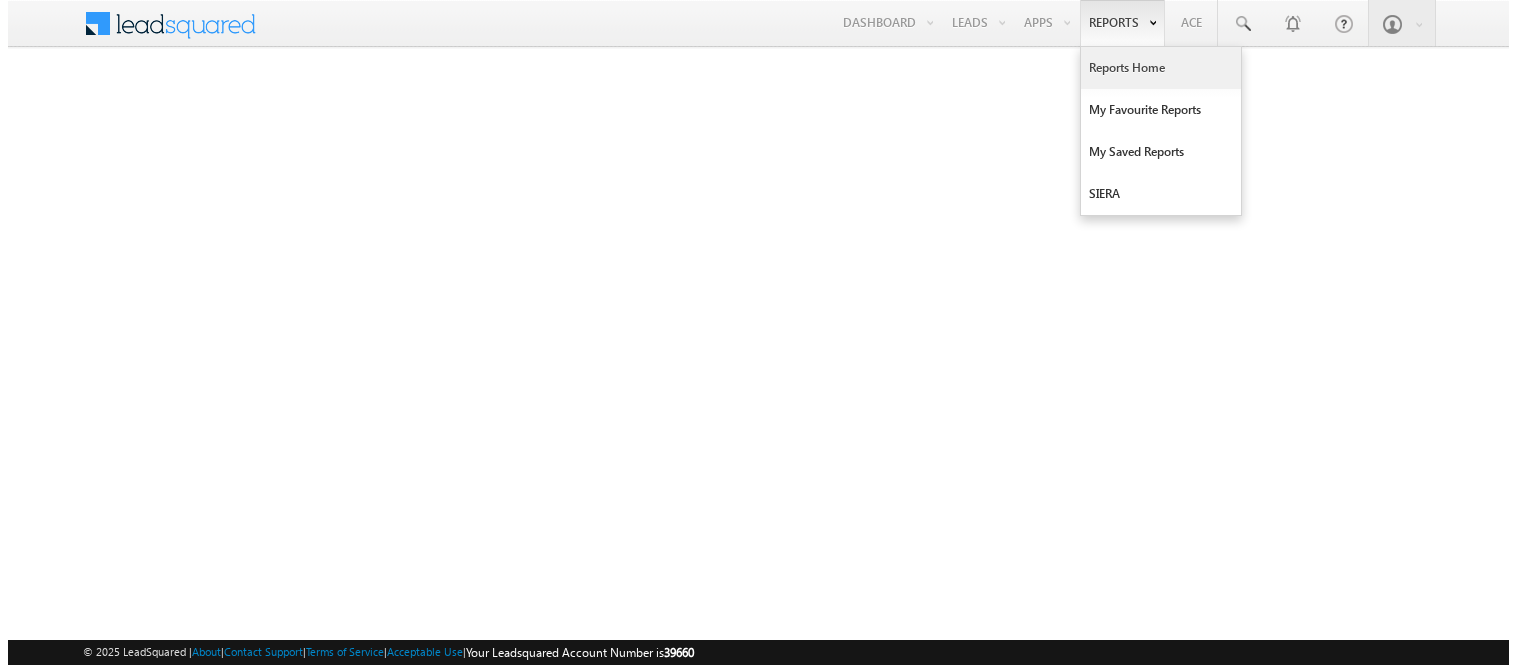 scroll, scrollTop: 0, scrollLeft: 0, axis: both 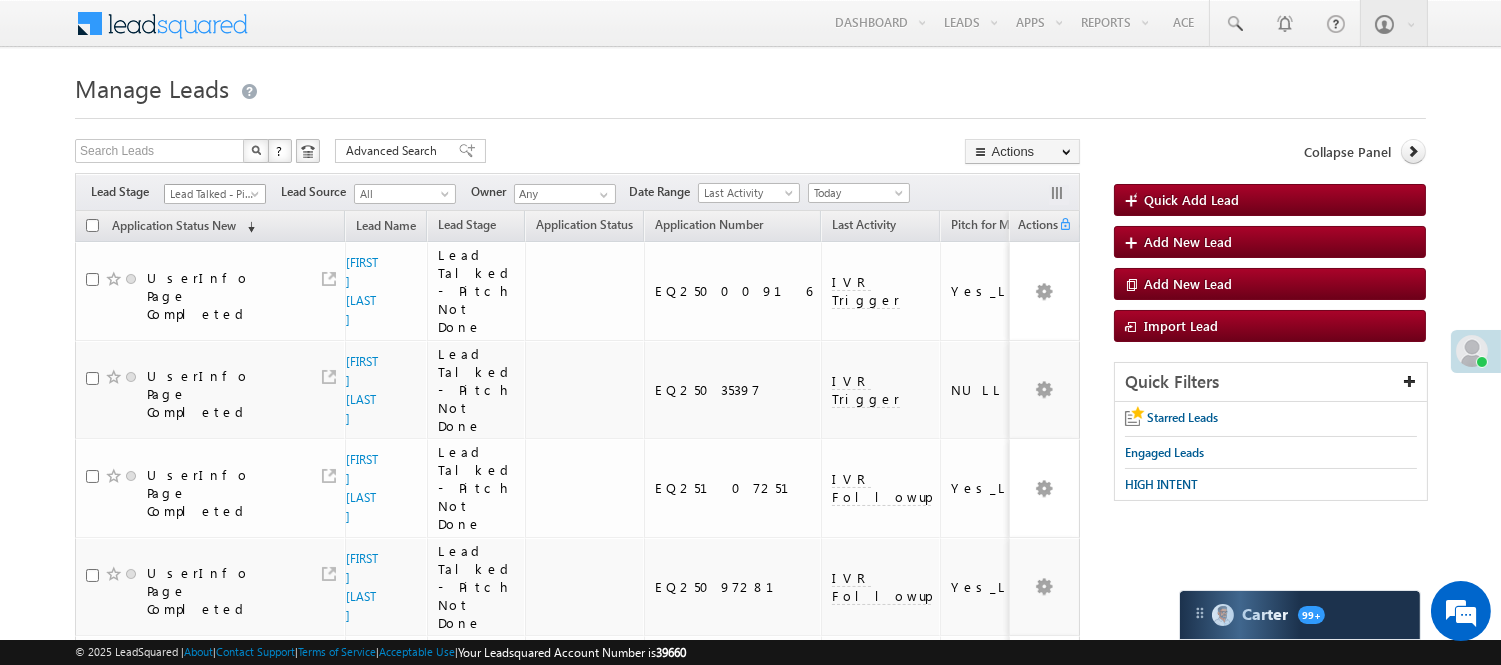 click on "Lead Talked - Pitch Not Done" at bounding box center (212, 194) 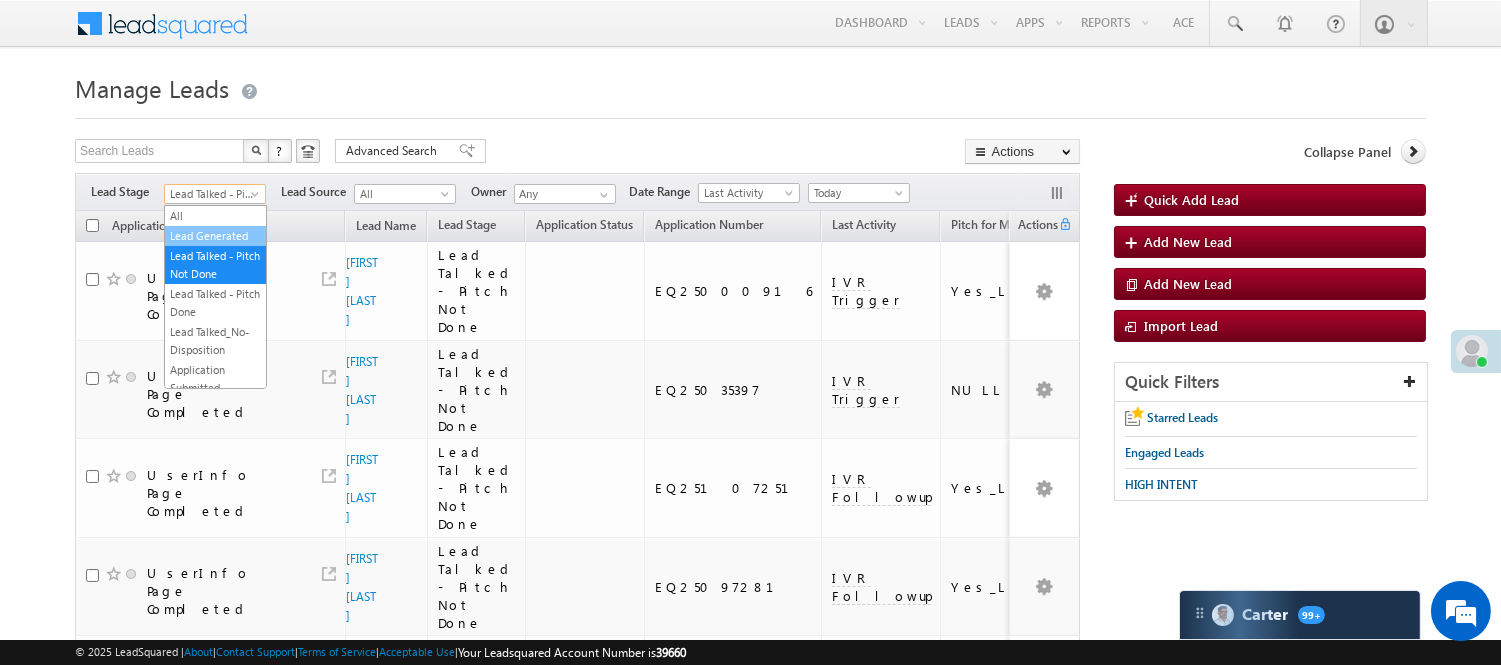 click on "Lead Generated" at bounding box center (215, 236) 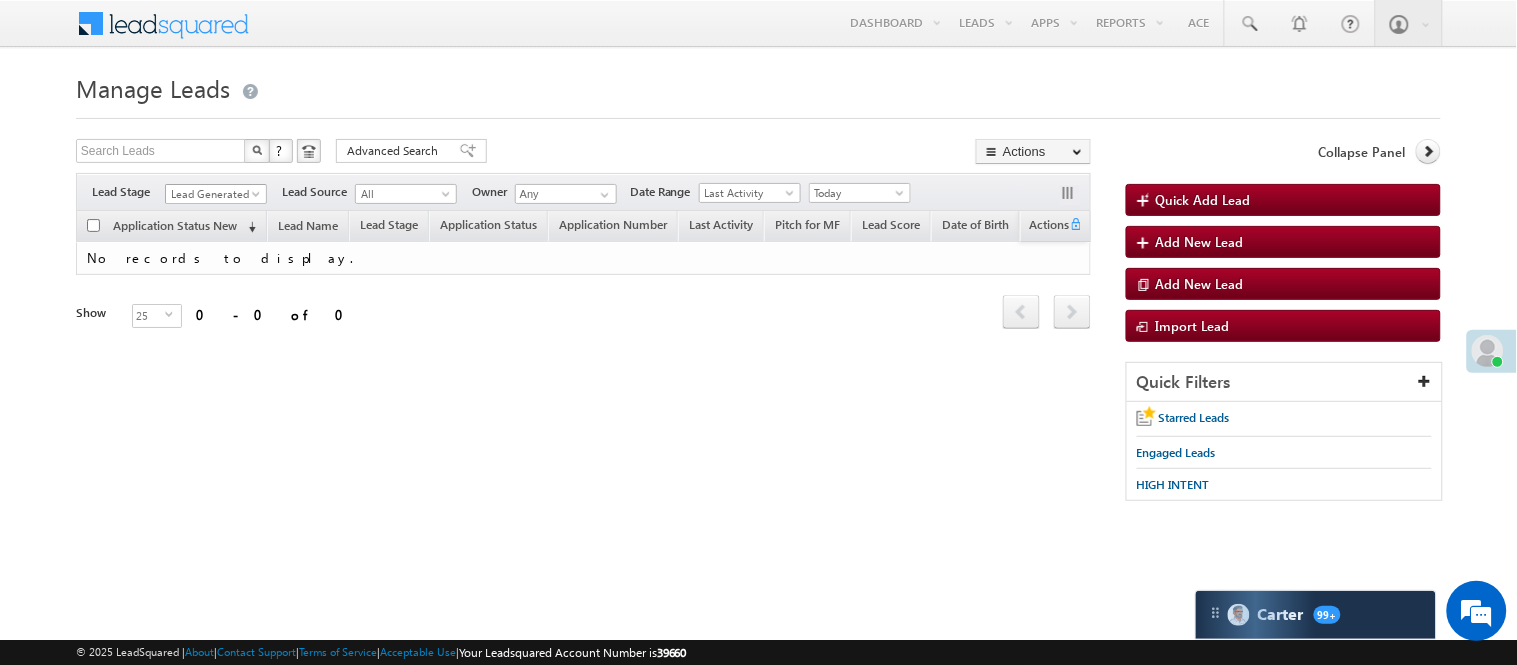click on "Lead Generated" at bounding box center (213, 194) 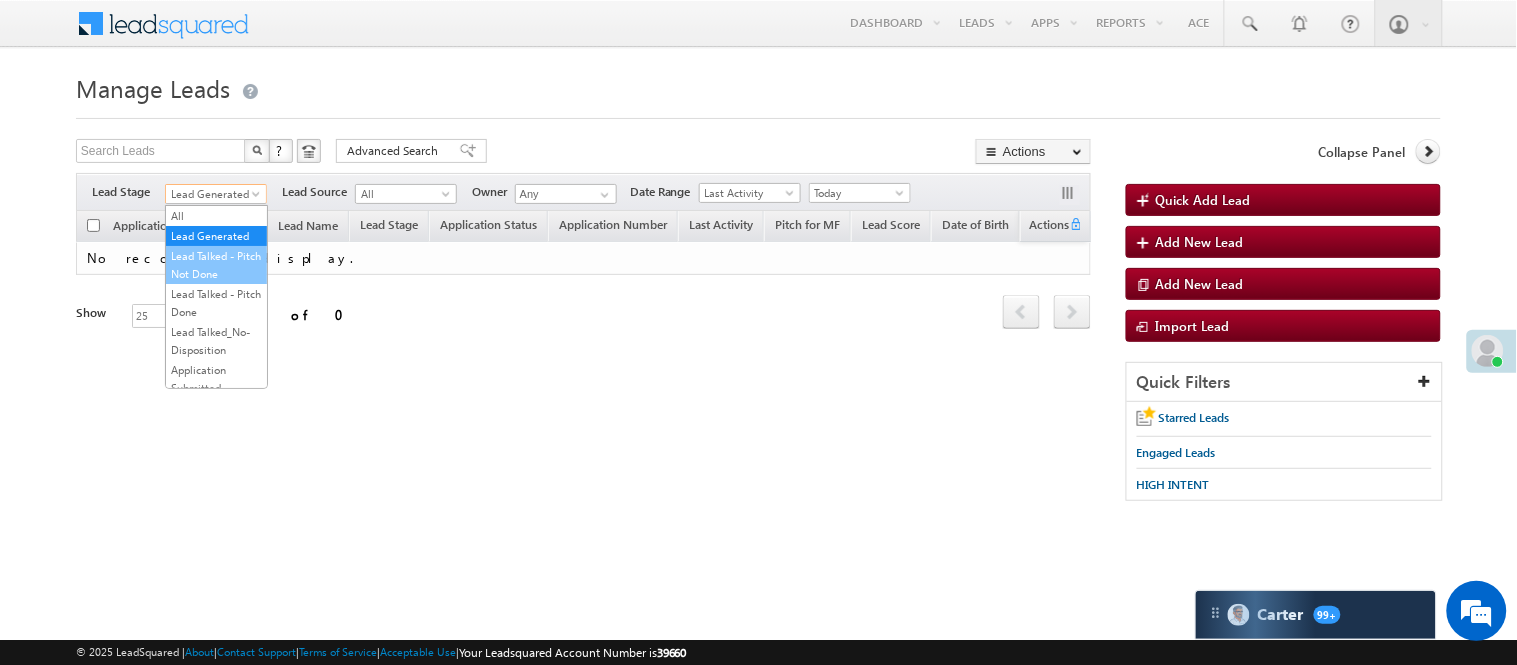 click on "Lead Talked - Pitch Not Done" at bounding box center [216, 265] 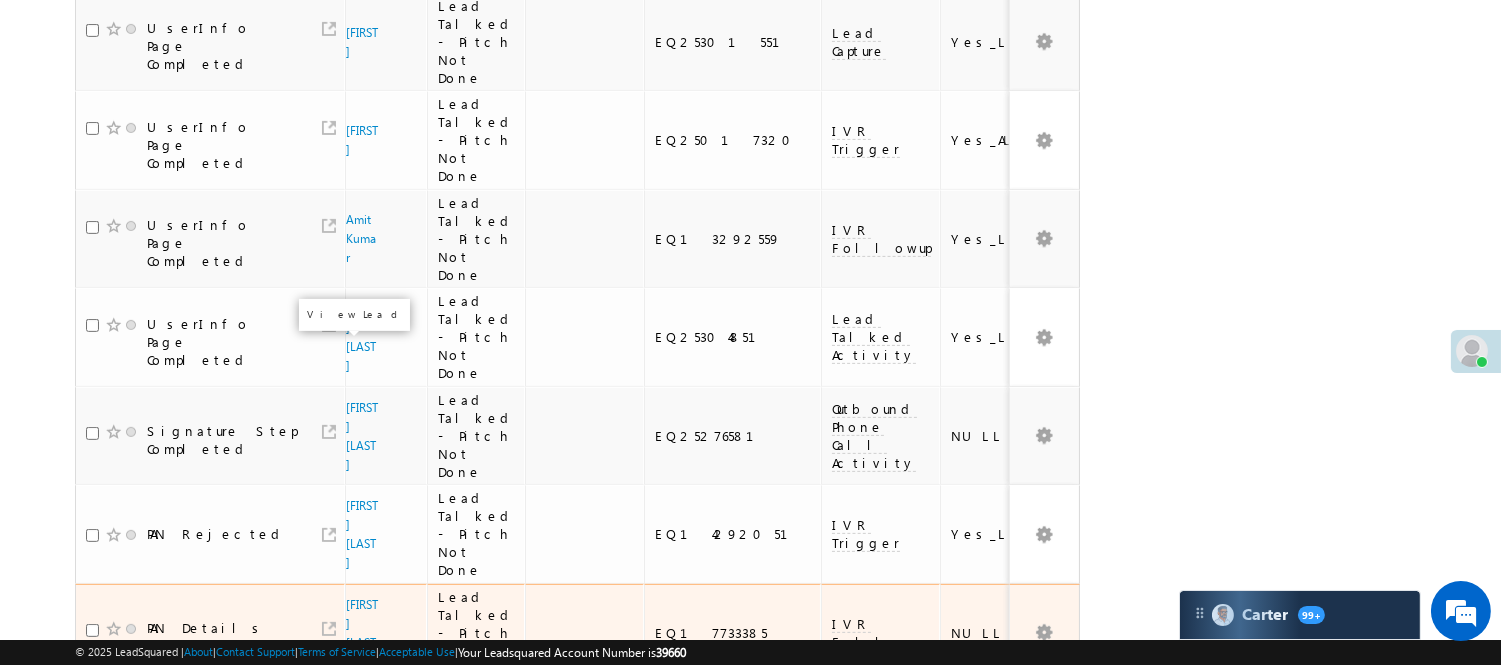scroll, scrollTop: 1813, scrollLeft: 0, axis: vertical 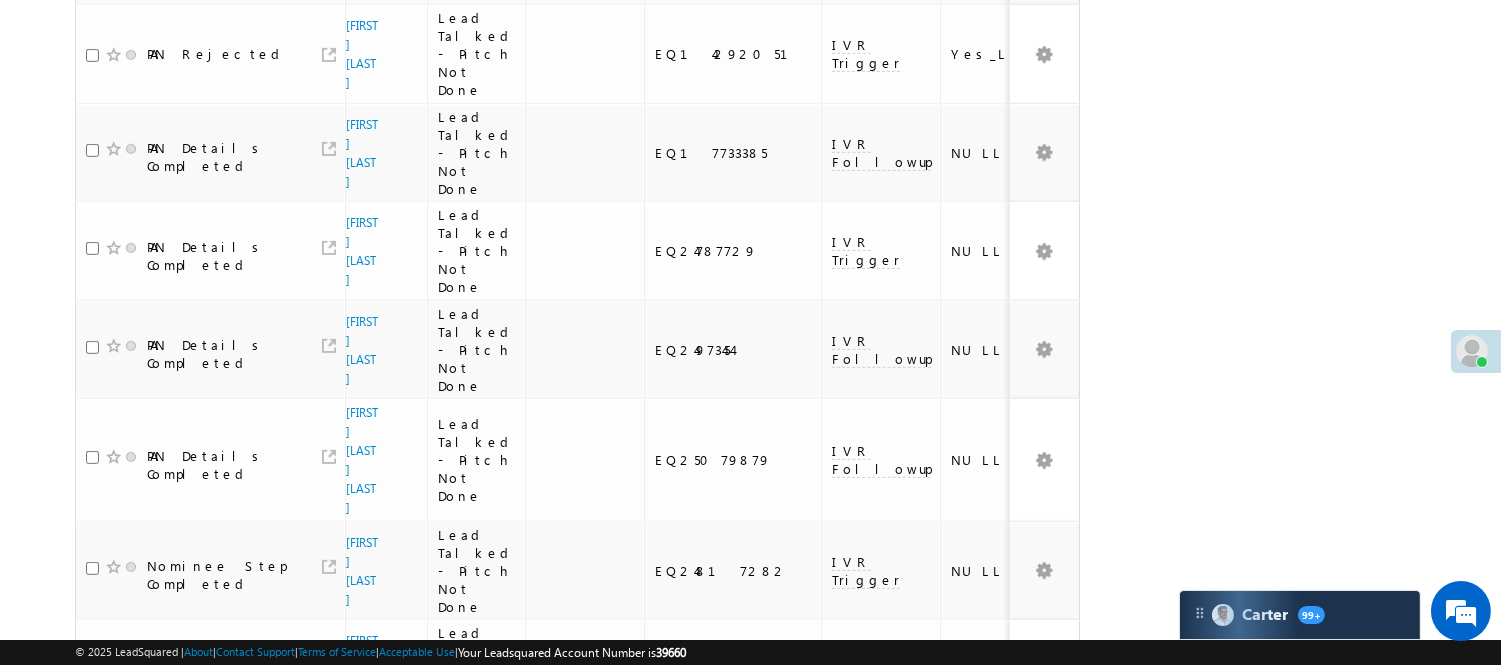 click on "Mahipal choudhary" at bounding box center [362, 866] 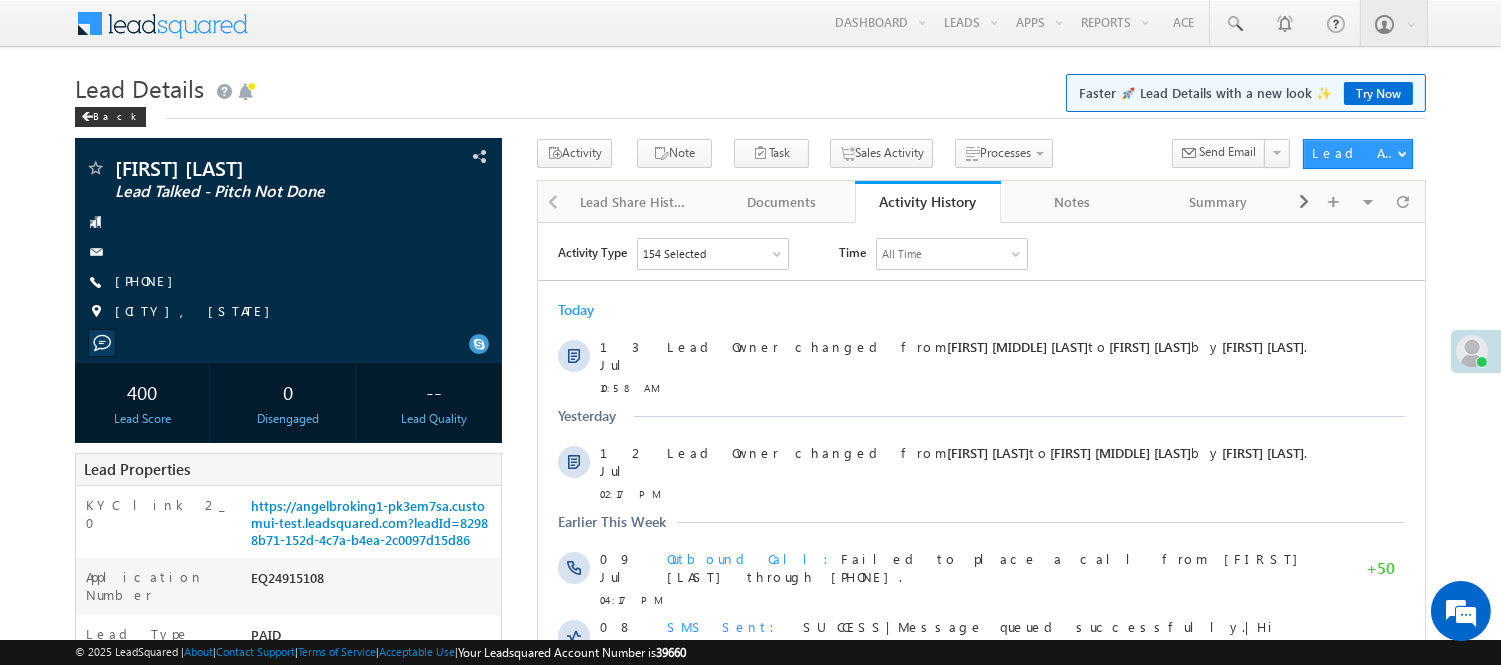 scroll, scrollTop: 0, scrollLeft: 0, axis: both 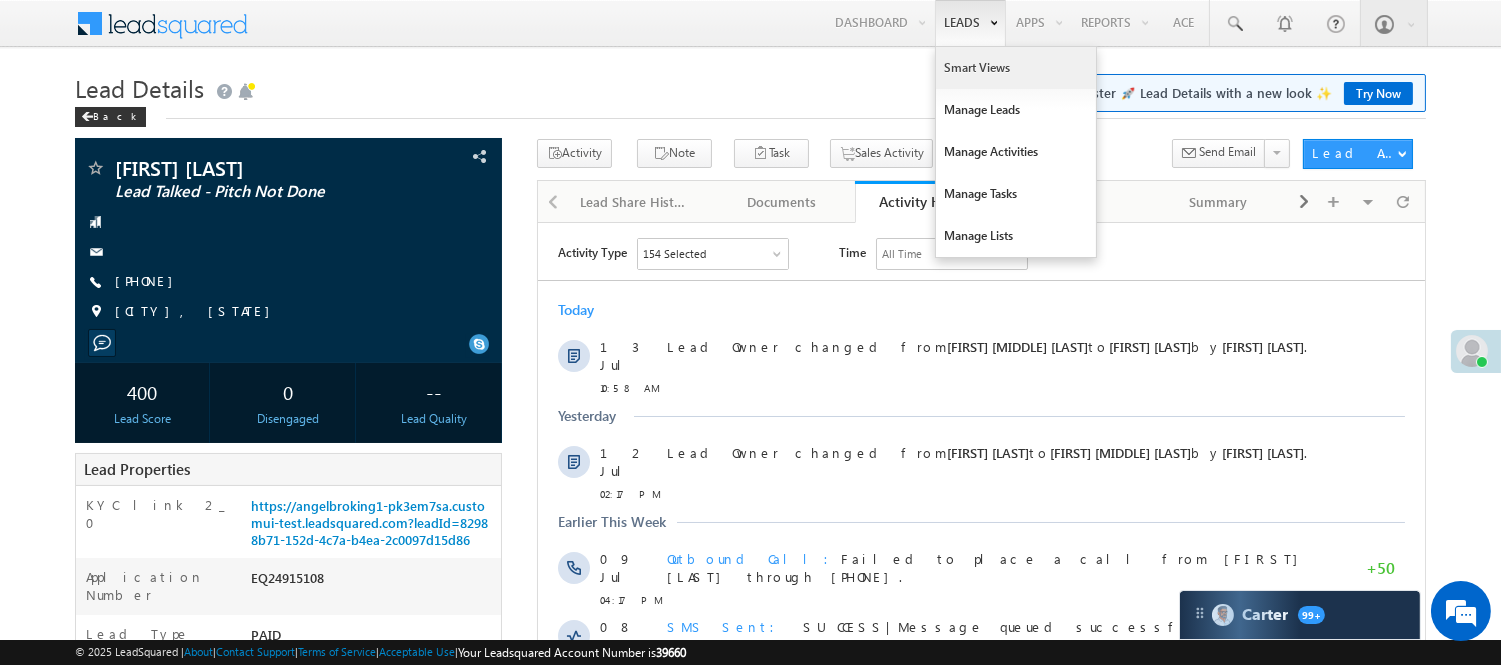 click on "Smart Views" at bounding box center [1016, 68] 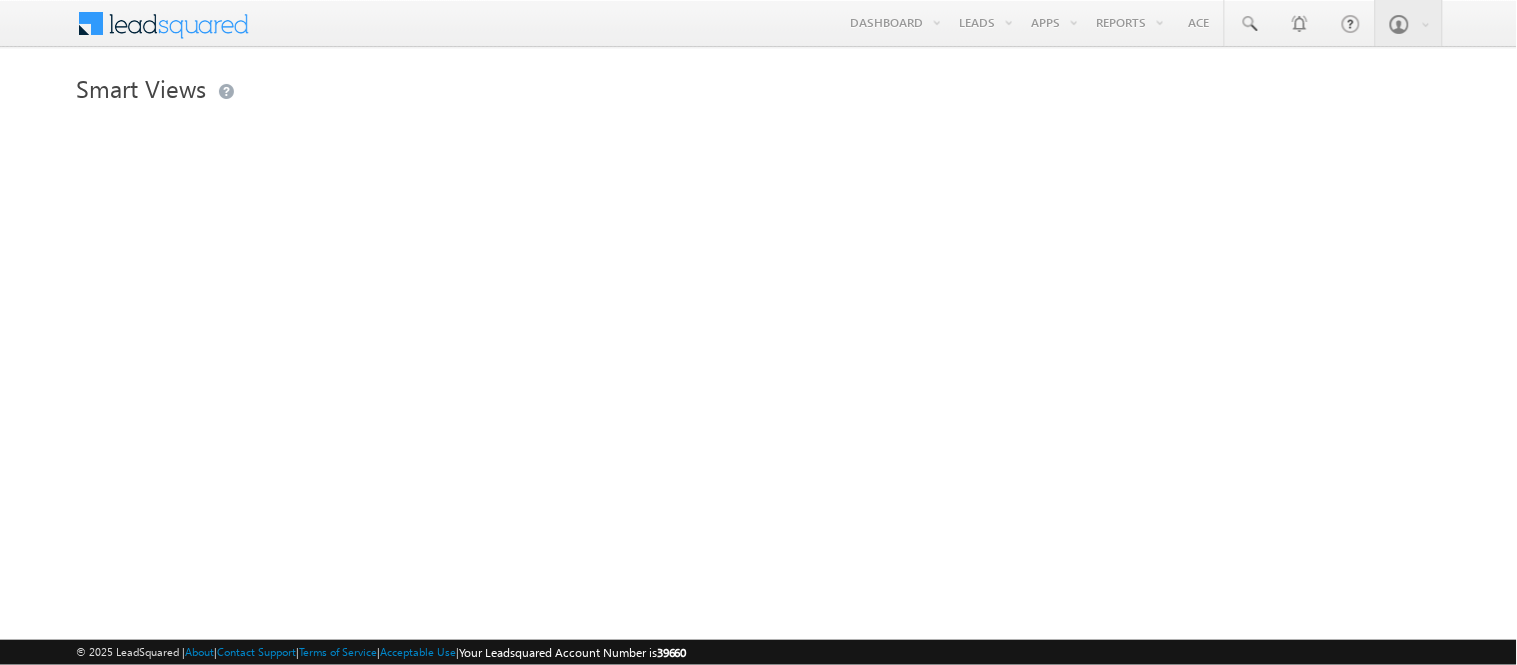 scroll, scrollTop: 0, scrollLeft: 0, axis: both 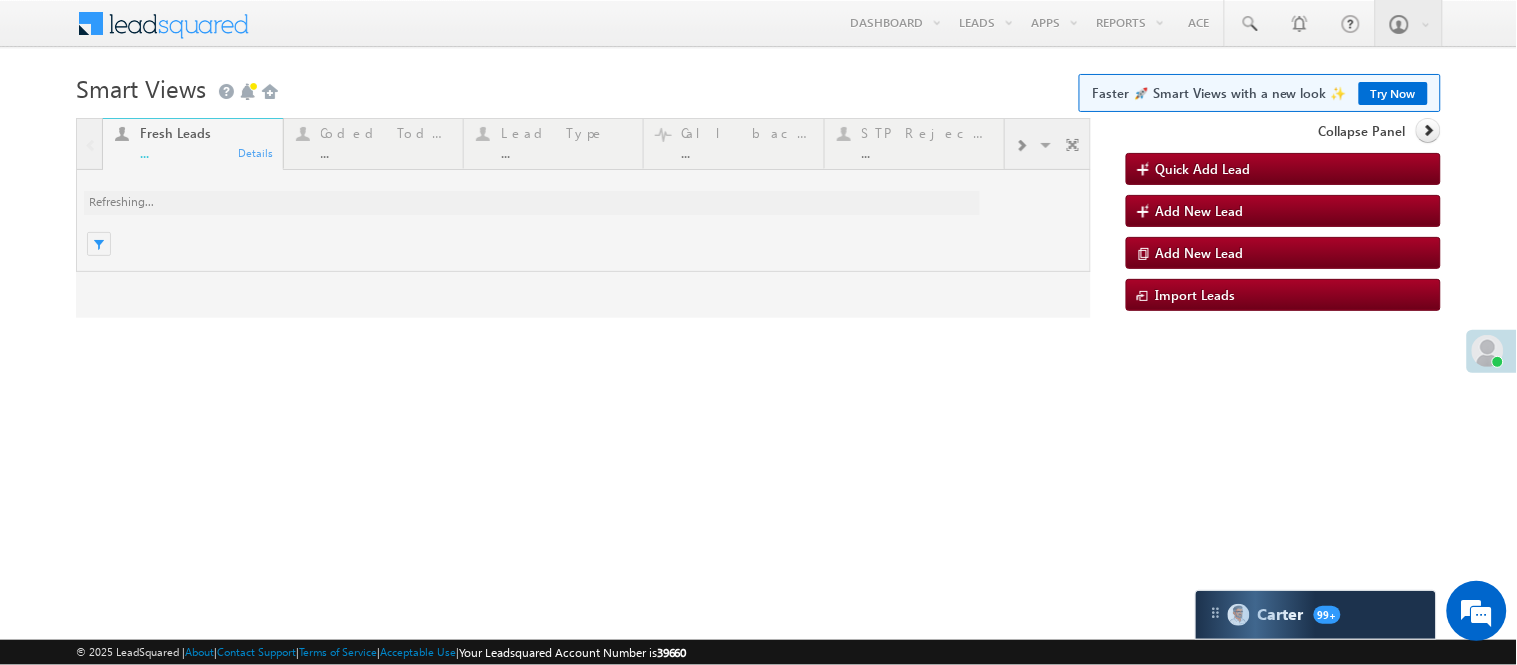 click at bounding box center (583, 218) 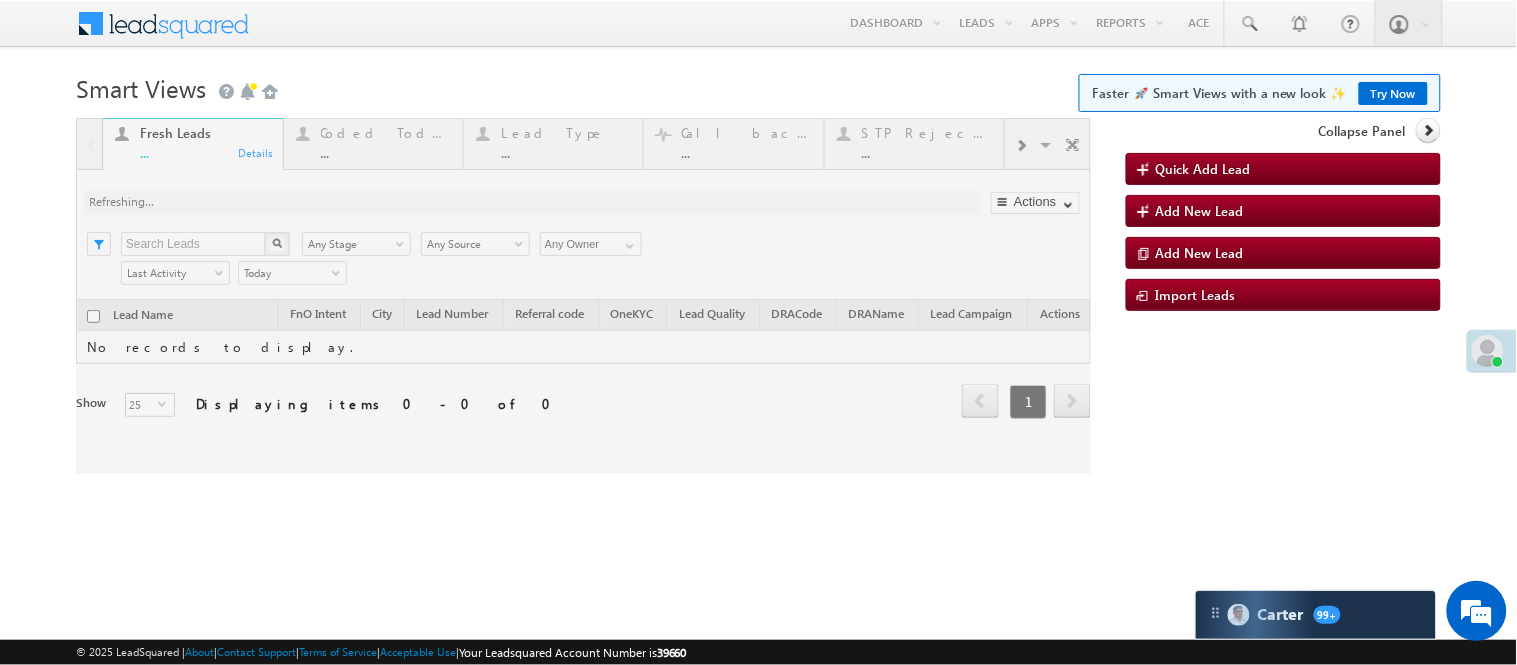 click at bounding box center (583, 296) 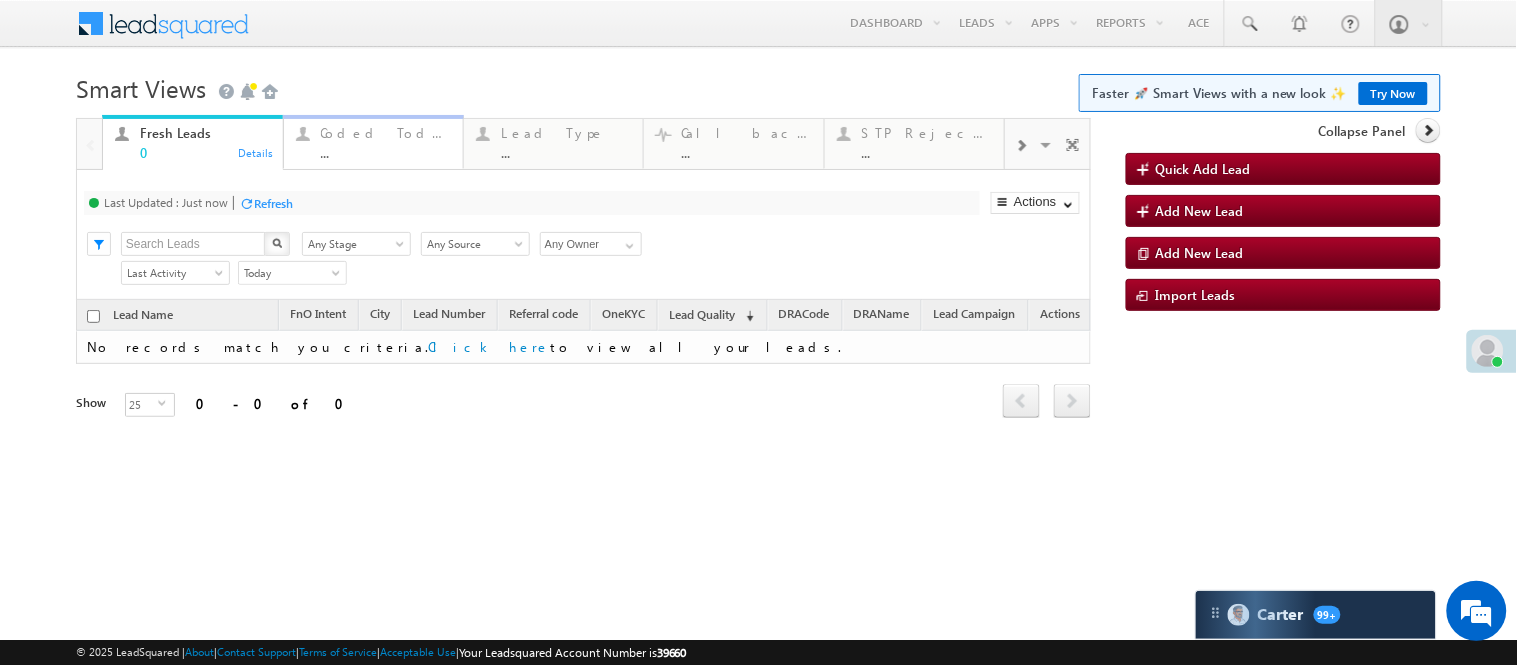 scroll, scrollTop: 0, scrollLeft: 0, axis: both 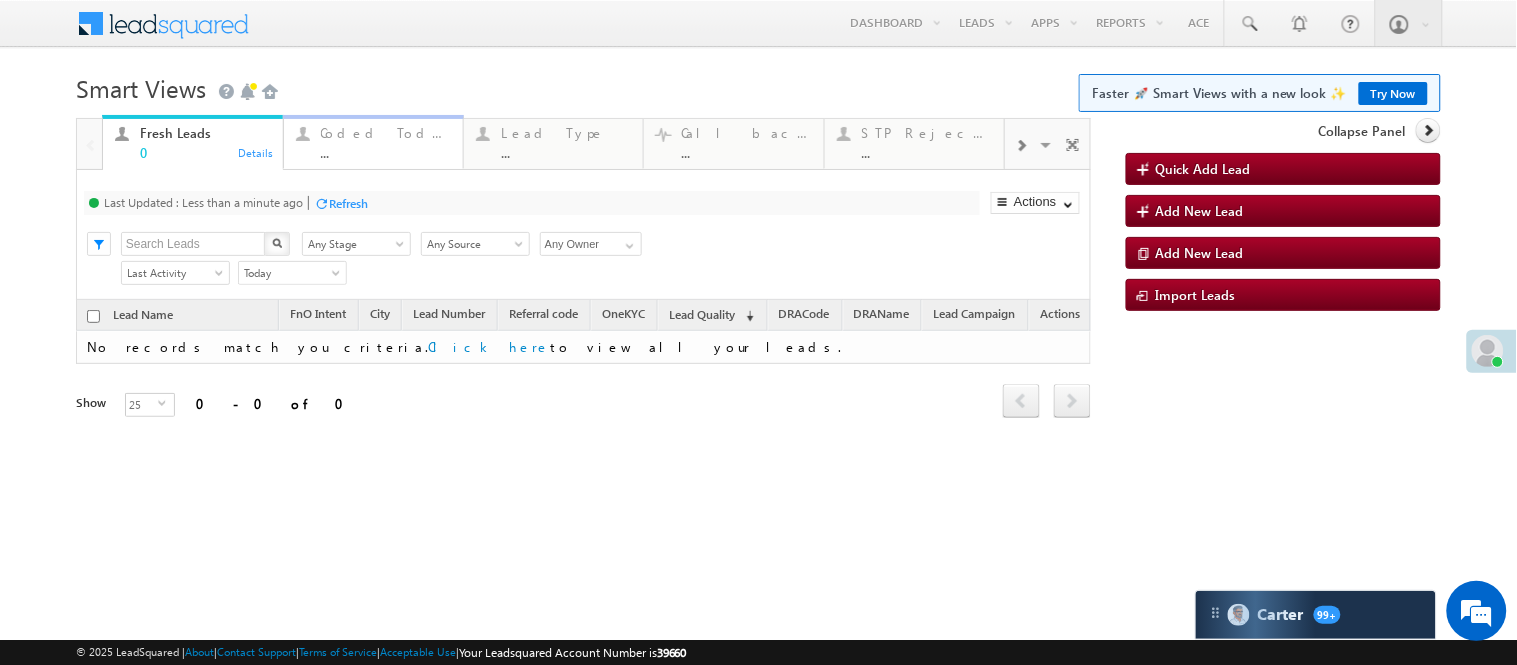 click on "..." at bounding box center [386, 152] 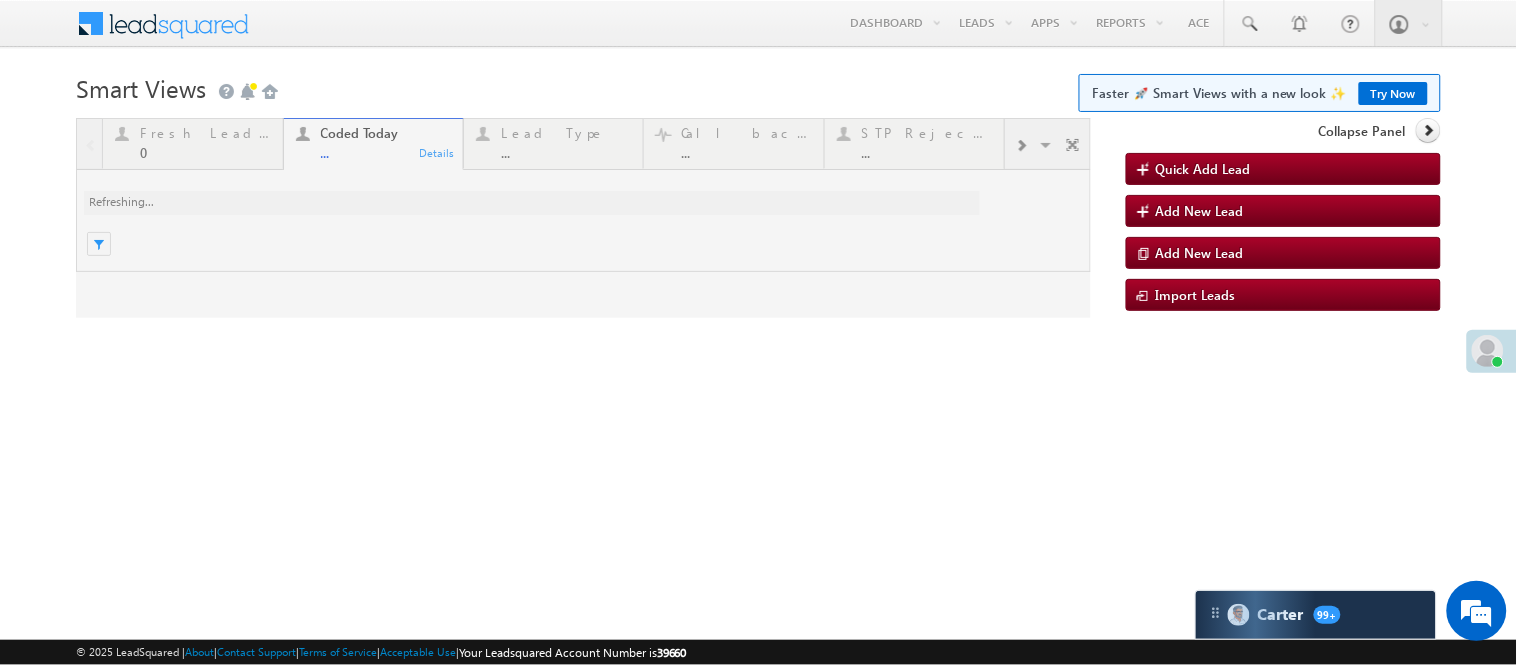 scroll, scrollTop: 0, scrollLeft: 0, axis: both 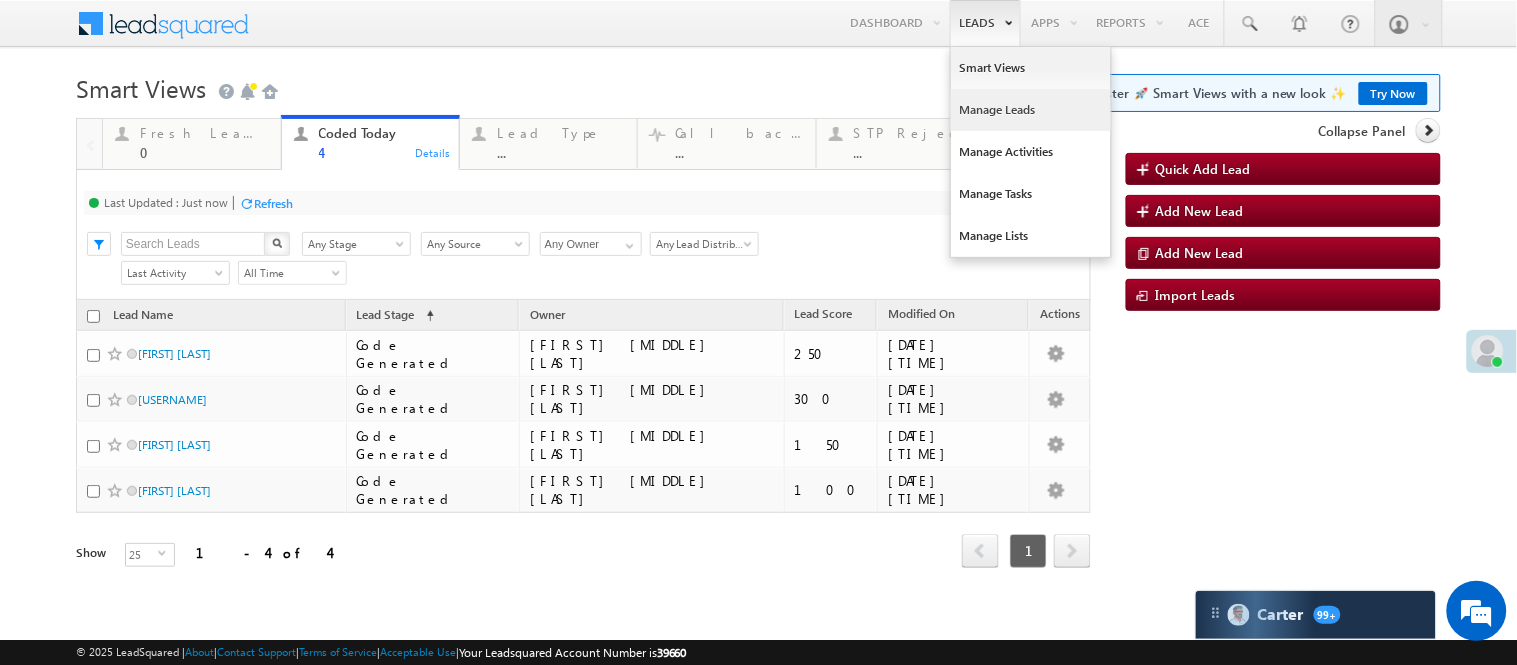 click on "Manage Leads" at bounding box center (1031, 110) 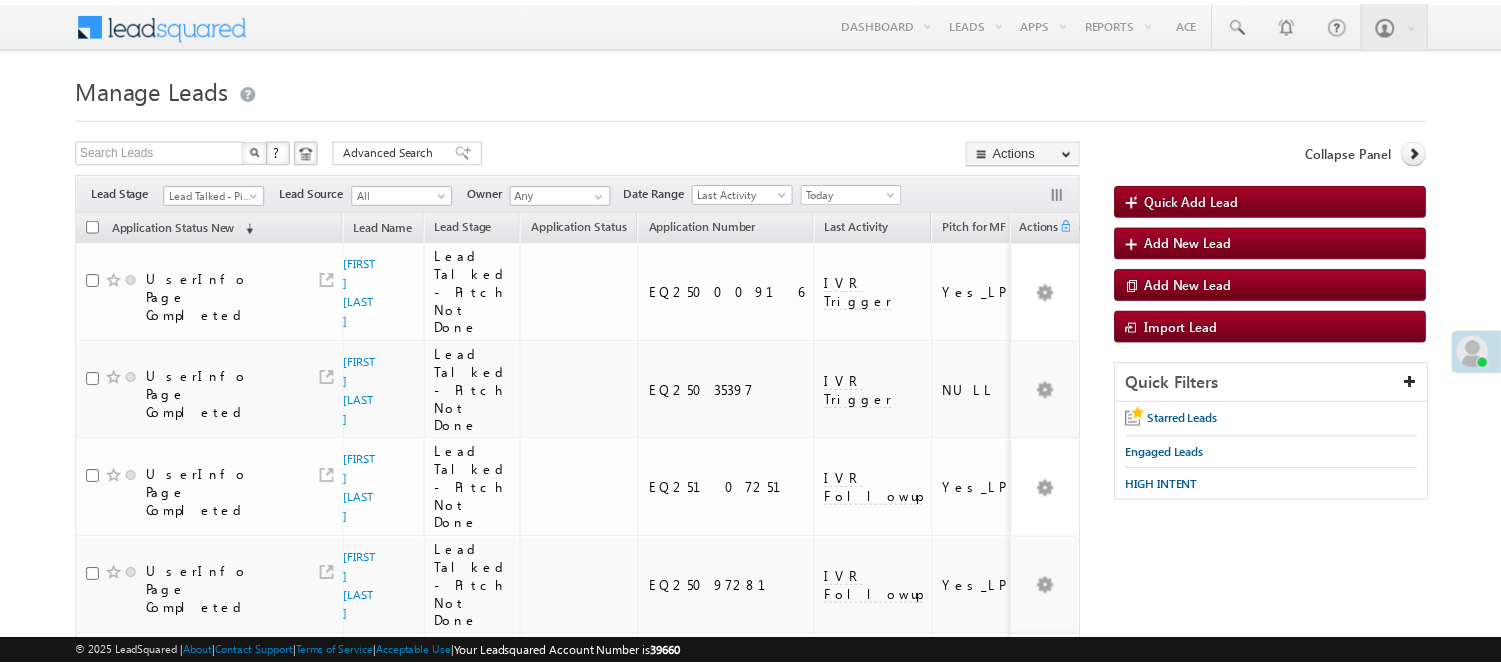 scroll, scrollTop: 0, scrollLeft: 0, axis: both 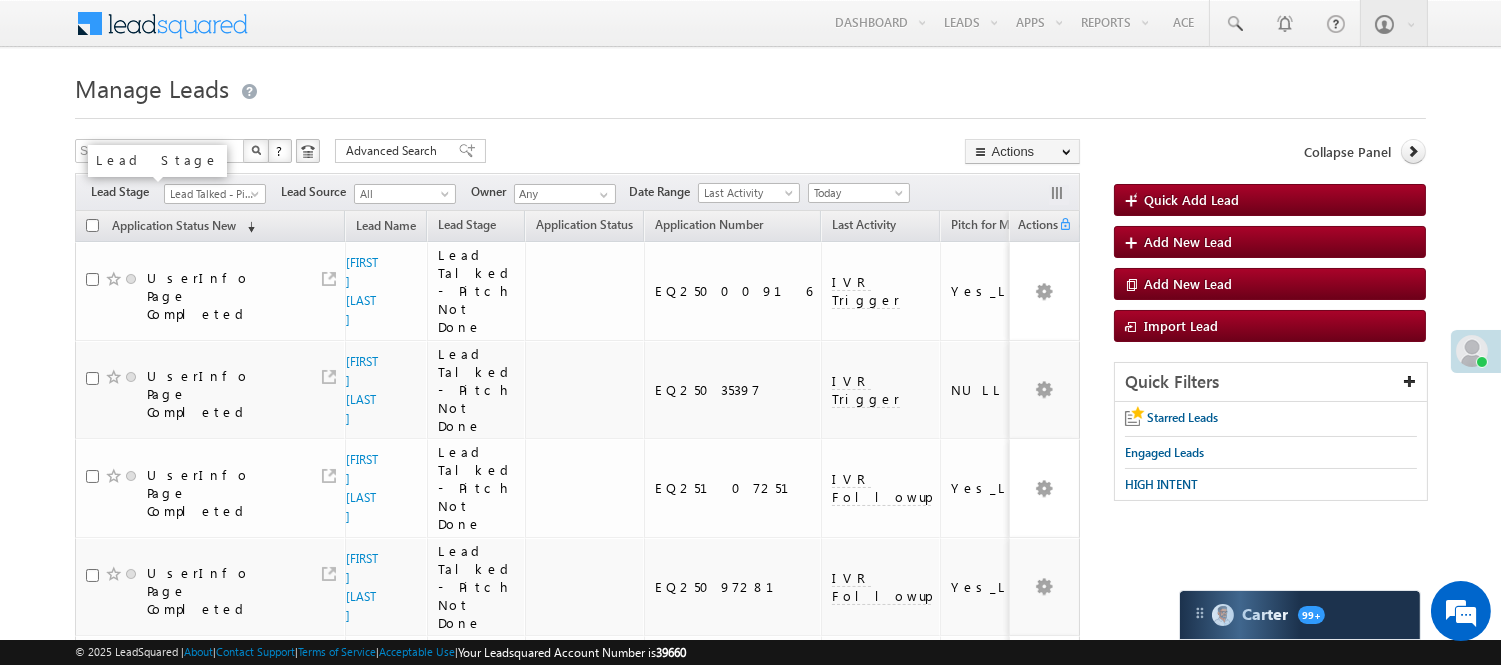 click on "Lead Talked - Pitch Not Done" at bounding box center [212, 194] 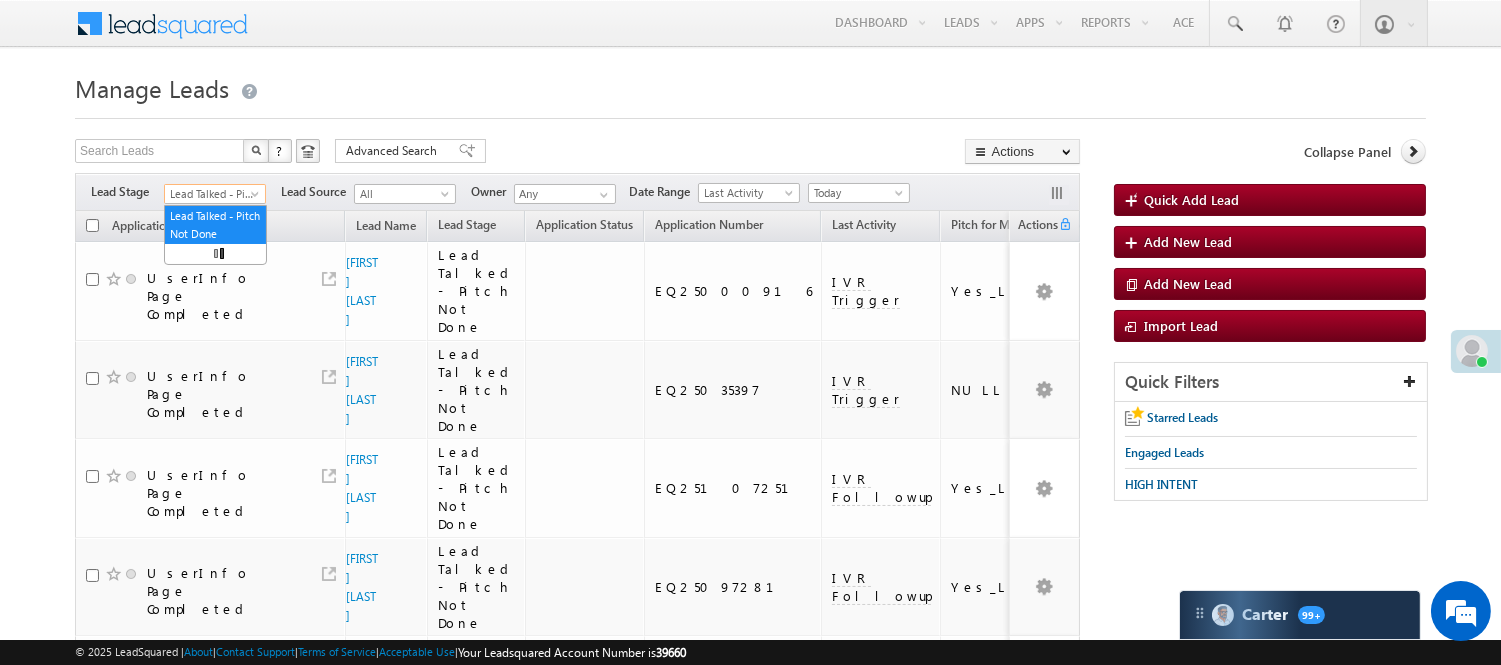 scroll, scrollTop: 0, scrollLeft: 0, axis: both 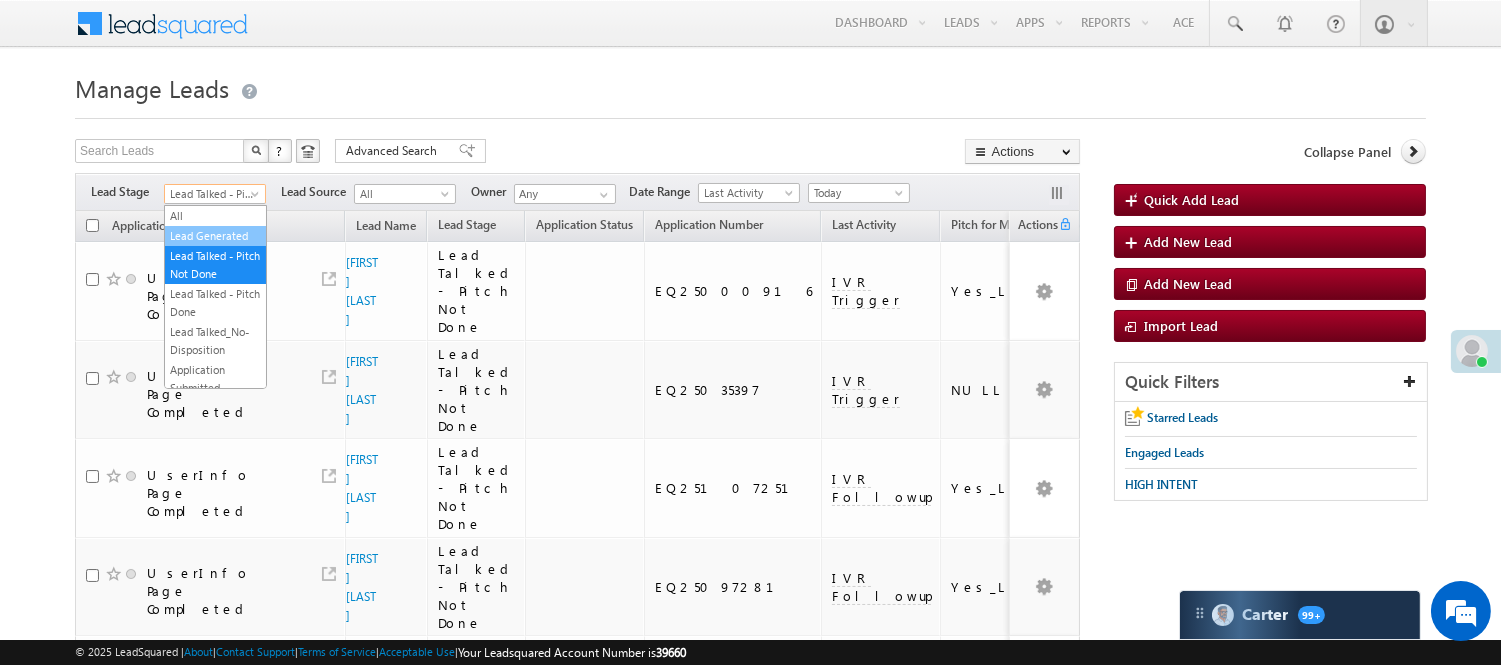 click on "Lead Generated" at bounding box center [215, 236] 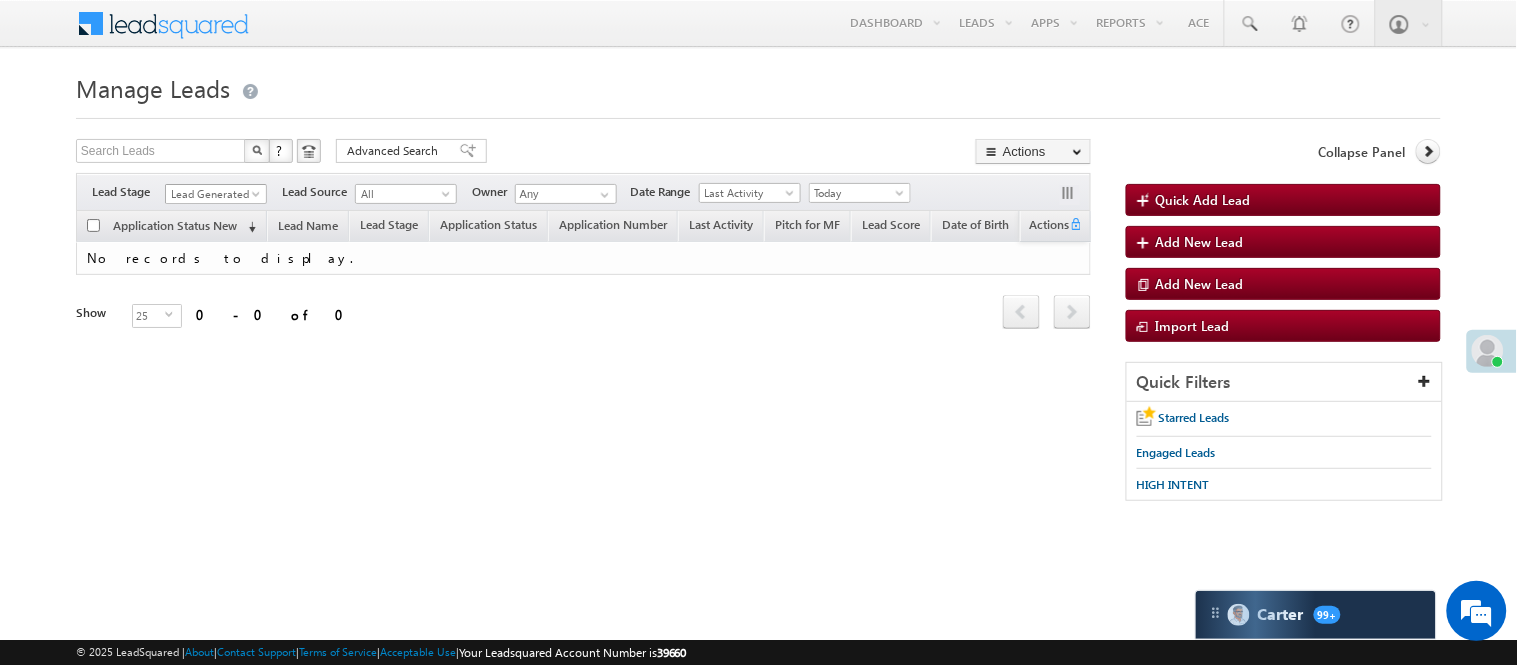 click on "Lead Generated" at bounding box center [213, 194] 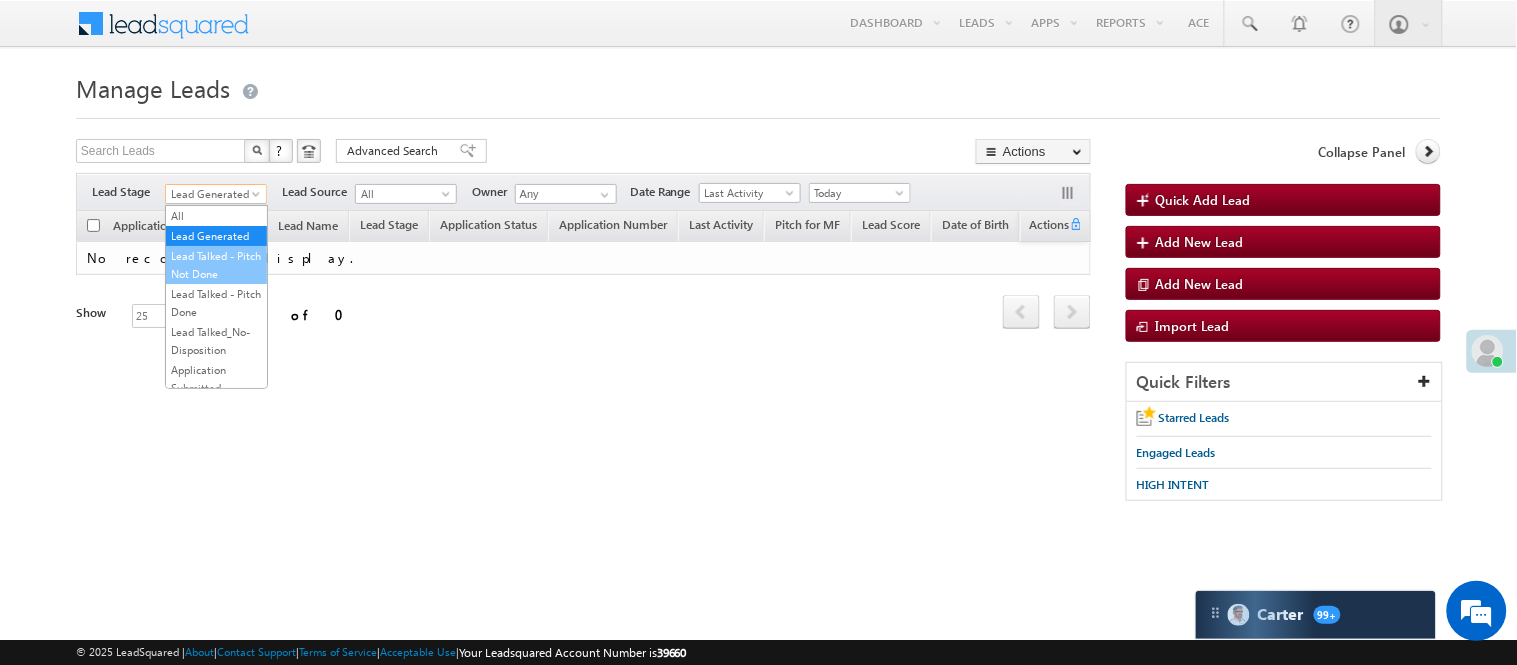 click on "Lead Talked - Pitch Not Done" at bounding box center [216, 265] 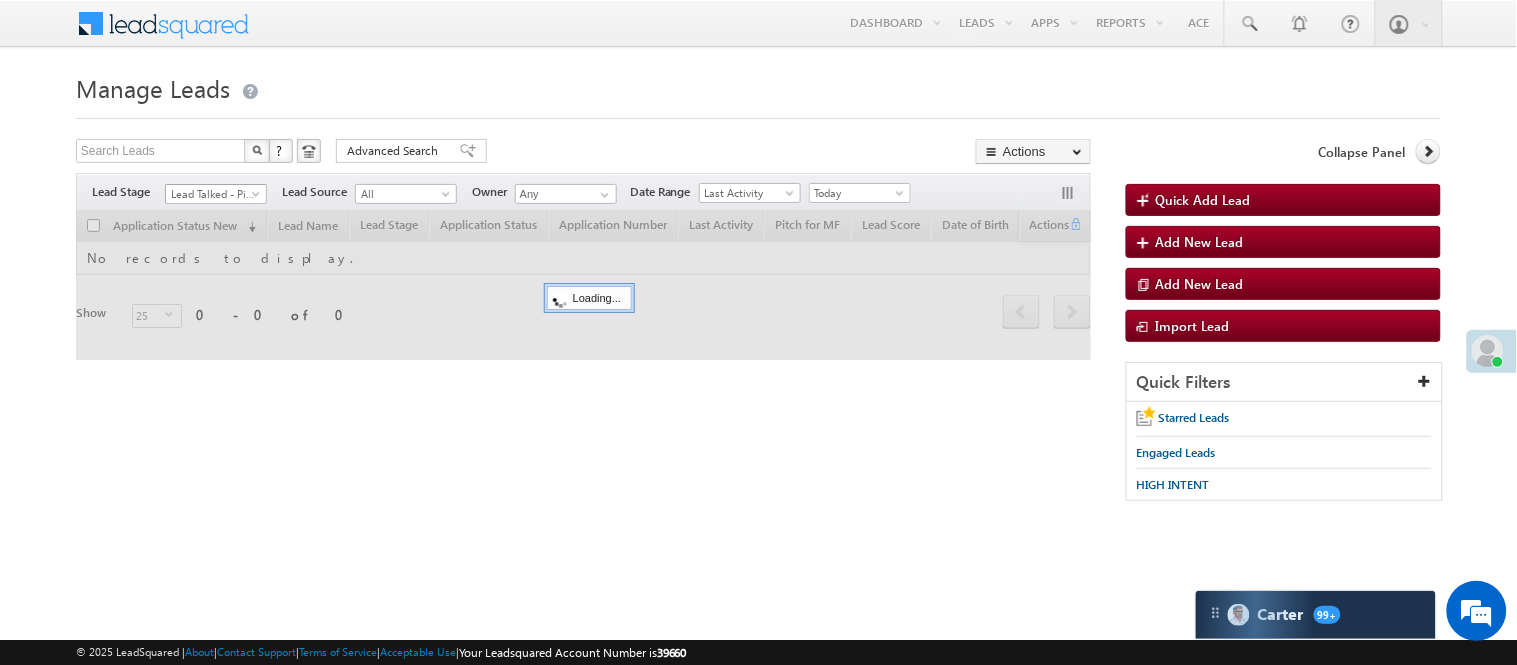 click on "Lead Talked - Pitch Not Done" at bounding box center [213, 194] 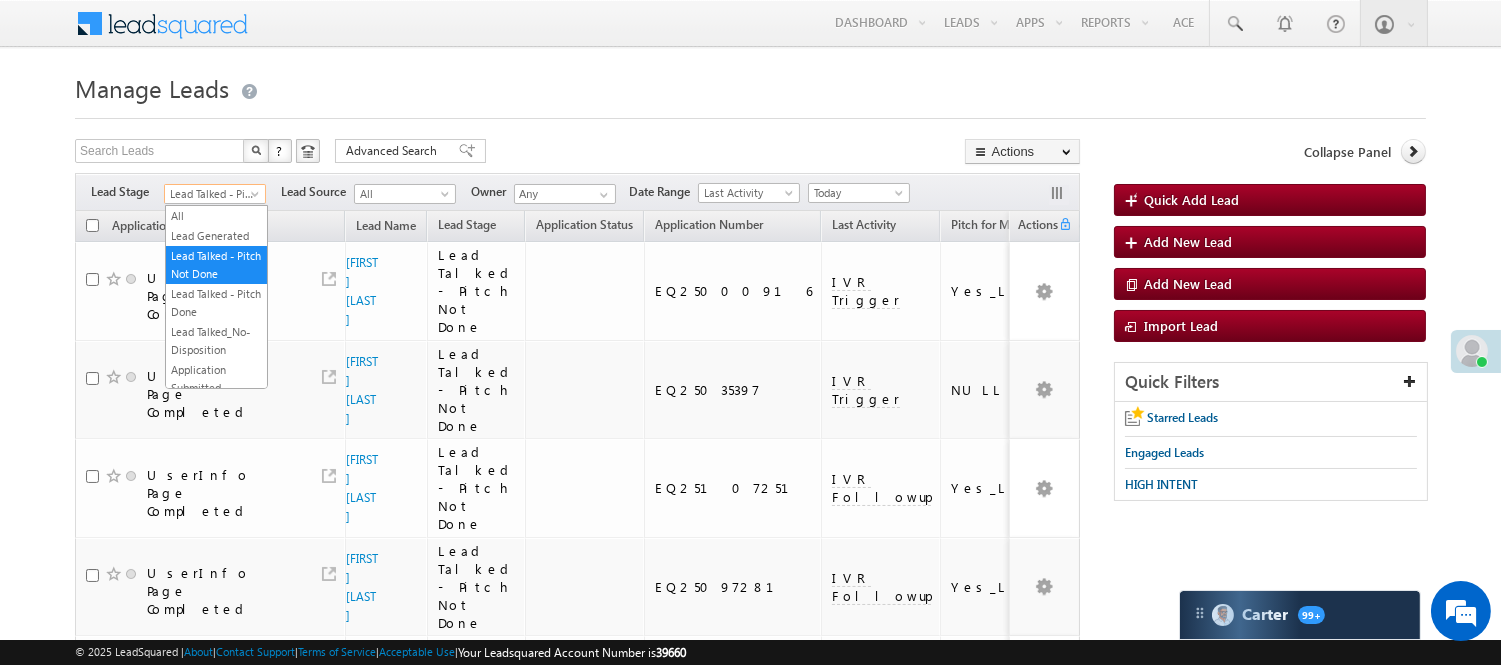 scroll, scrollTop: 496, scrollLeft: 0, axis: vertical 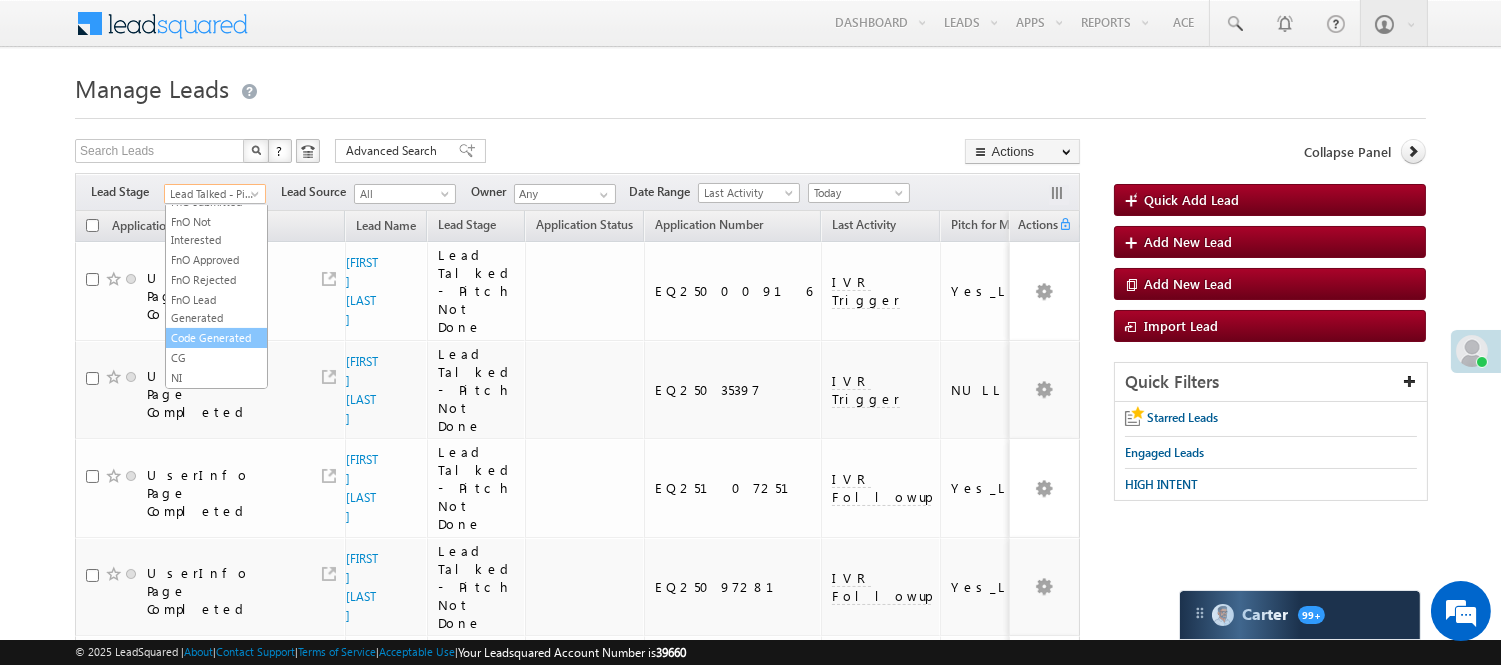 click on "Code Generated" at bounding box center [216, 338] 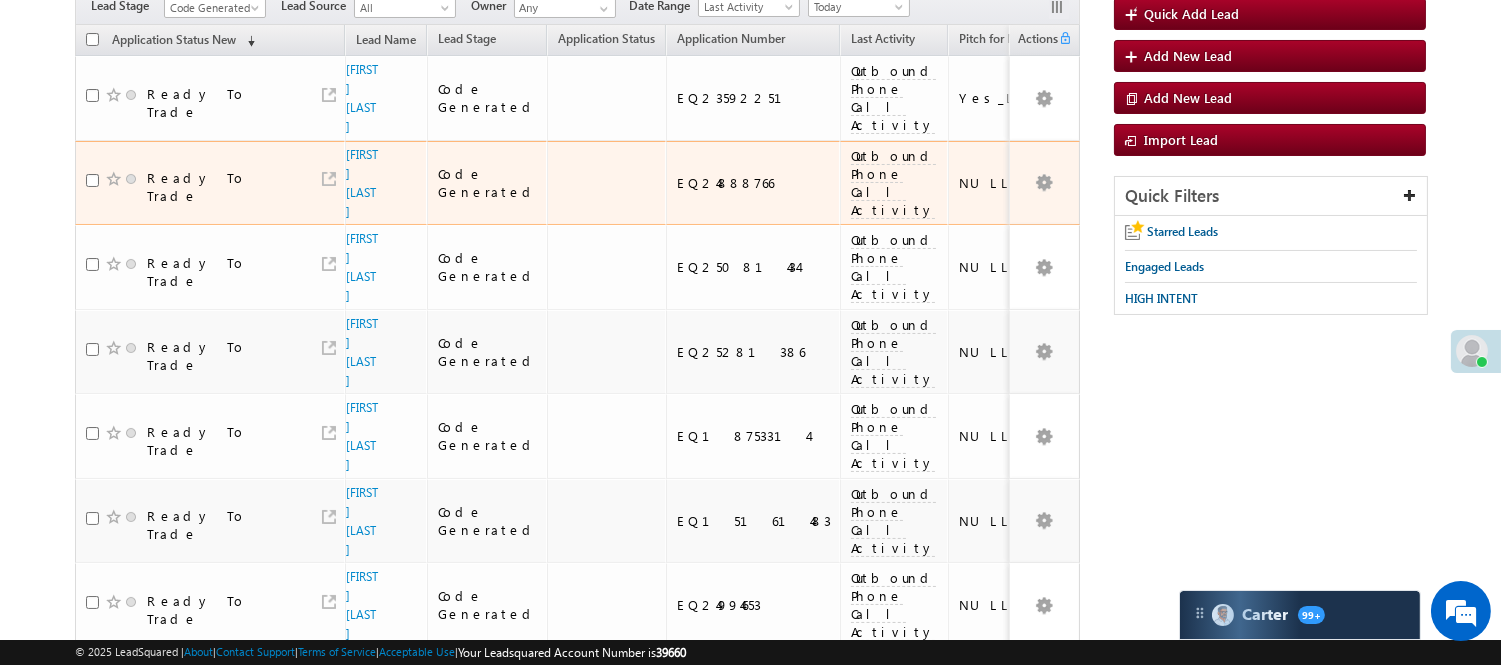 scroll, scrollTop: 0, scrollLeft: 0, axis: both 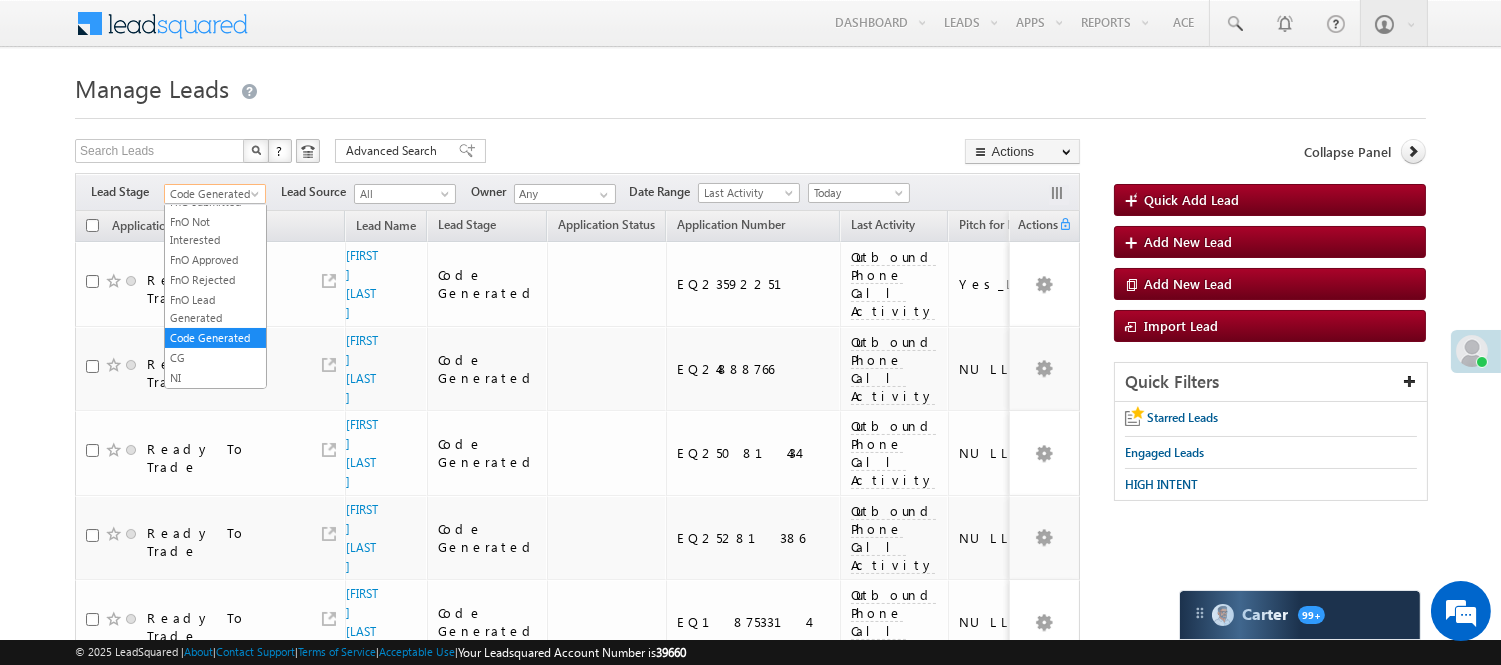 click on "Code Generated" at bounding box center (212, 194) 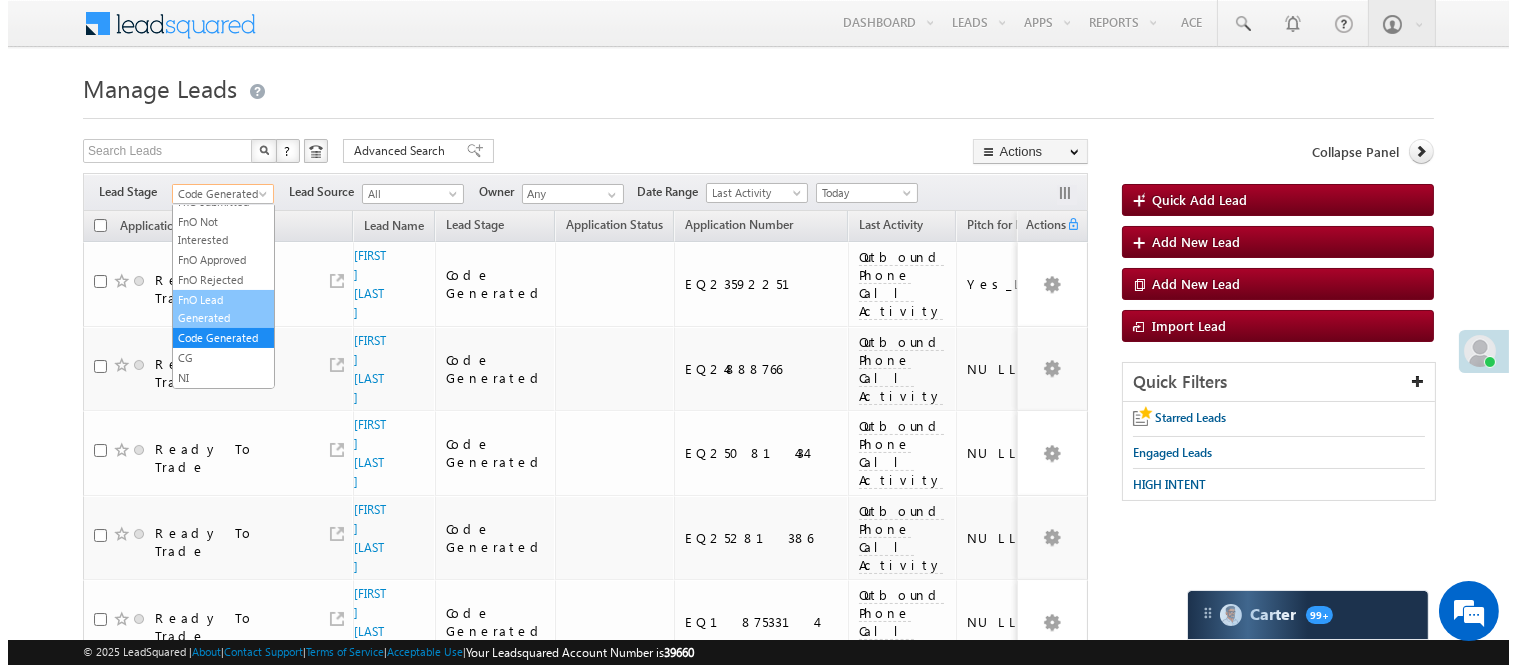 scroll, scrollTop: 0, scrollLeft: 0, axis: both 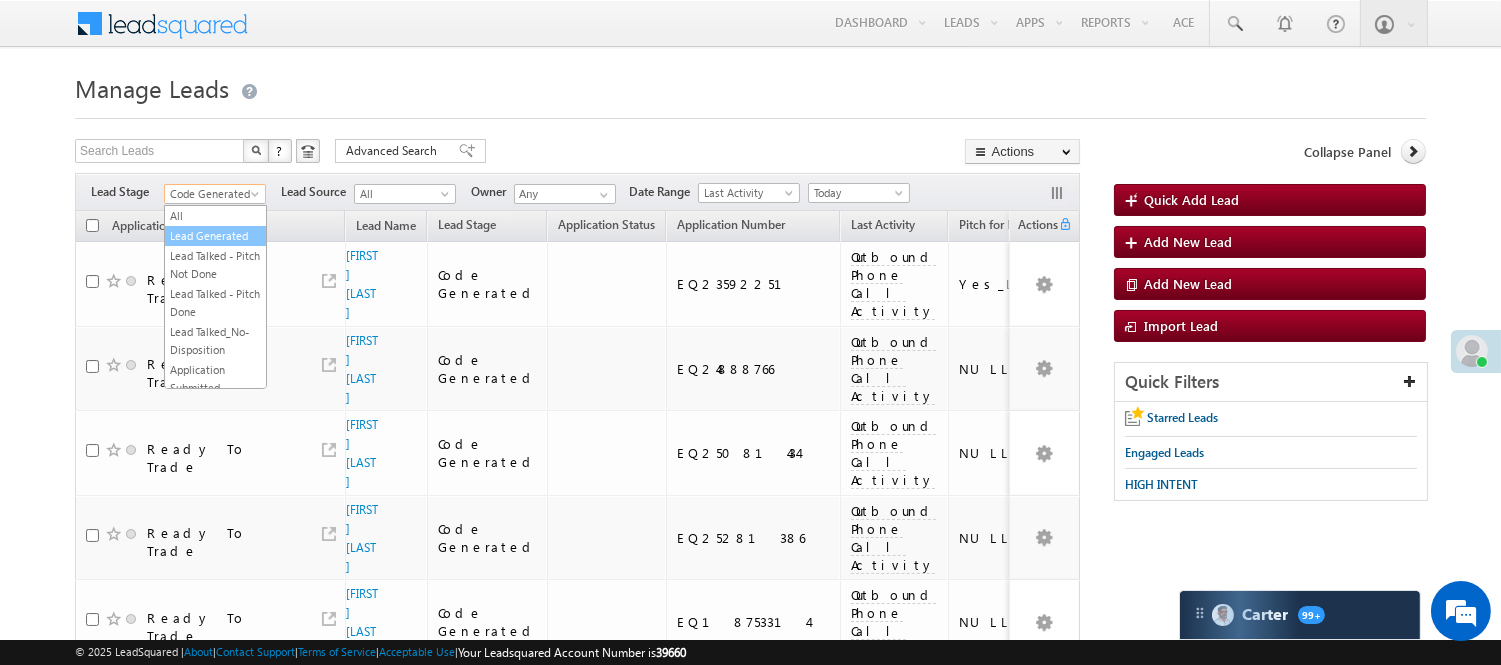click on "Lead Generated" at bounding box center (215, 236) 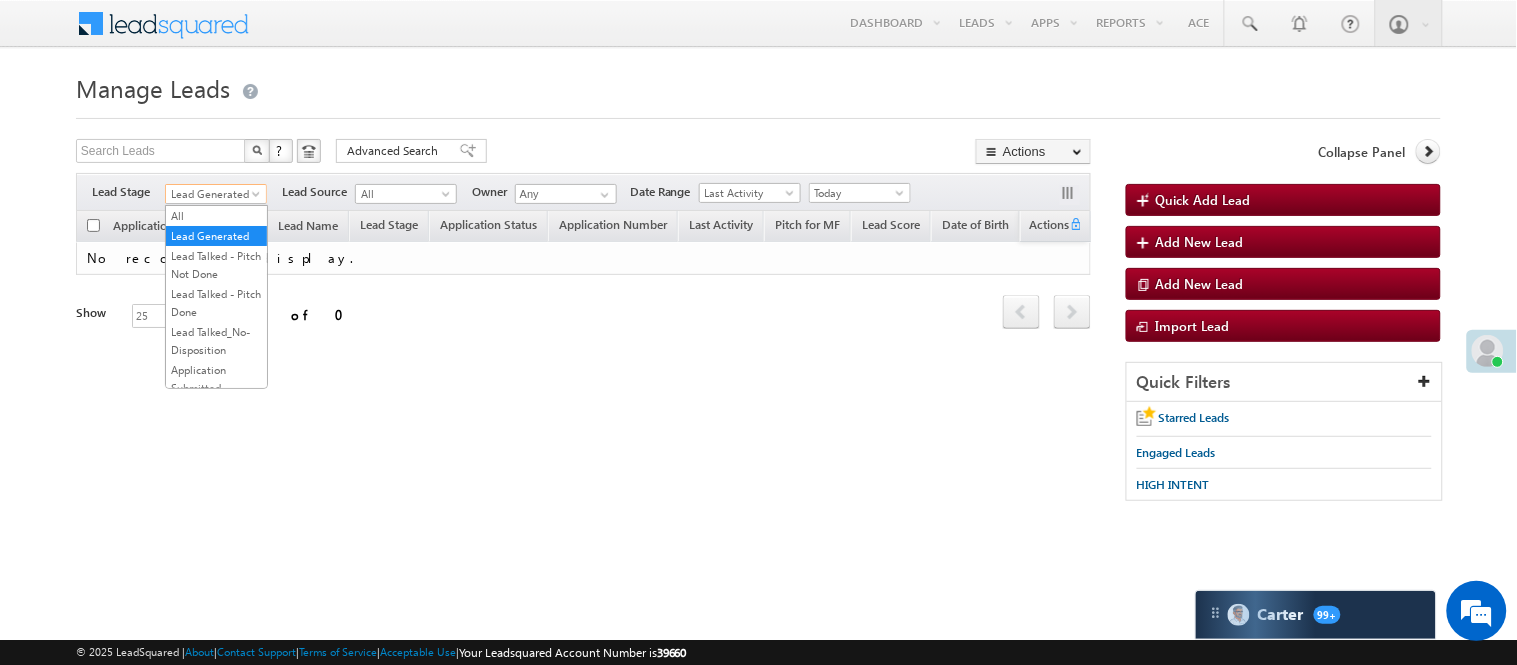 click on "Lead Generated" at bounding box center (213, 194) 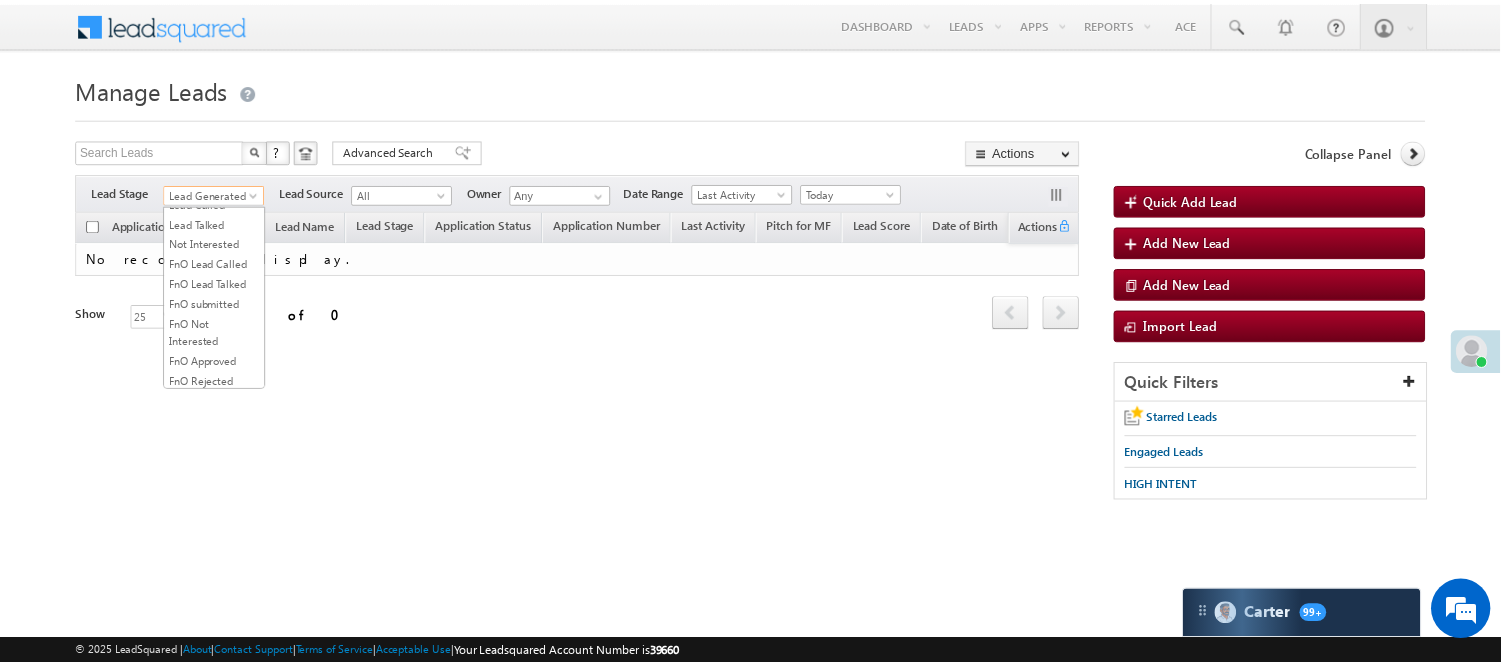 scroll, scrollTop: 496, scrollLeft: 0, axis: vertical 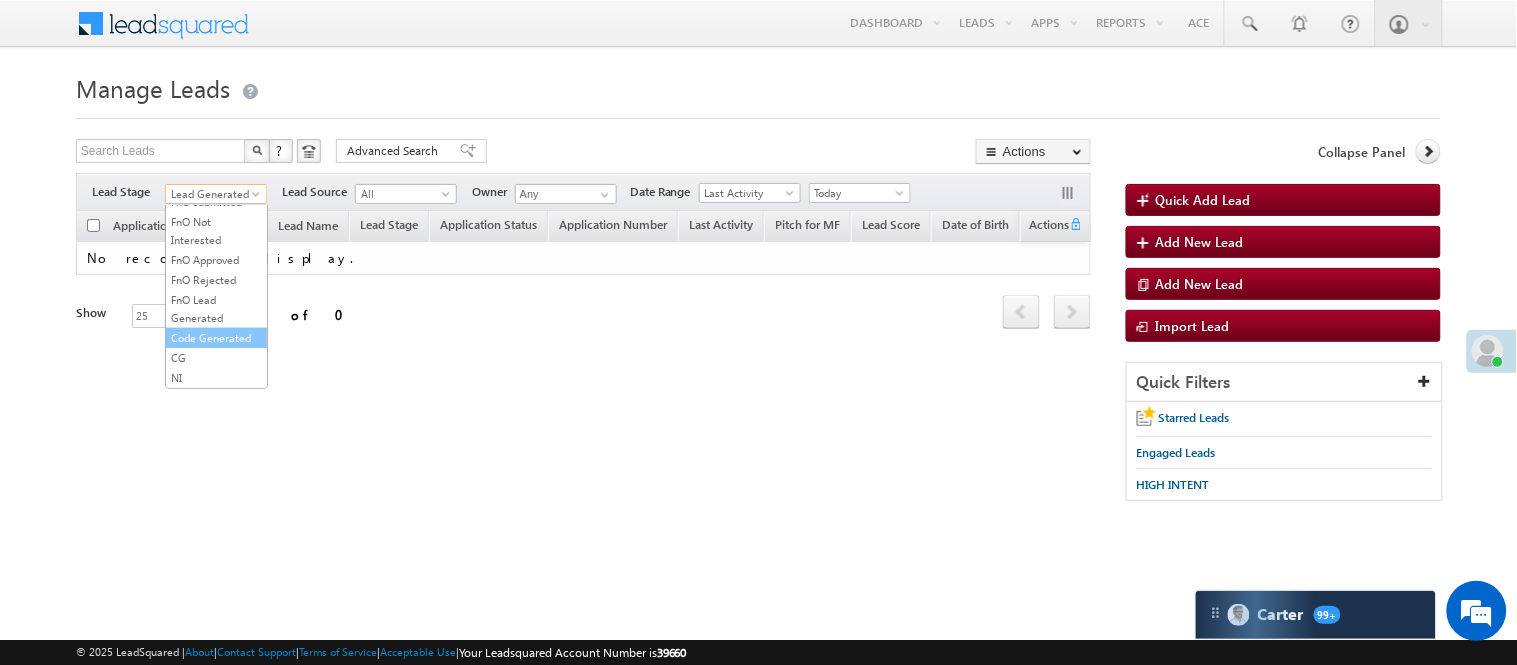 click on "Code Generated" at bounding box center [216, 338] 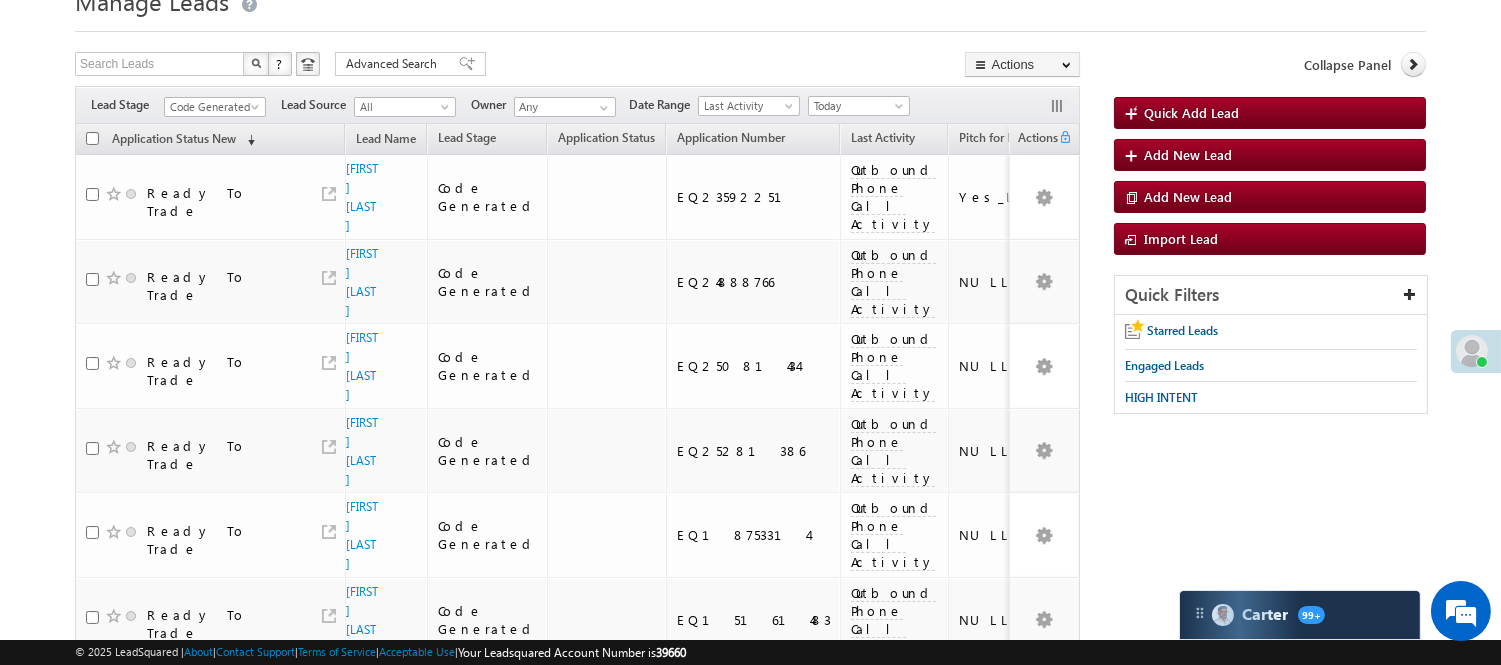 scroll, scrollTop: 0, scrollLeft: 0, axis: both 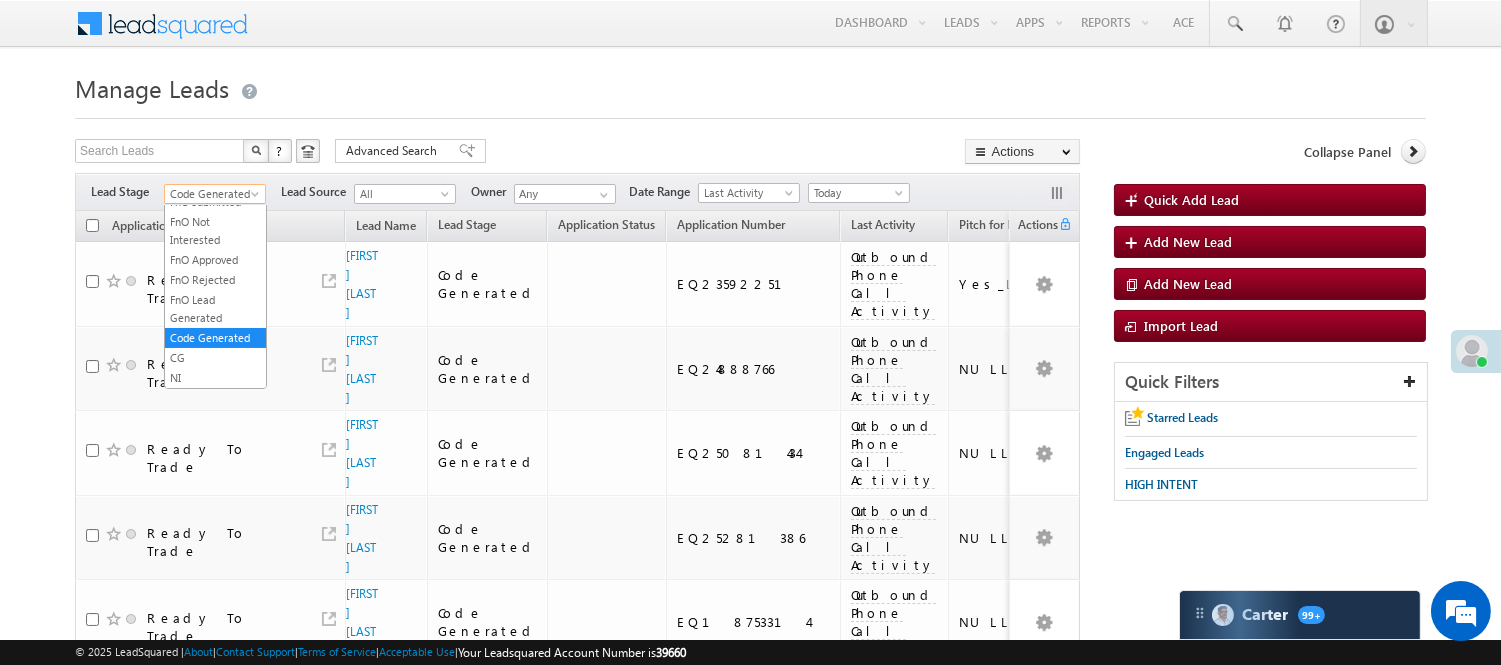 click on "Code Generated" at bounding box center [212, 194] 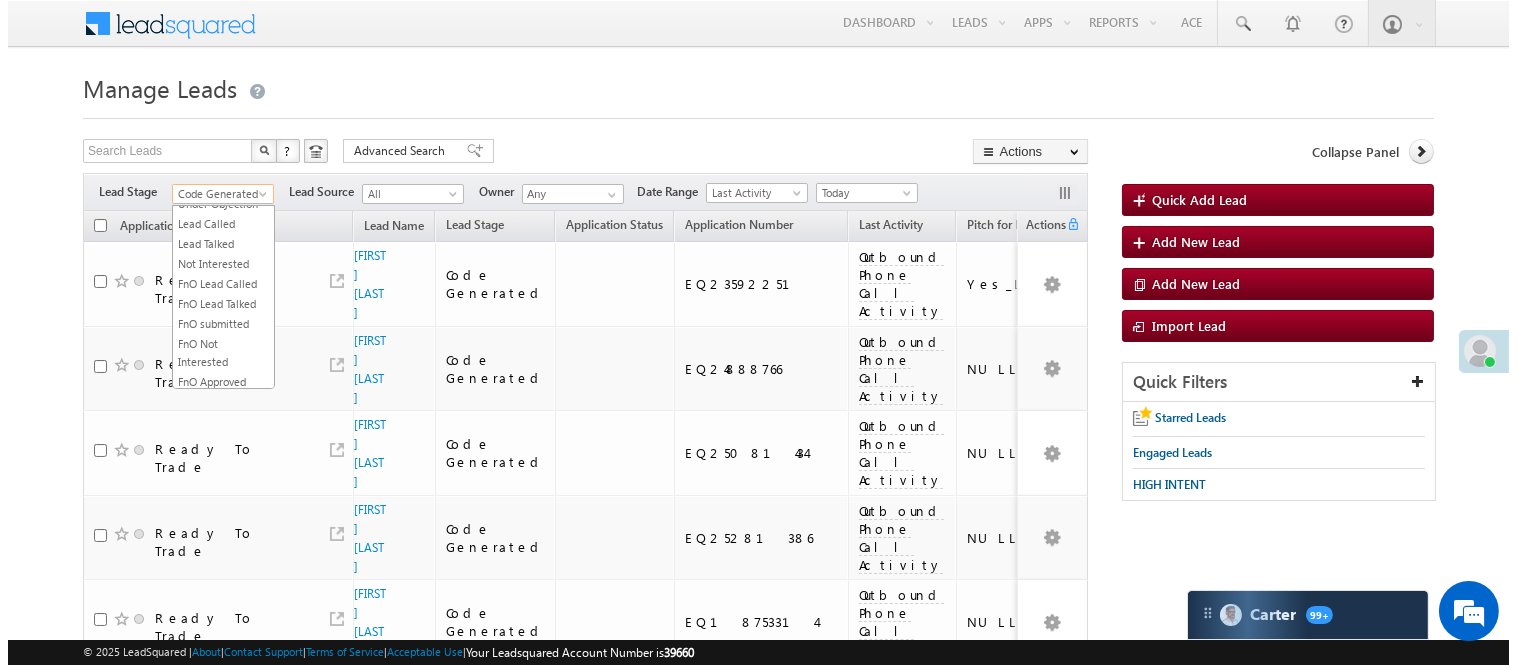 scroll, scrollTop: 0, scrollLeft: 0, axis: both 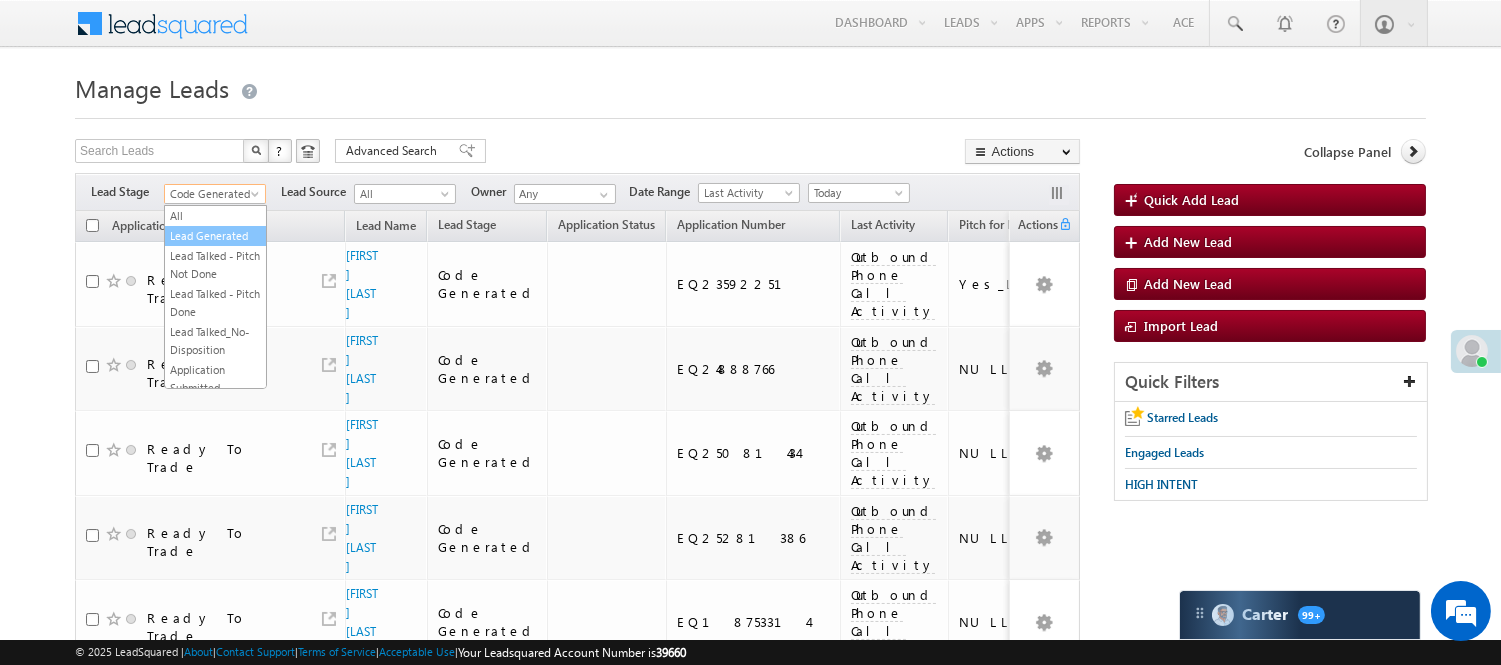 click on "Lead Generated" at bounding box center (215, 236) 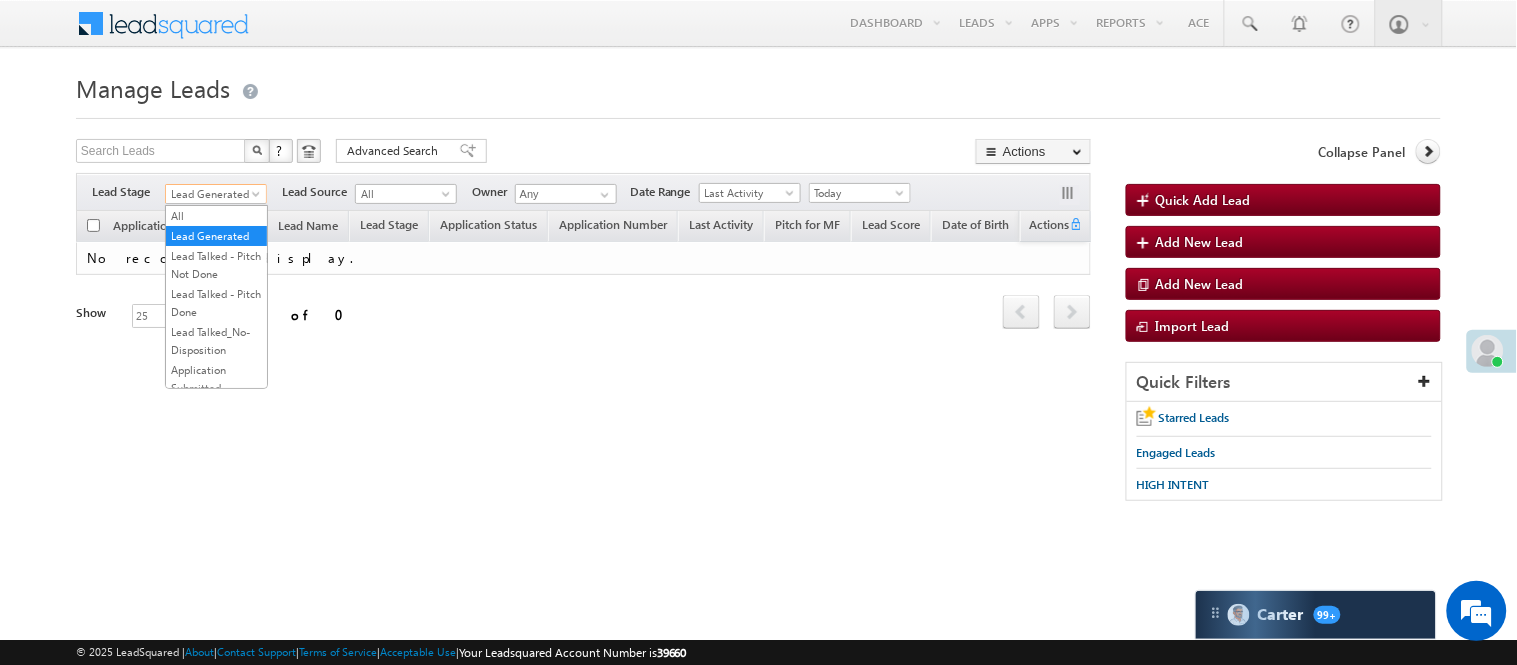 click on "Lead Generated" at bounding box center (213, 194) 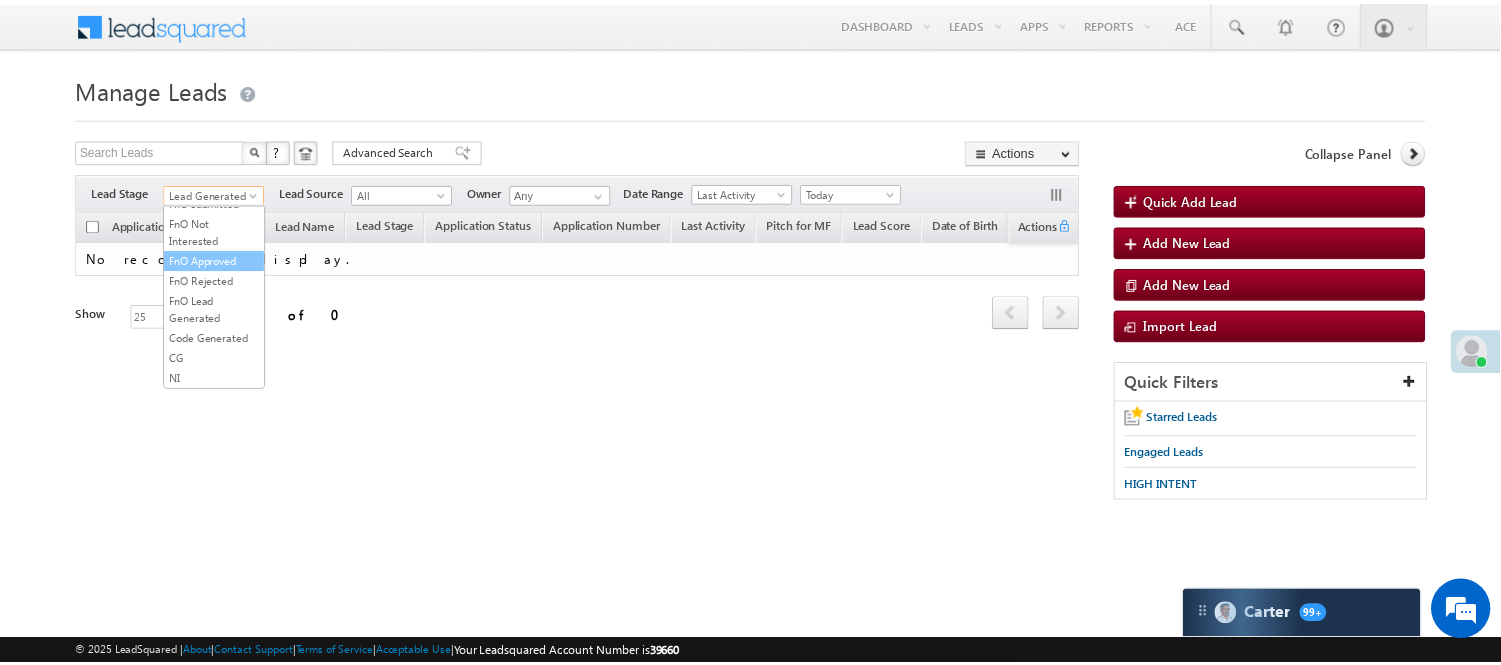 scroll, scrollTop: 496, scrollLeft: 0, axis: vertical 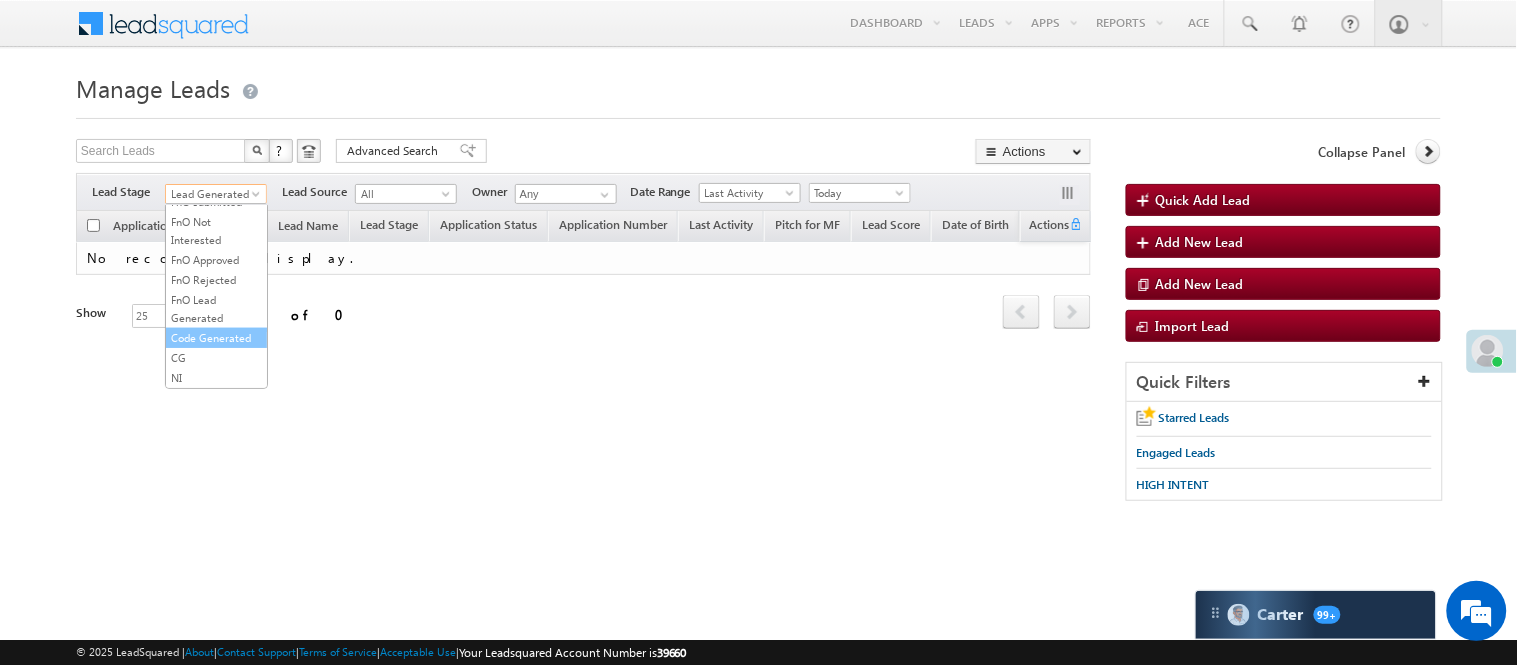 click on "Code Generated" at bounding box center (216, 338) 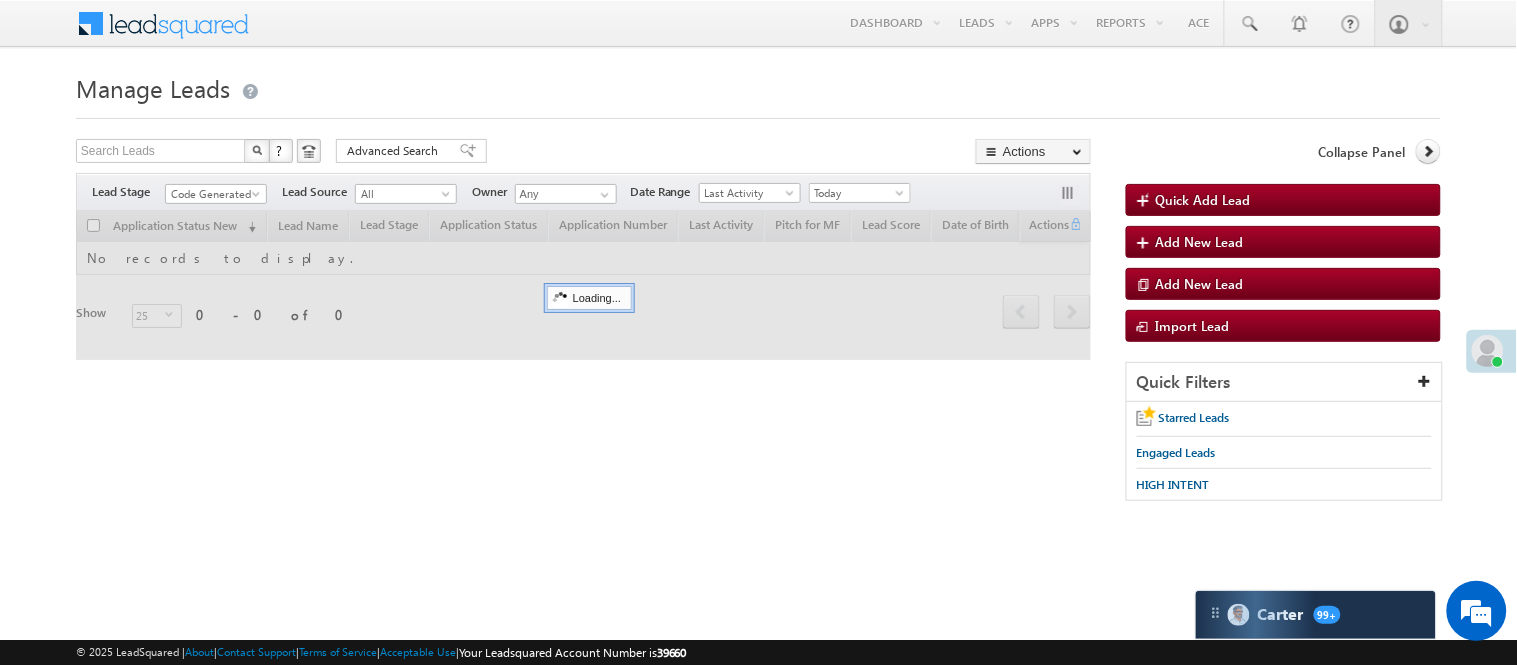 click on "Manage Leads" at bounding box center [758, 86] 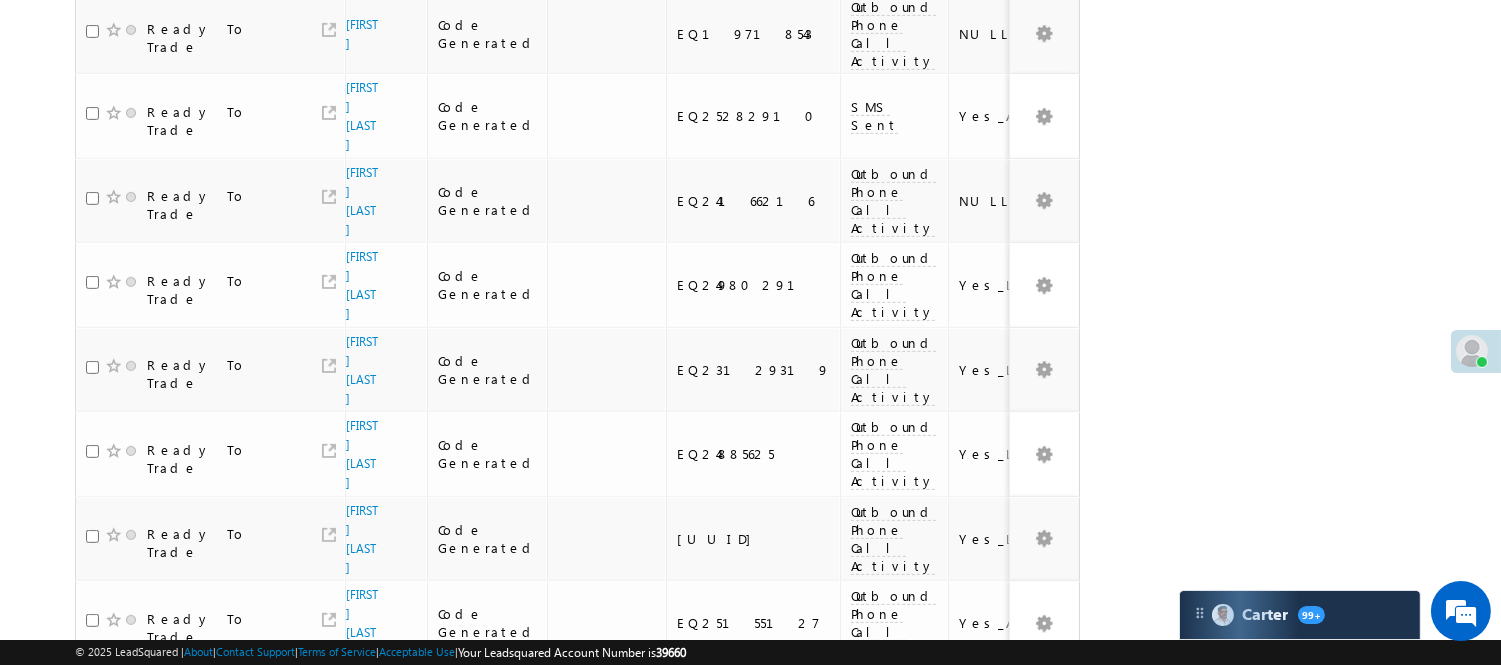 scroll, scrollTop: 1656, scrollLeft: 0, axis: vertical 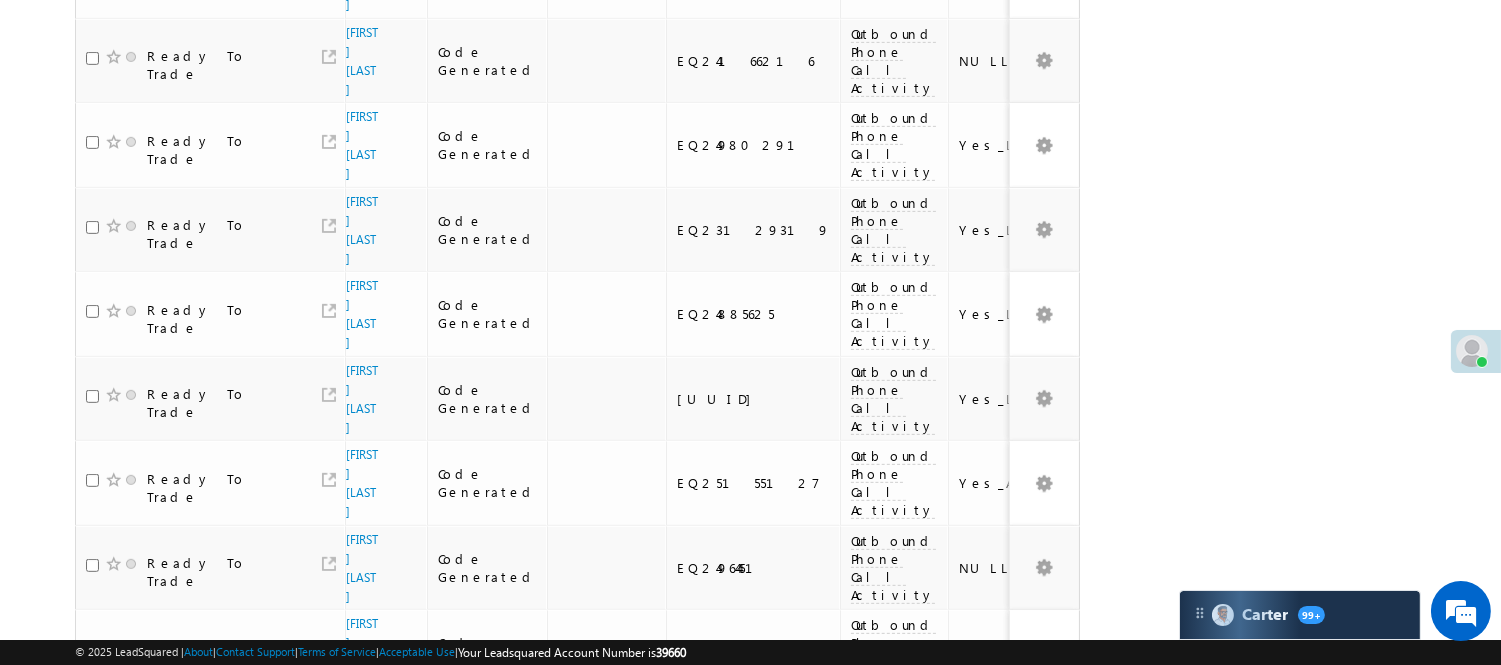 click on "3" at bounding box center [1018, 733] 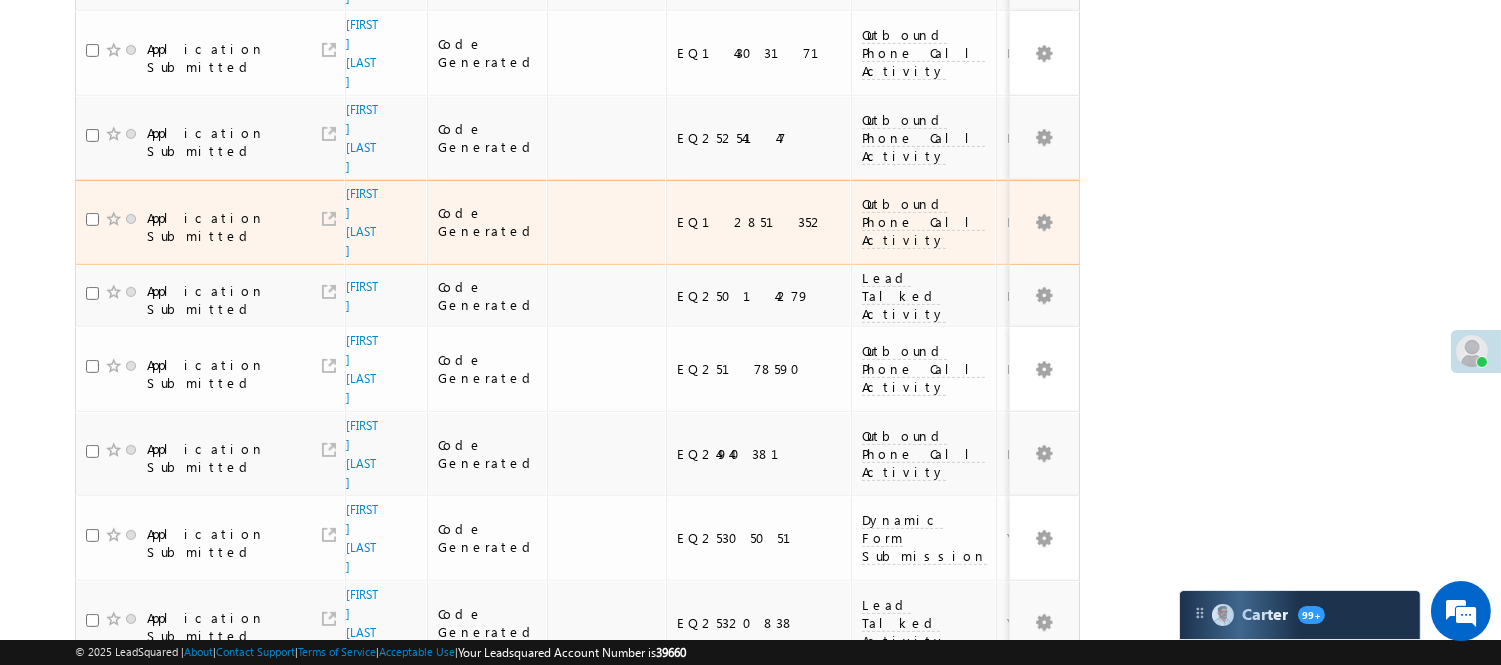 scroll, scrollTop: 1492, scrollLeft: 0, axis: vertical 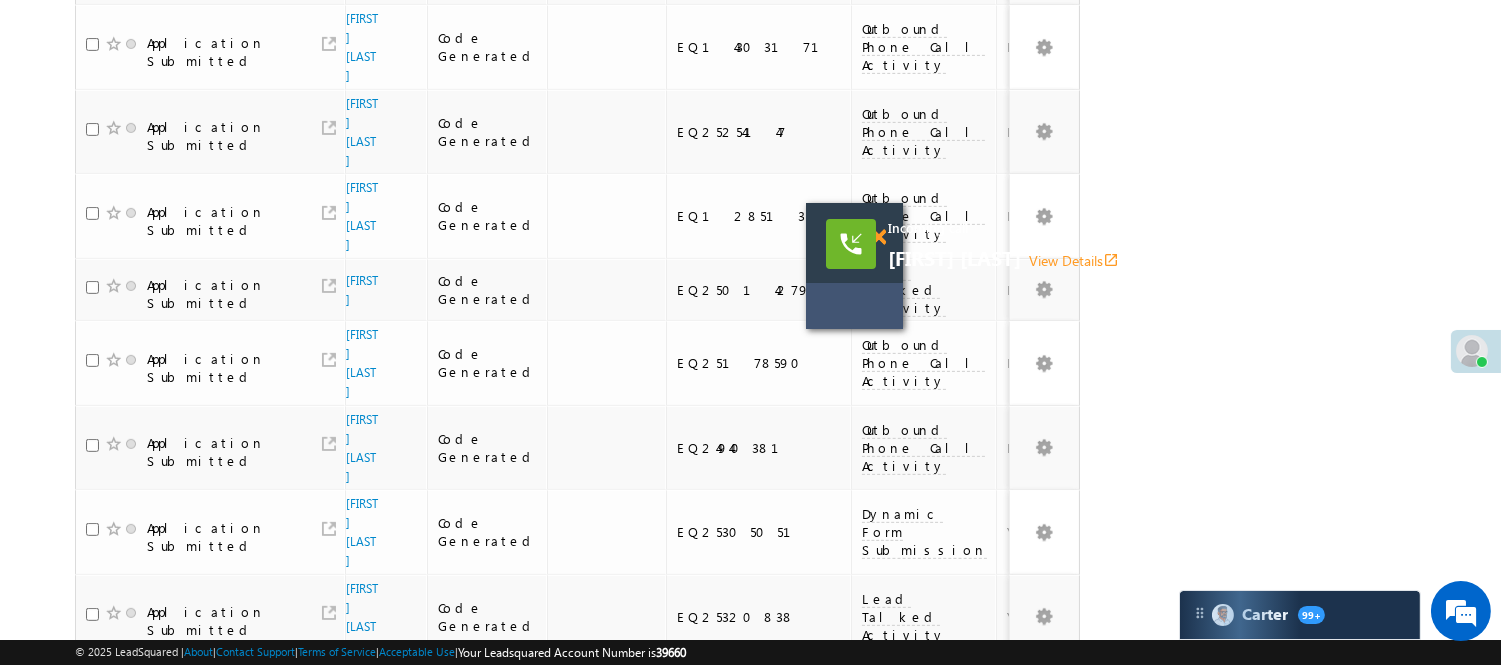 click at bounding box center [878, 237] 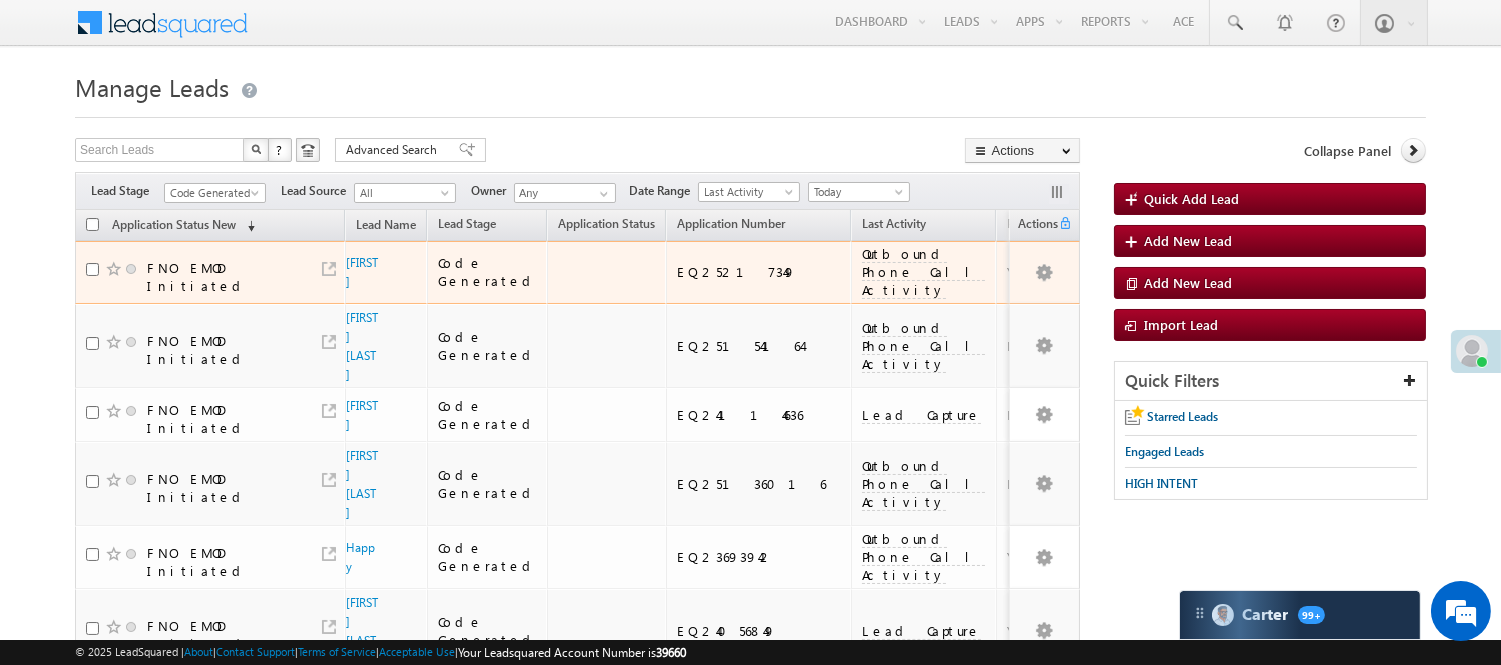scroll, scrollTop: 0, scrollLeft: 0, axis: both 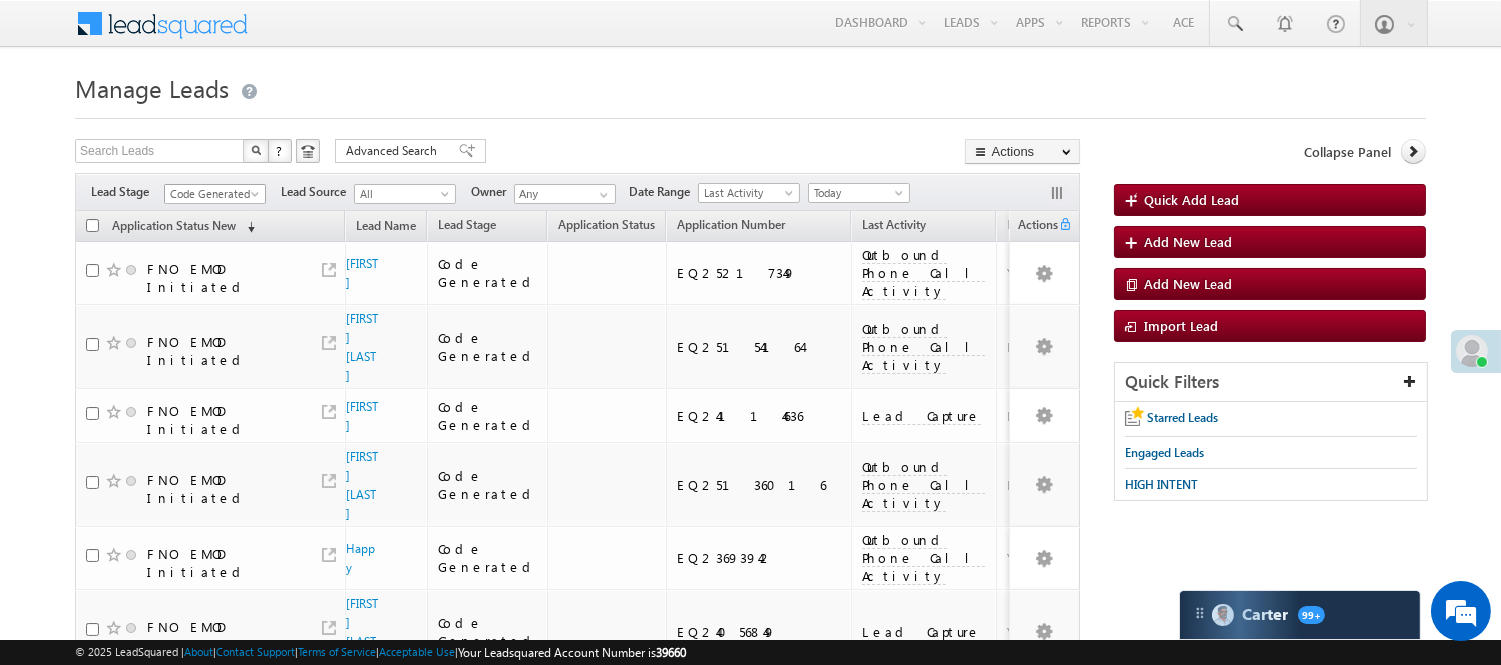 click on "Code Generated" at bounding box center [212, 194] 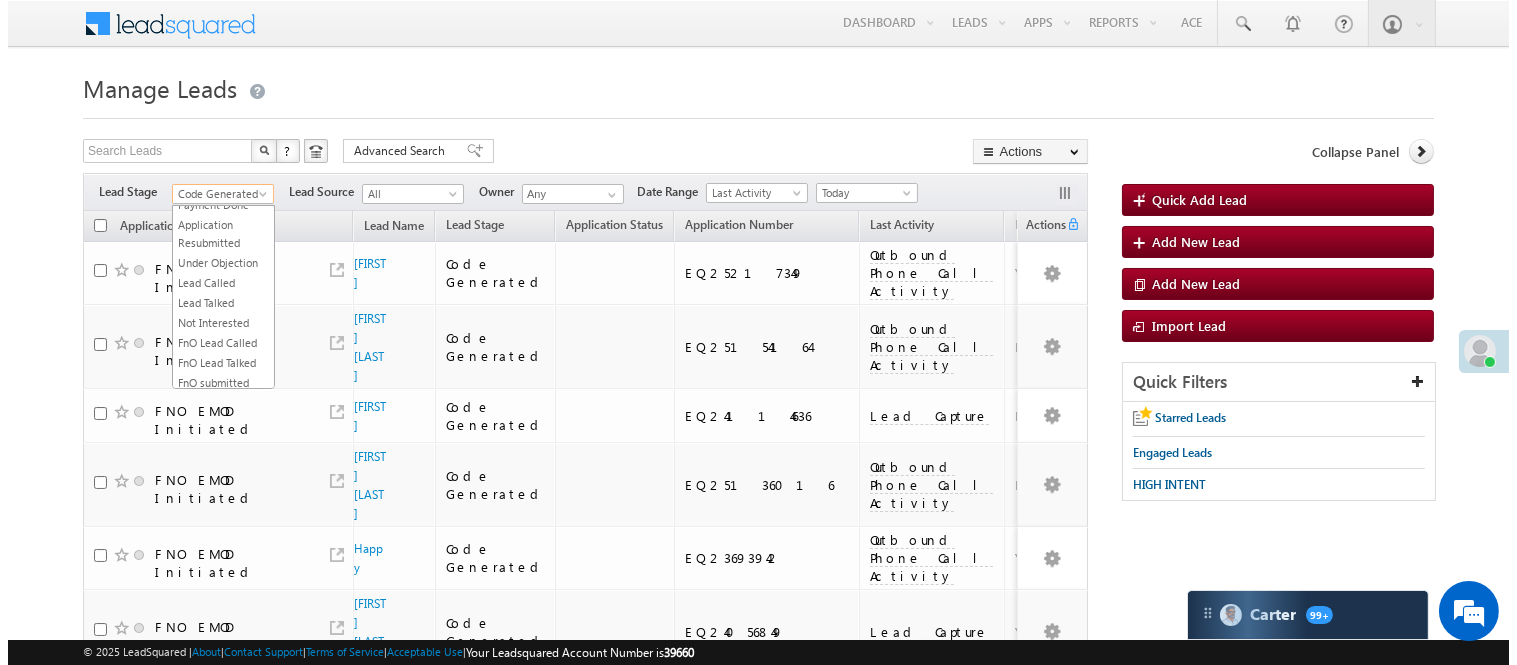 scroll, scrollTop: 163, scrollLeft: 0, axis: vertical 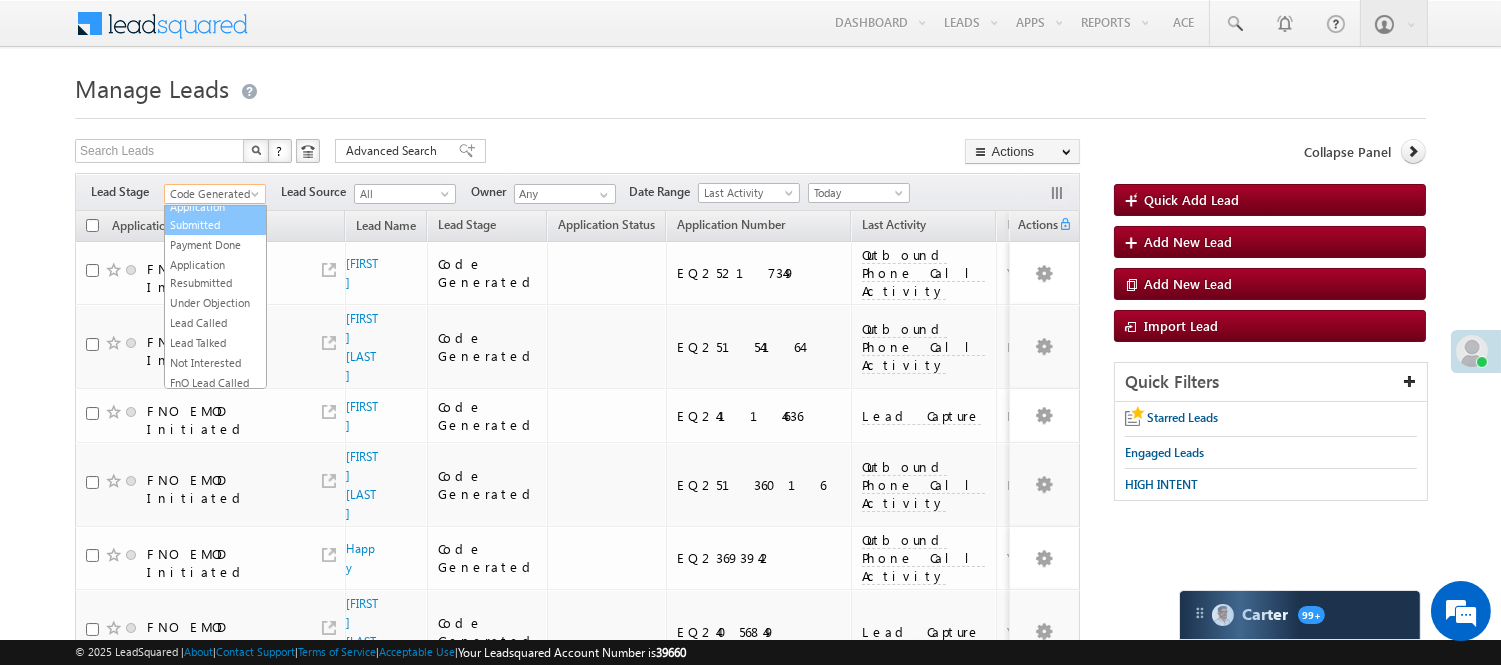 click on "Application Submitted" at bounding box center [215, 216] 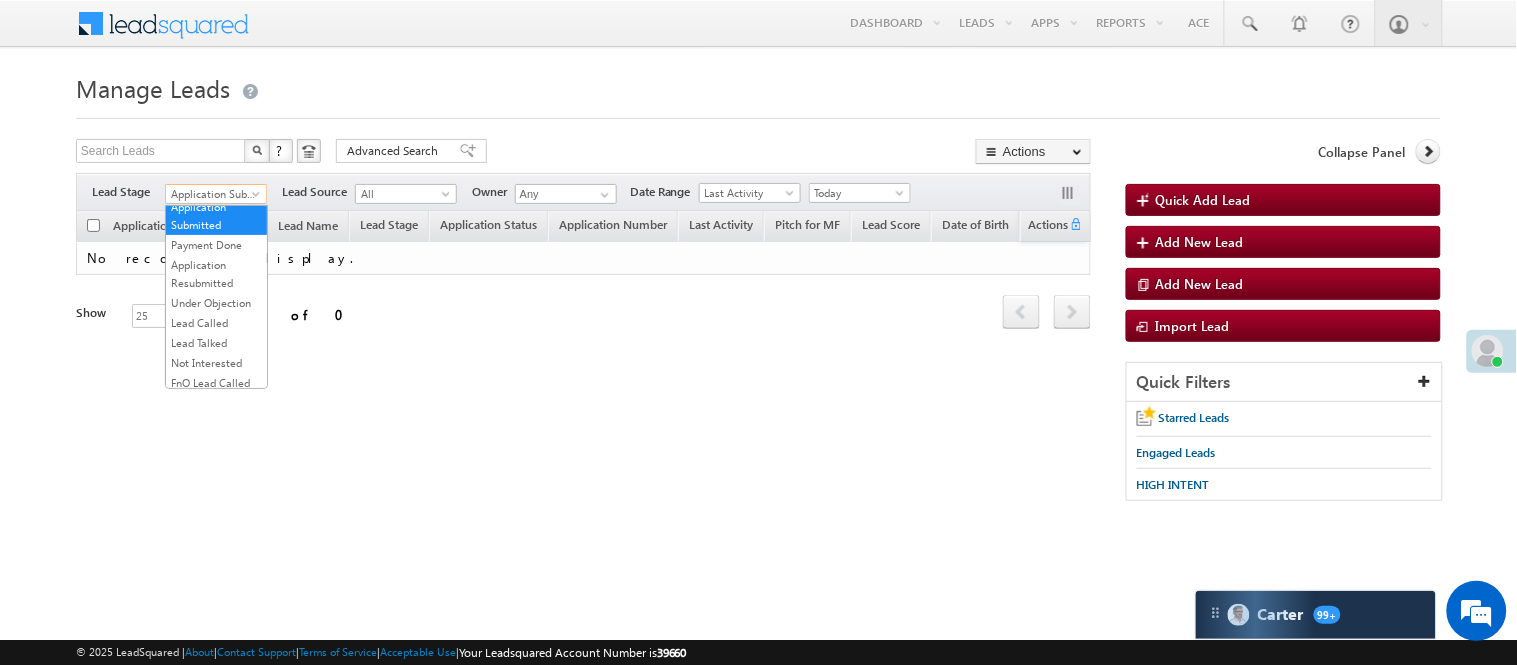 click on "Application Submitted" at bounding box center [213, 194] 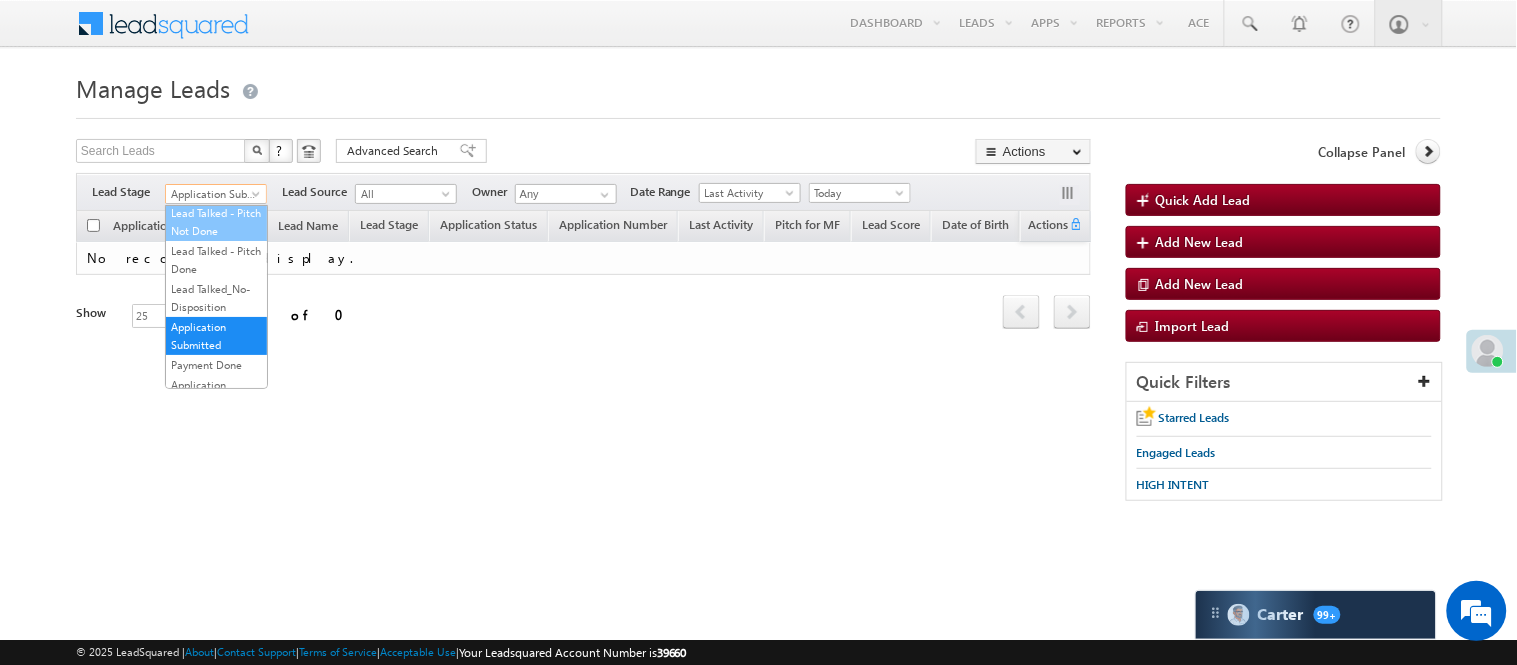 scroll, scrollTop: 0, scrollLeft: 0, axis: both 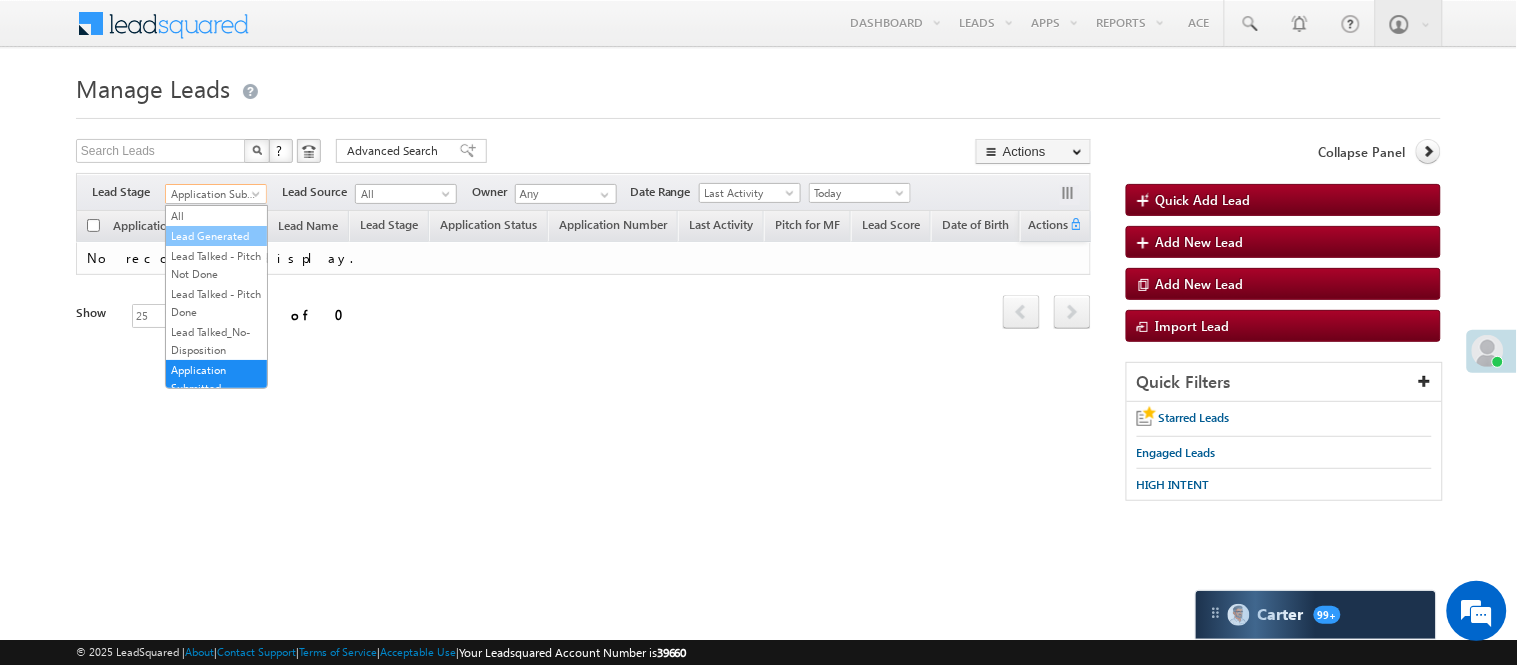 click on "Lead Generated" at bounding box center (216, 236) 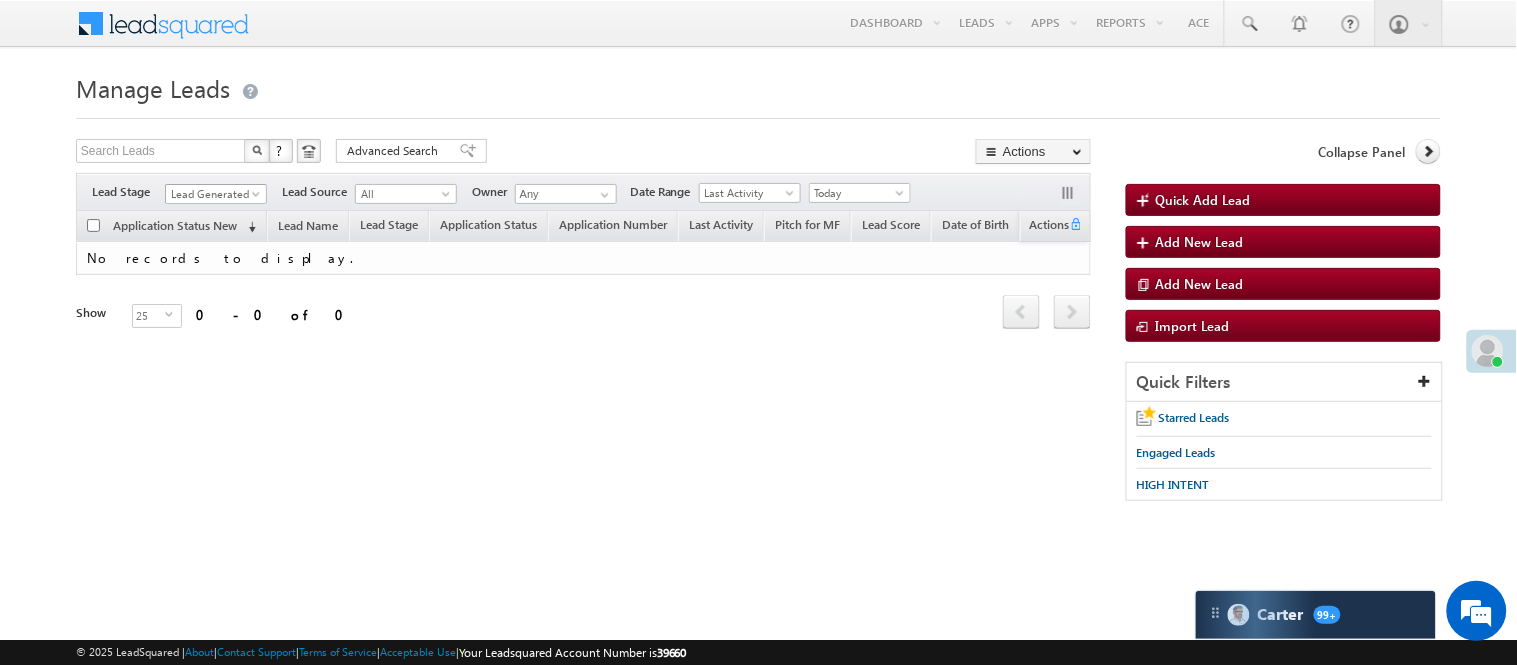 click on "Lead Generated" at bounding box center (213, 194) 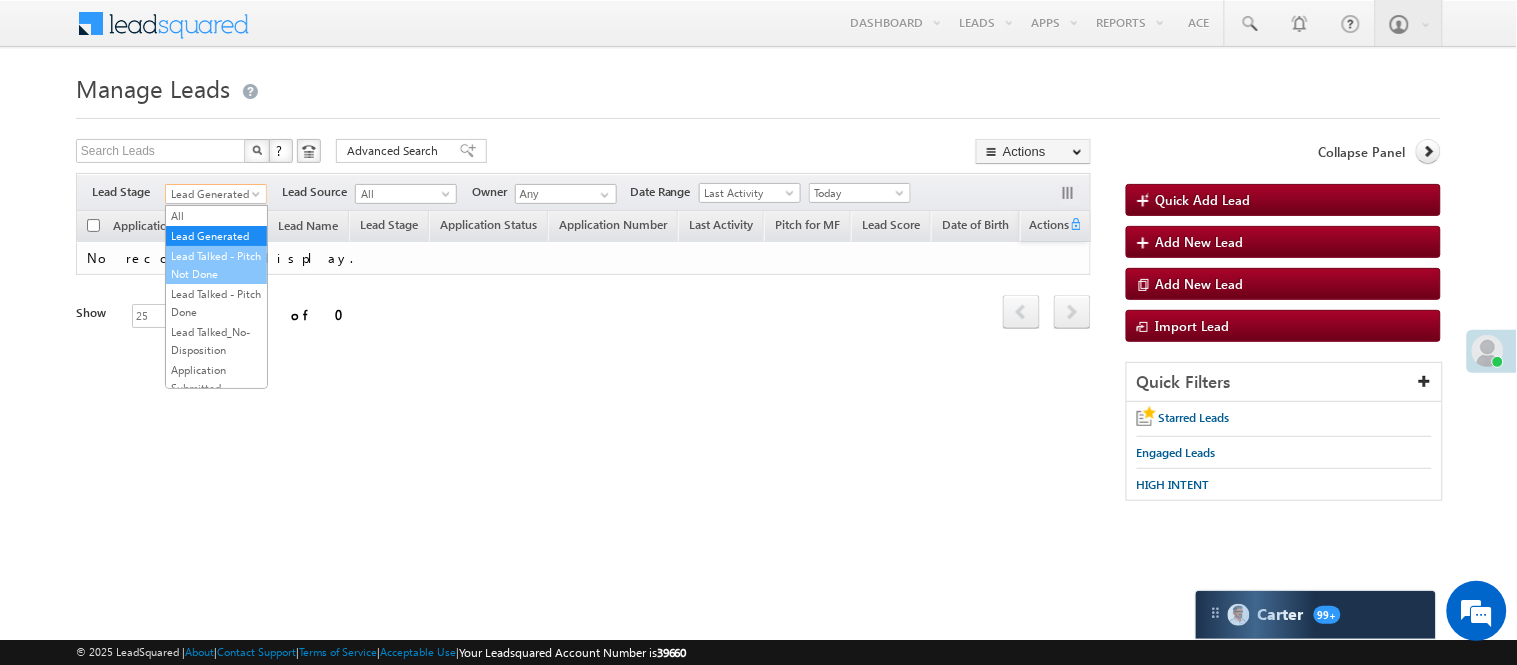 click on "Lead Talked - Pitch Not Done" at bounding box center [216, 265] 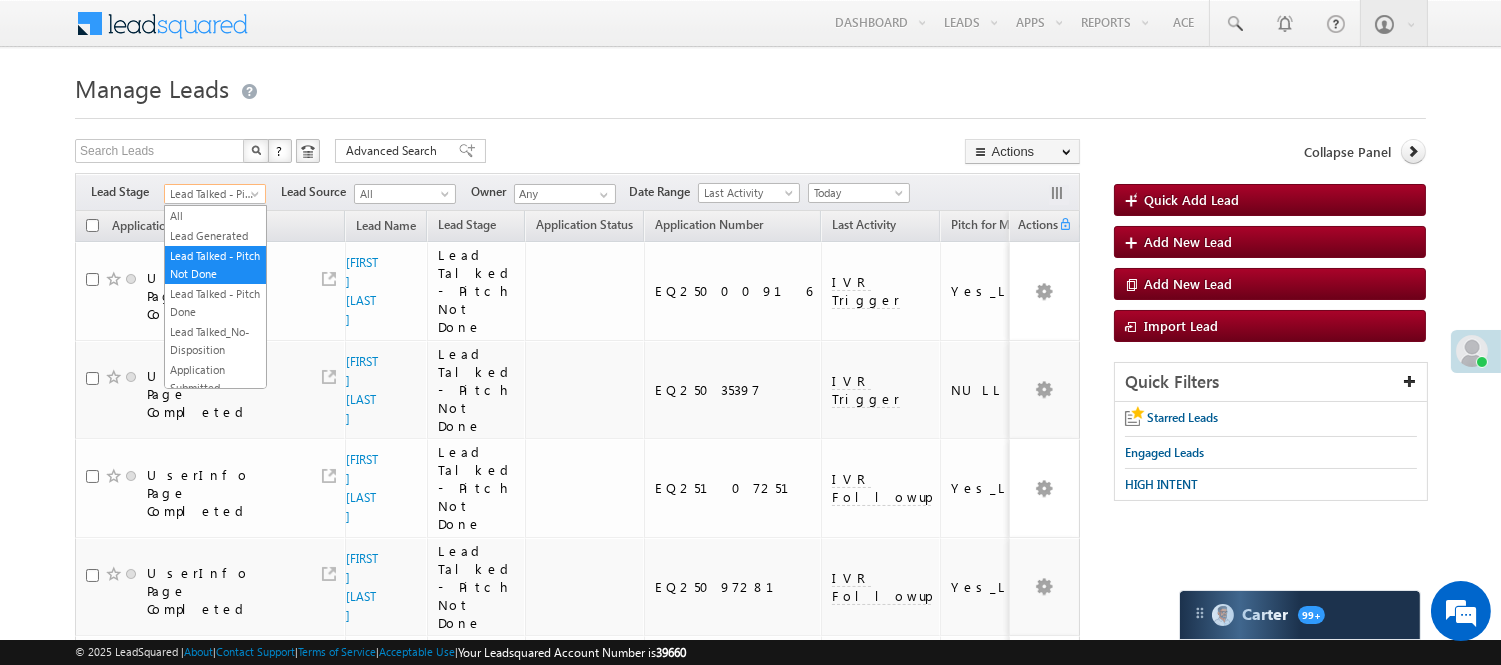 click on "Lead Talked - Pitch Not Done" at bounding box center [212, 194] 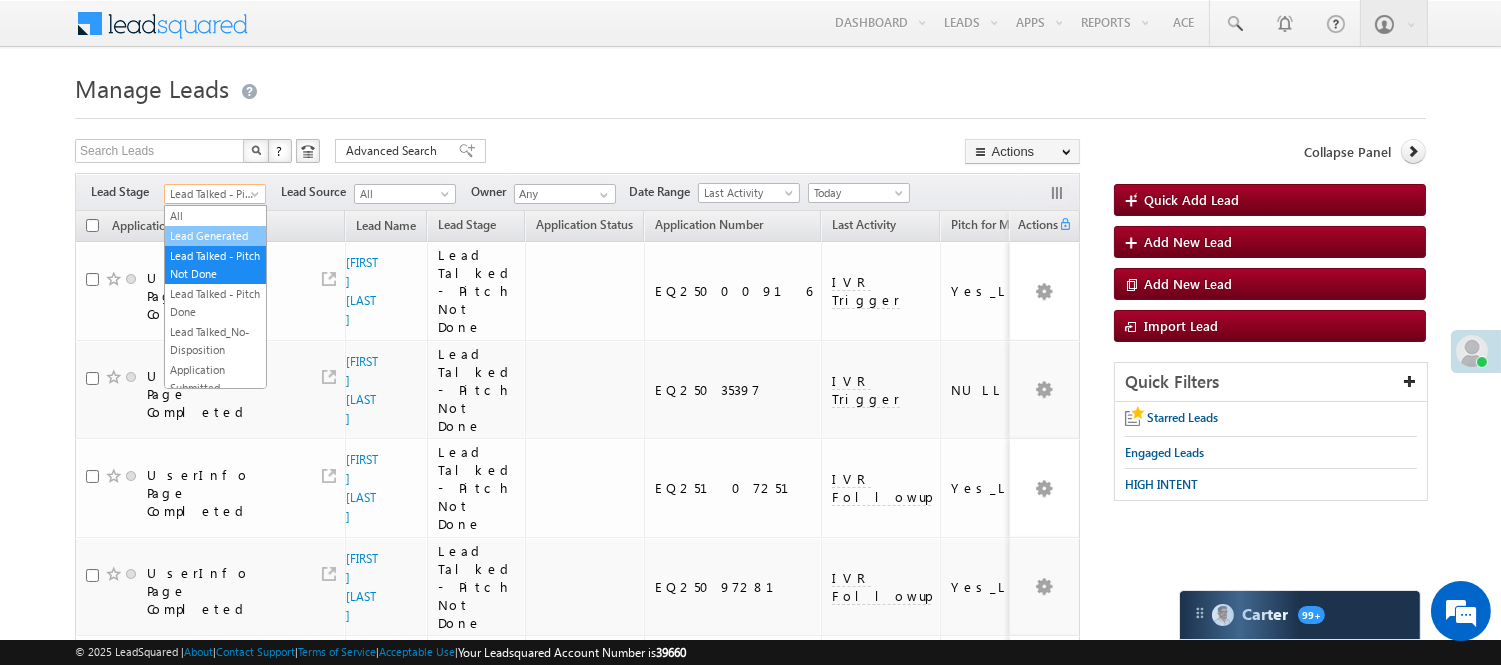 click on "Lead Generated" at bounding box center (215, 236) 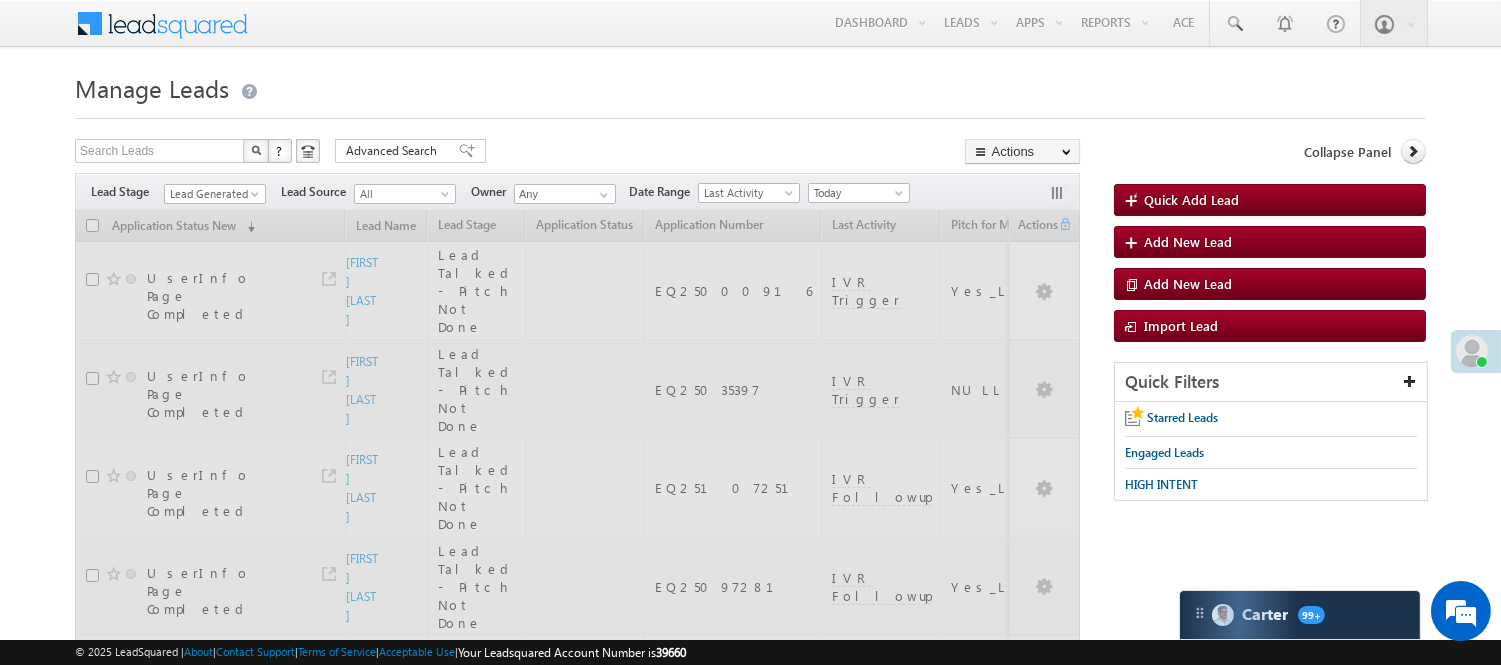 click at bounding box center [750, 112] 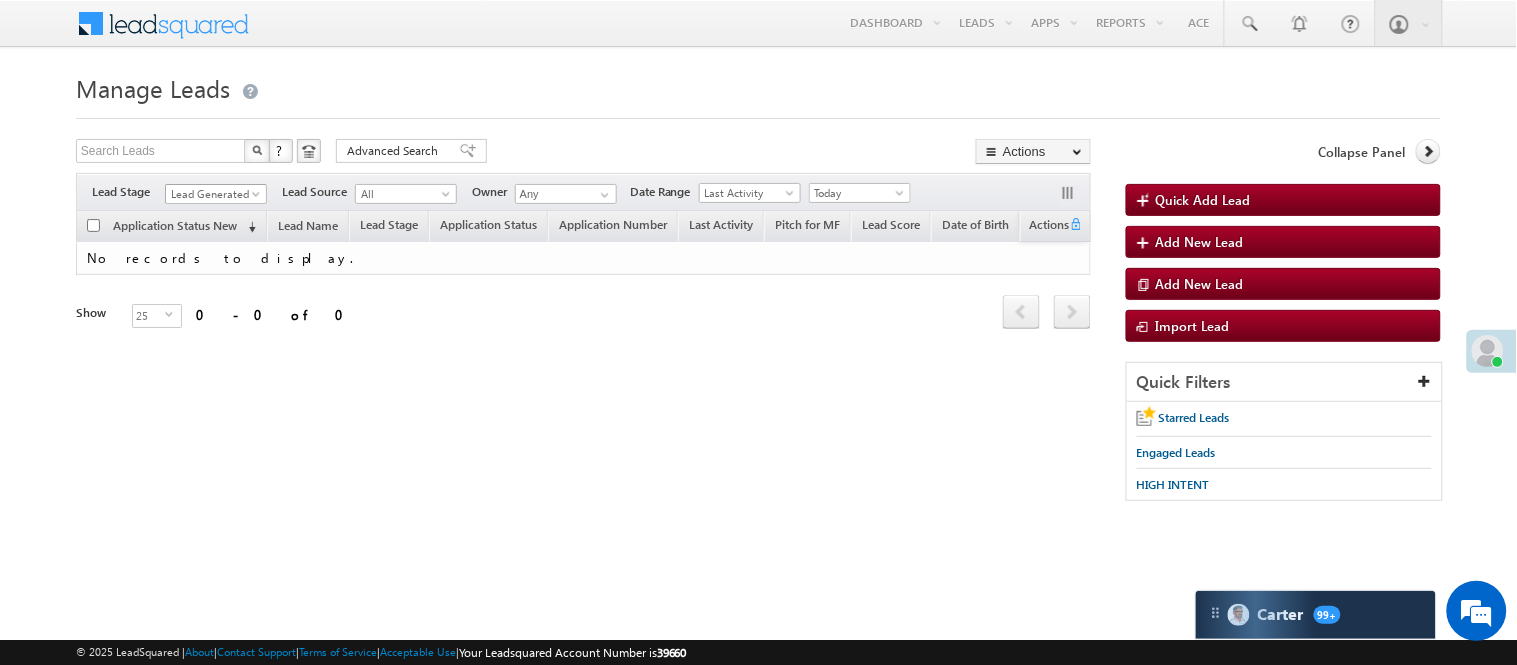click on "Lead Generated" at bounding box center [213, 194] 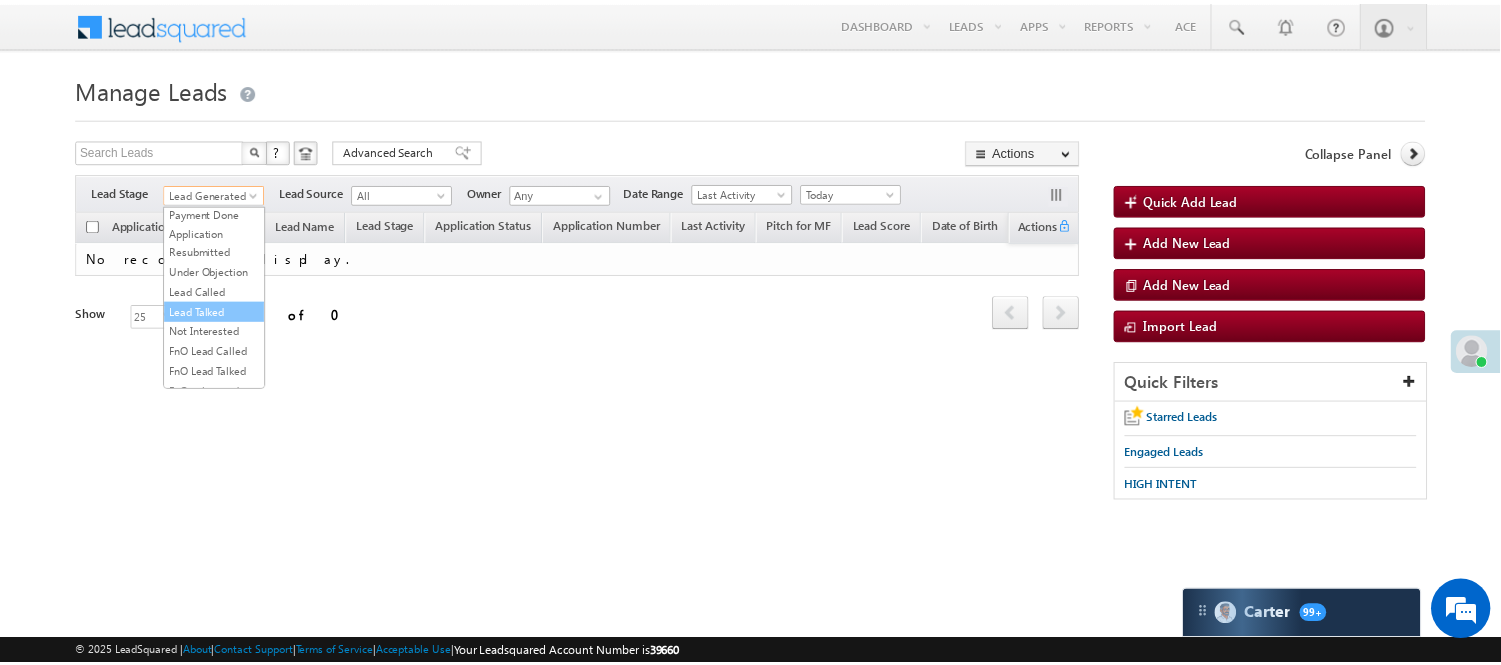 scroll, scrollTop: 163, scrollLeft: 0, axis: vertical 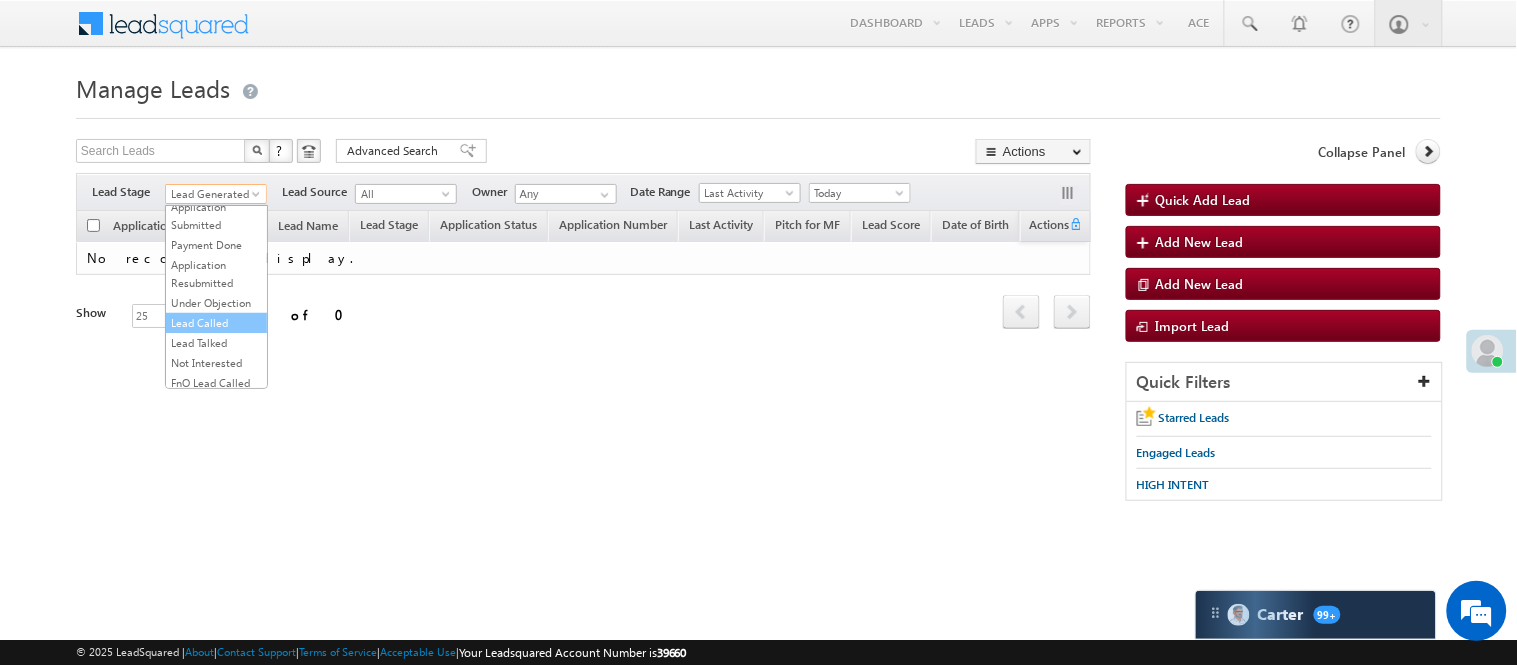 drag, startPoint x: 215, startPoint y: 363, endPoint x: 221, endPoint y: 373, distance: 11.661903 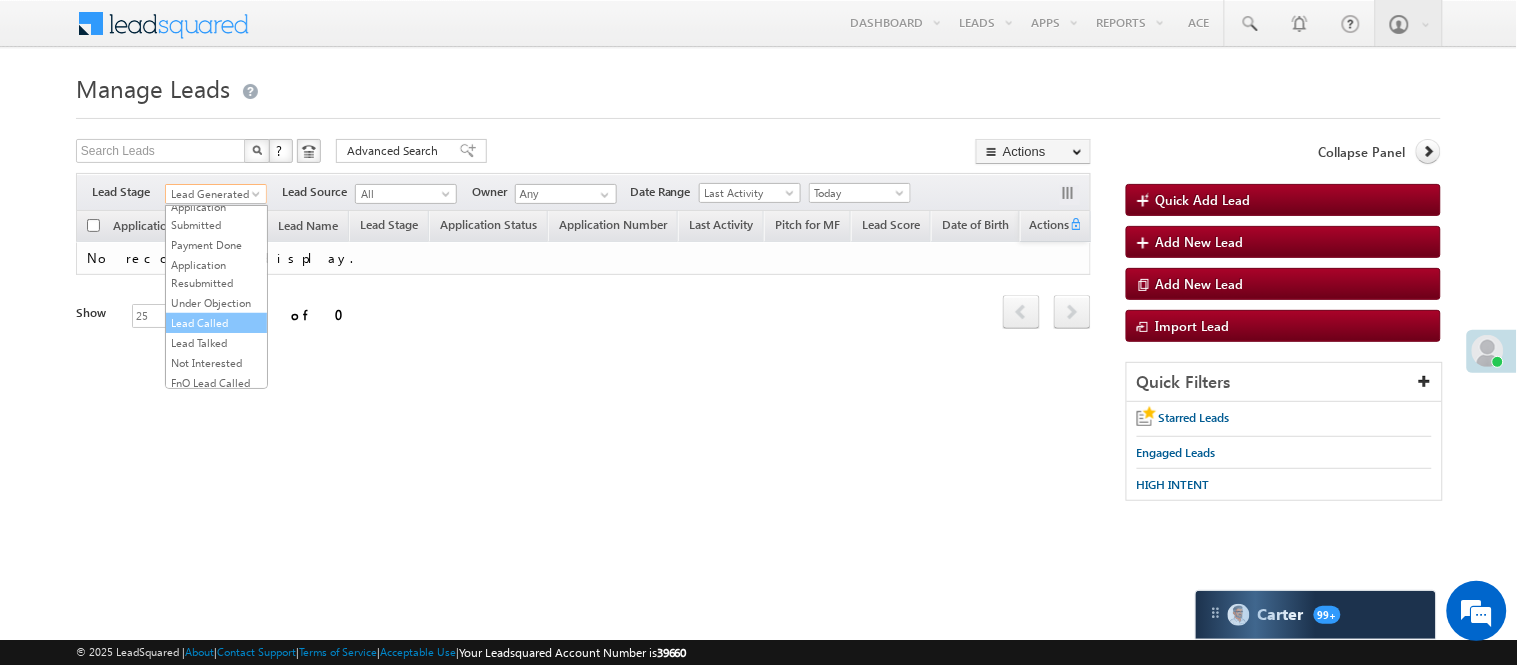 click on "All Lead Generated Lead Talked - Pitch Not Done Lead Talked - Pitch Done Lead Talked_No-Disposition Application Submitted Payment Done Application Resubmitted Under Objection Lead Called Lead Talked Not Interested FnO Lead Called FnO Lead Talked FnO submitted FnO Not Interested FnO Approved FnO Rejected FnO Lead Generated Code Generated CG NI" at bounding box center [216, 297] 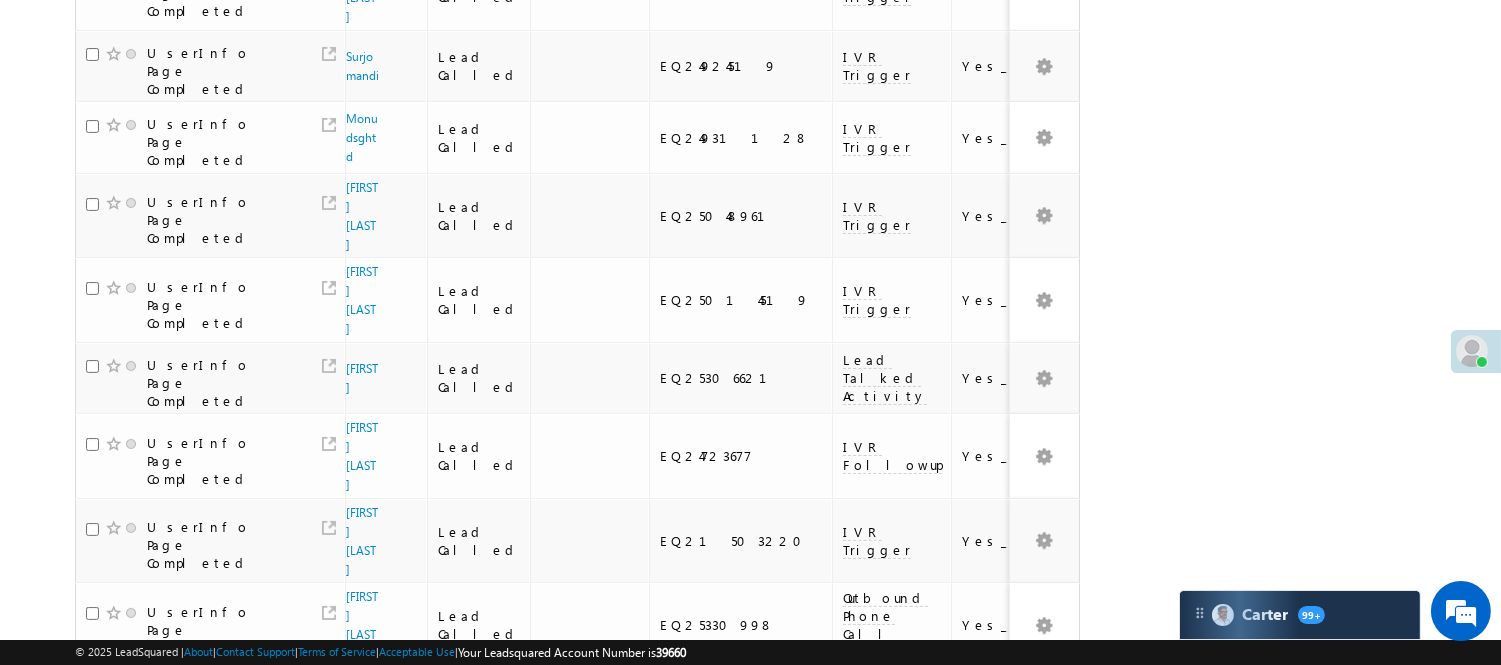 scroll, scrollTop: 1174, scrollLeft: 0, axis: vertical 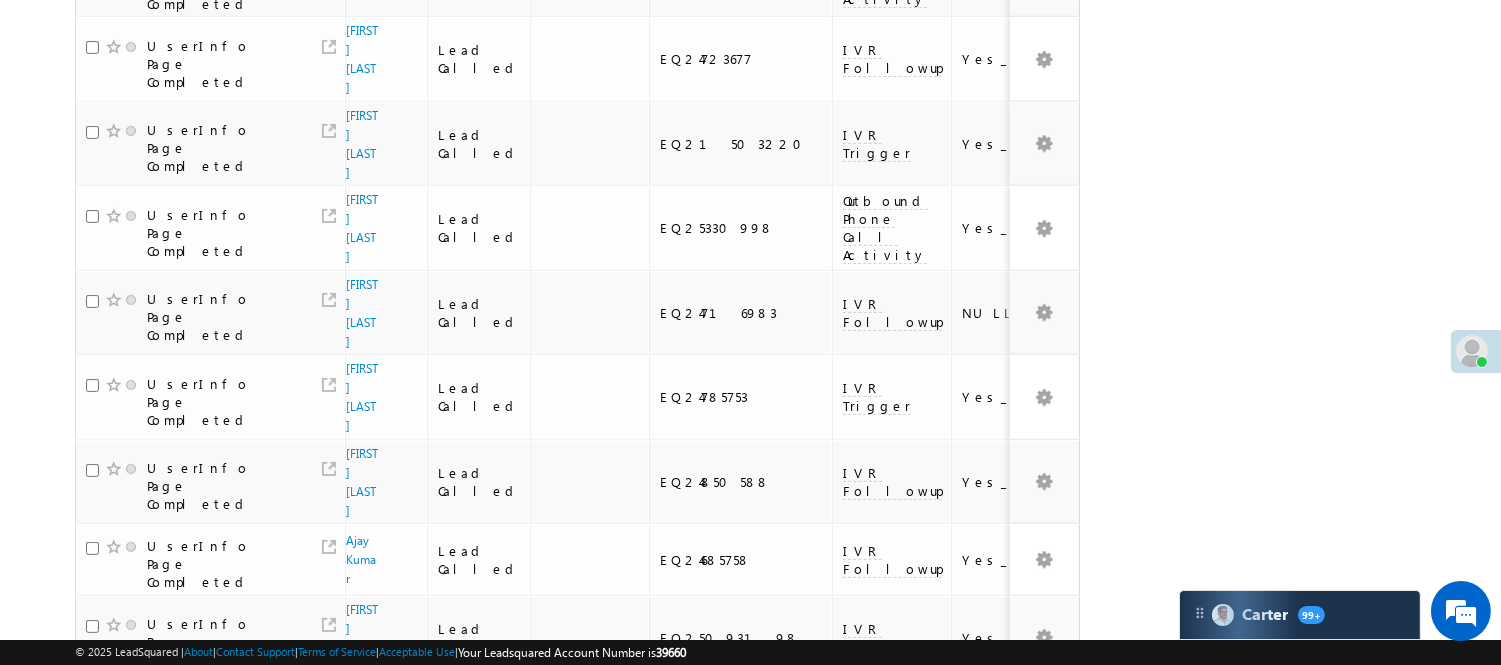 click on "4" at bounding box center [938, 1102] 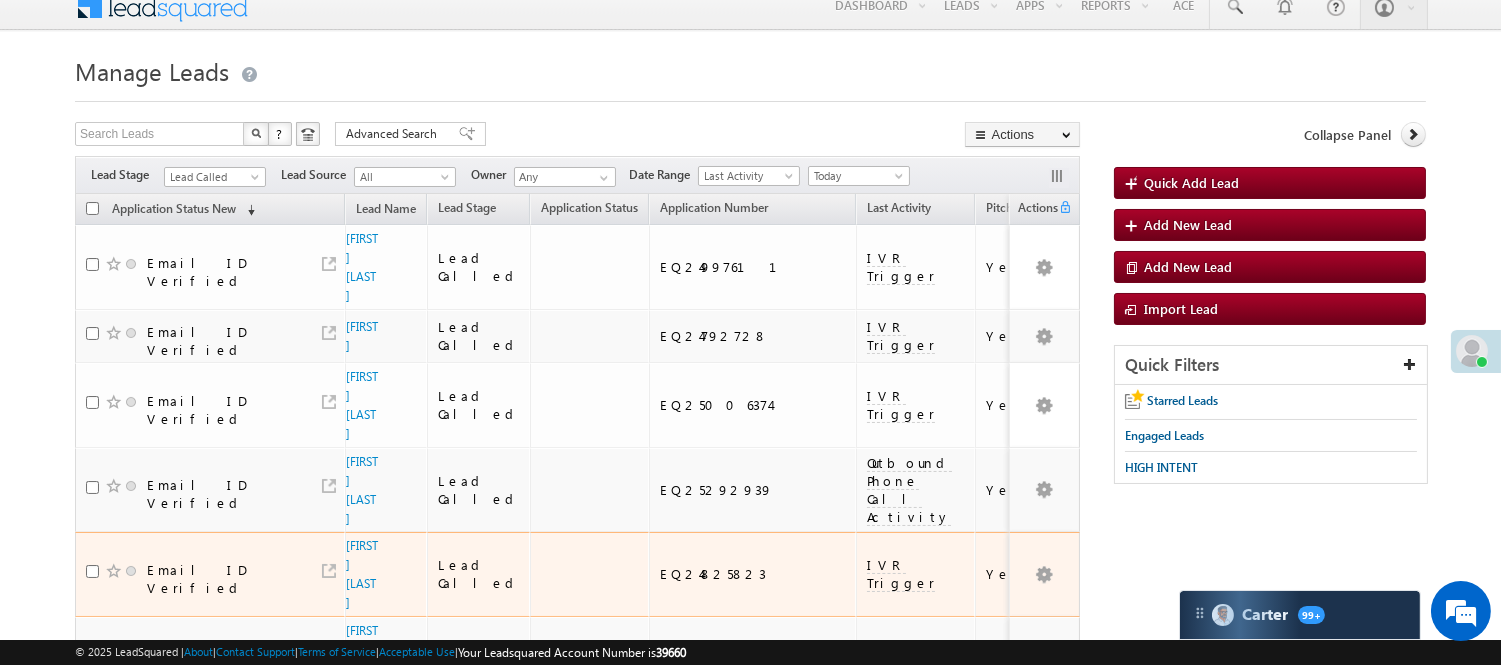 scroll, scrollTop: 0, scrollLeft: 0, axis: both 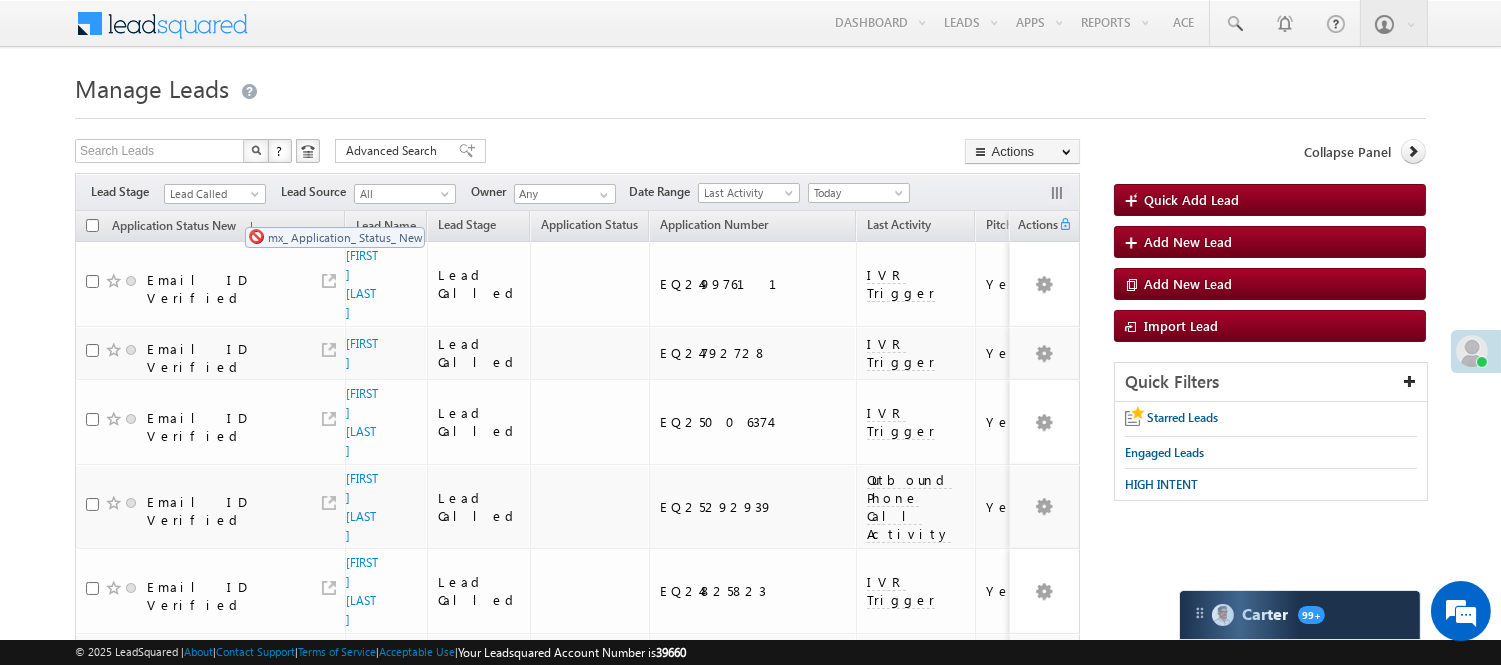 click on "Application Status New
(sorted descending)" at bounding box center [210, 226] 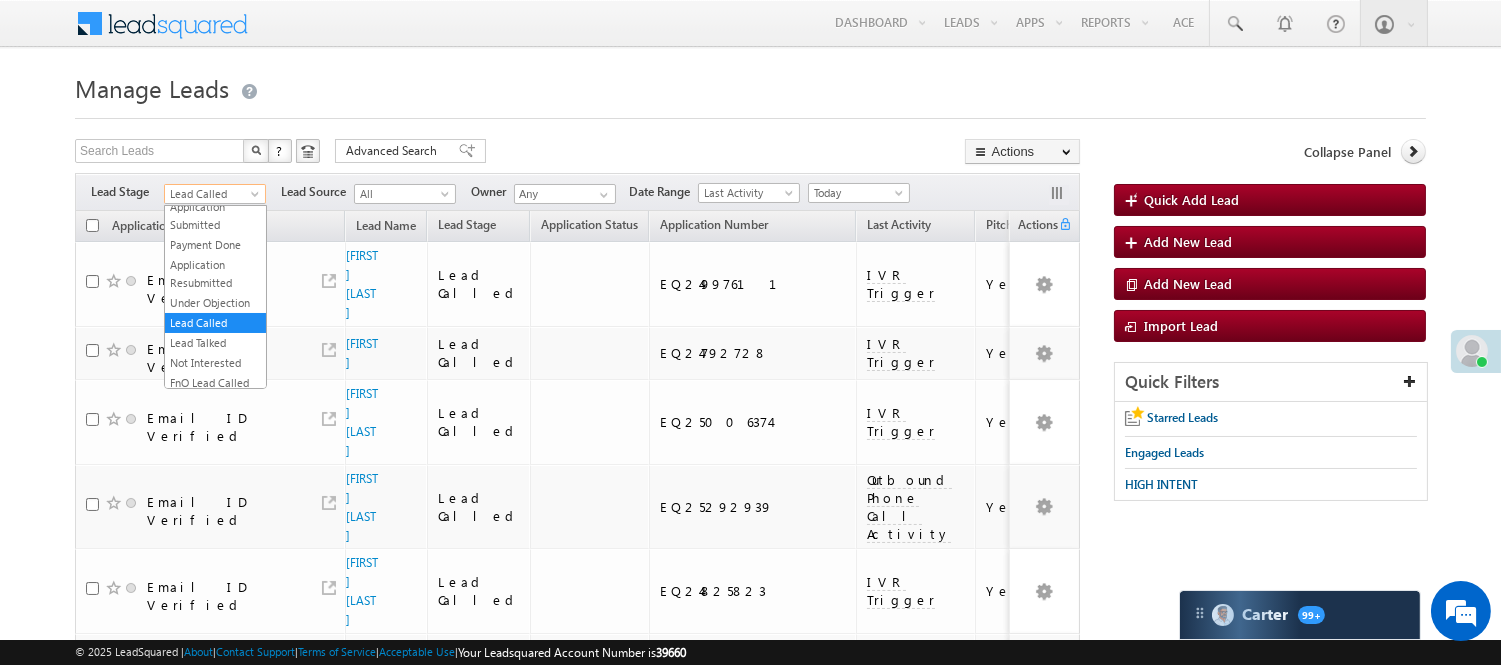 click on "Lead Called" at bounding box center [212, 194] 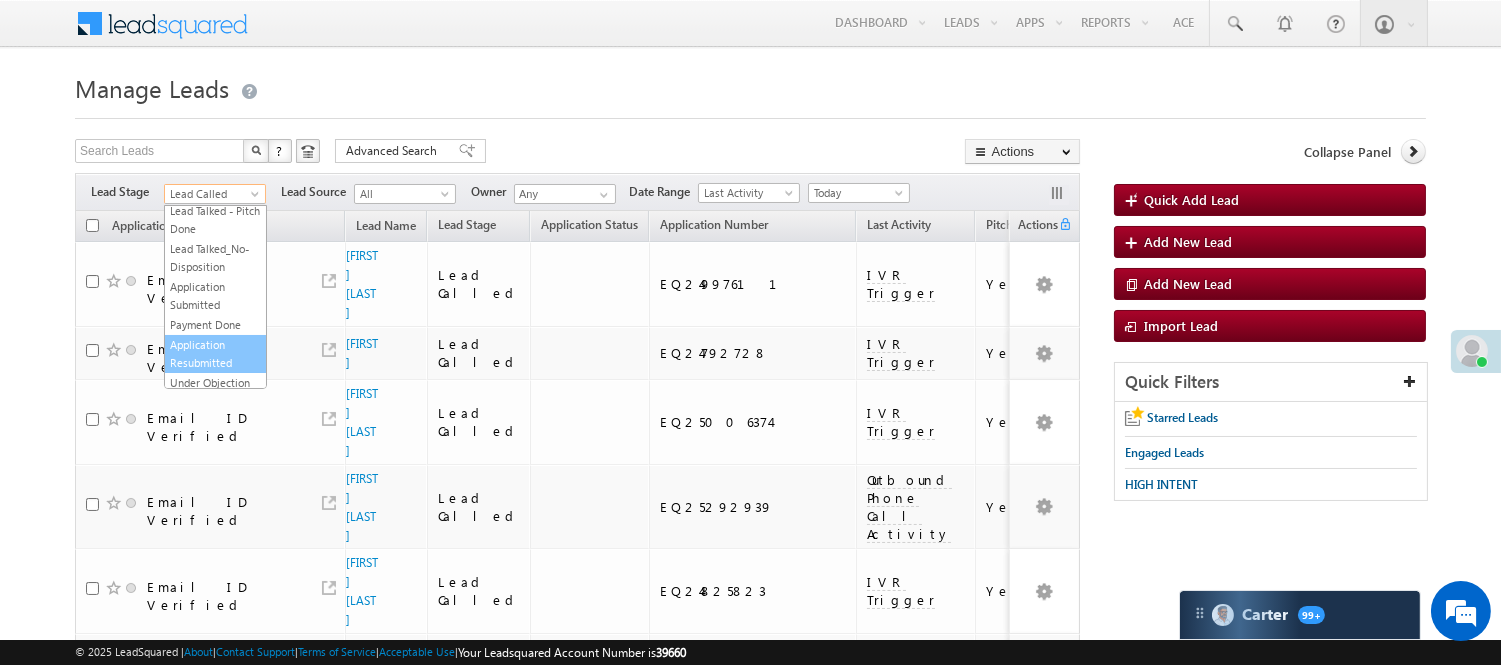 scroll, scrollTop: 0, scrollLeft: 0, axis: both 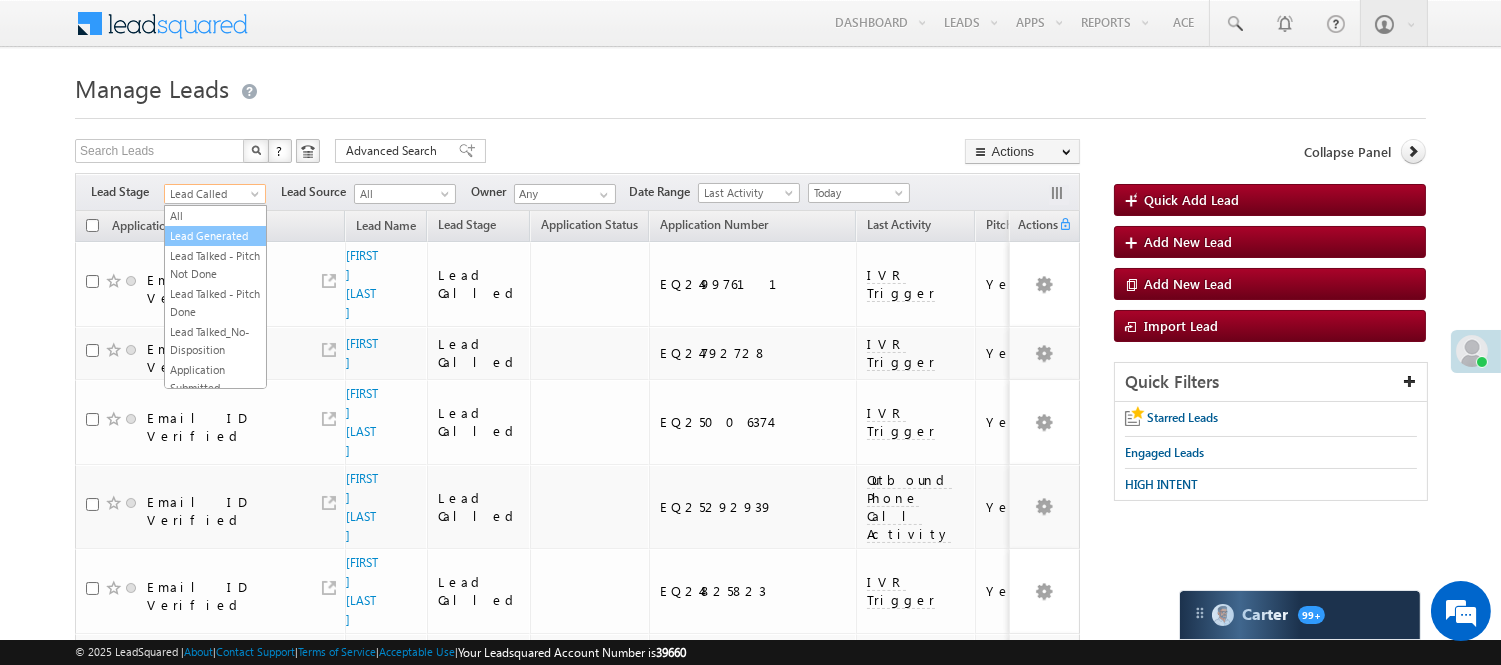 click on "Lead Generated" at bounding box center (215, 236) 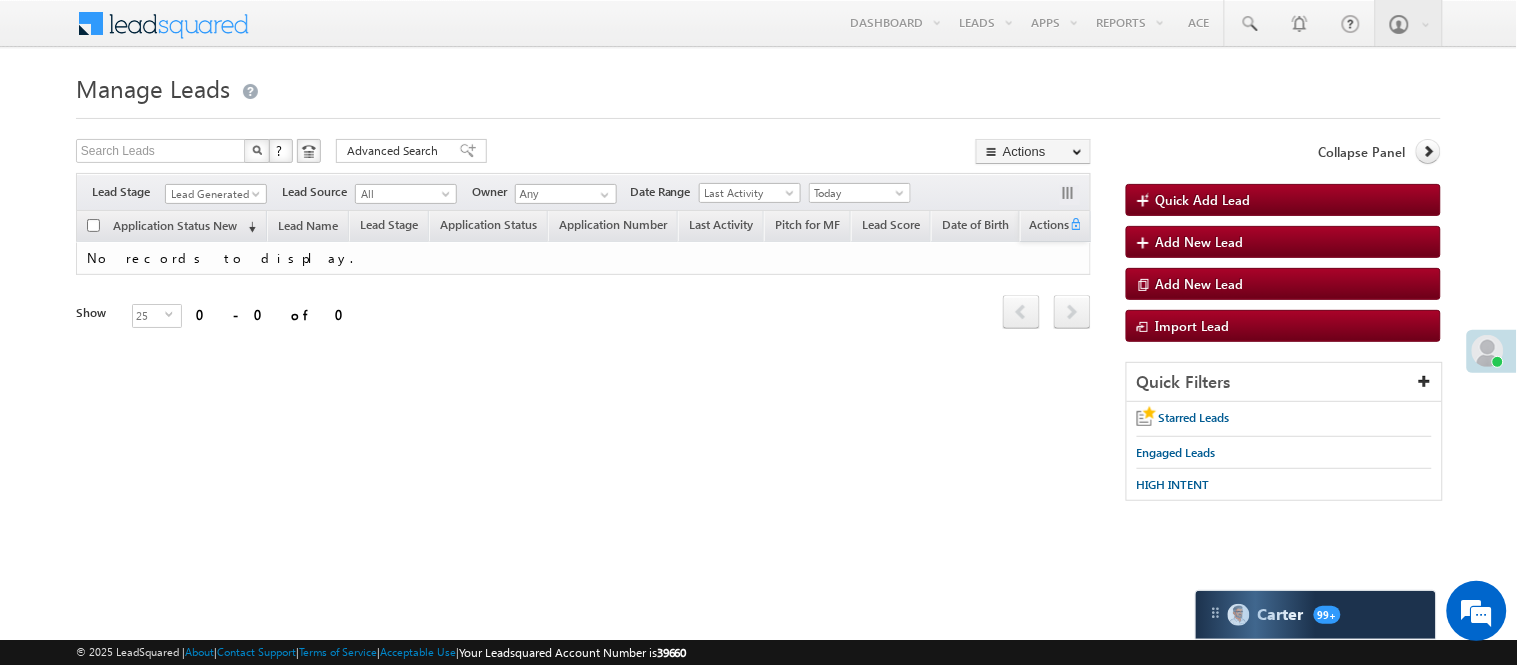 click on "Filters
Lead Stage
All Lead Generated Lead Talked - Pitch Not Done Lead Talked - Pitch Done Lead Talked_No-Disposition Application Submitted Payment Done Application Resubmitted Under Objection Lead Called Lead Talked Not Interested FnO Lead Called FnO Lead Talked FnO submitted FnO Not Interested FnO Approved FnO Rejected FnO Lead Generated Code Generated CG NI Lead Generated
Lead Source
All All
Owner Any Any" at bounding box center [583, 192] 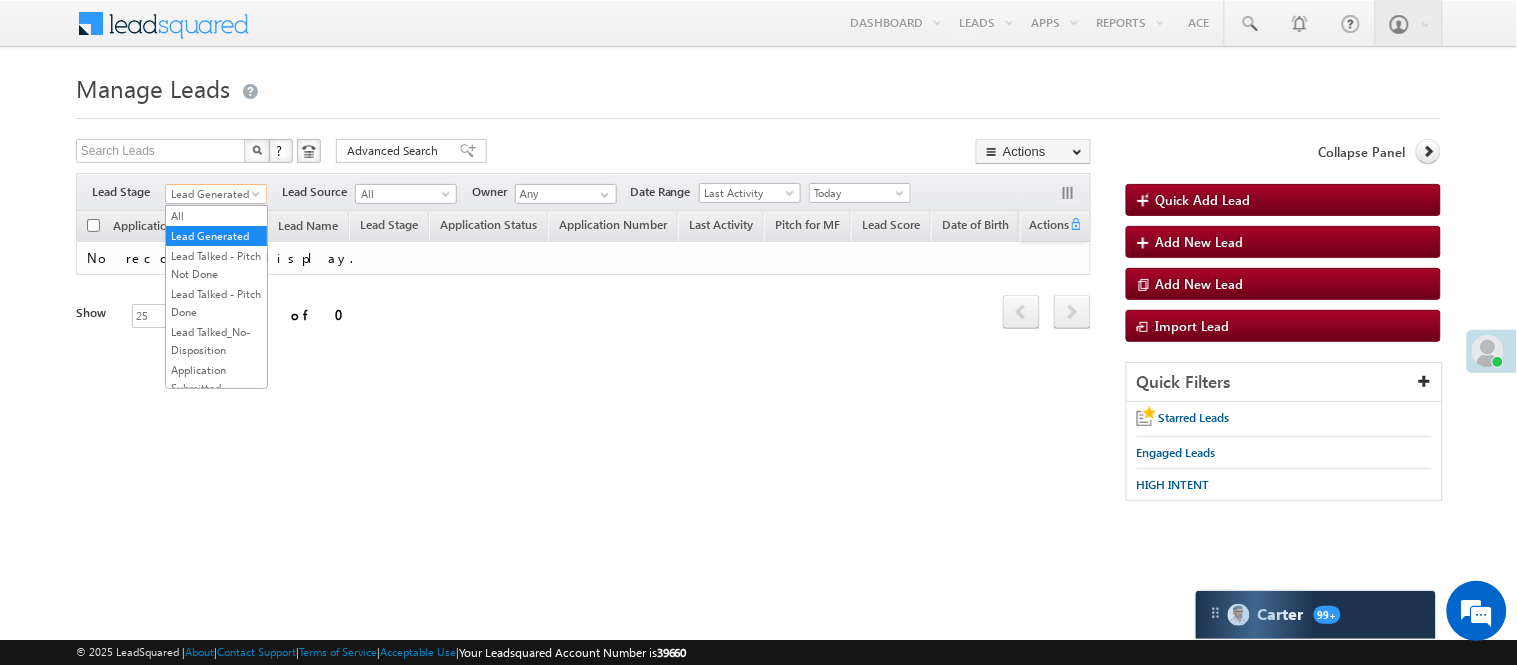 click on "Lead Generated" at bounding box center (213, 194) 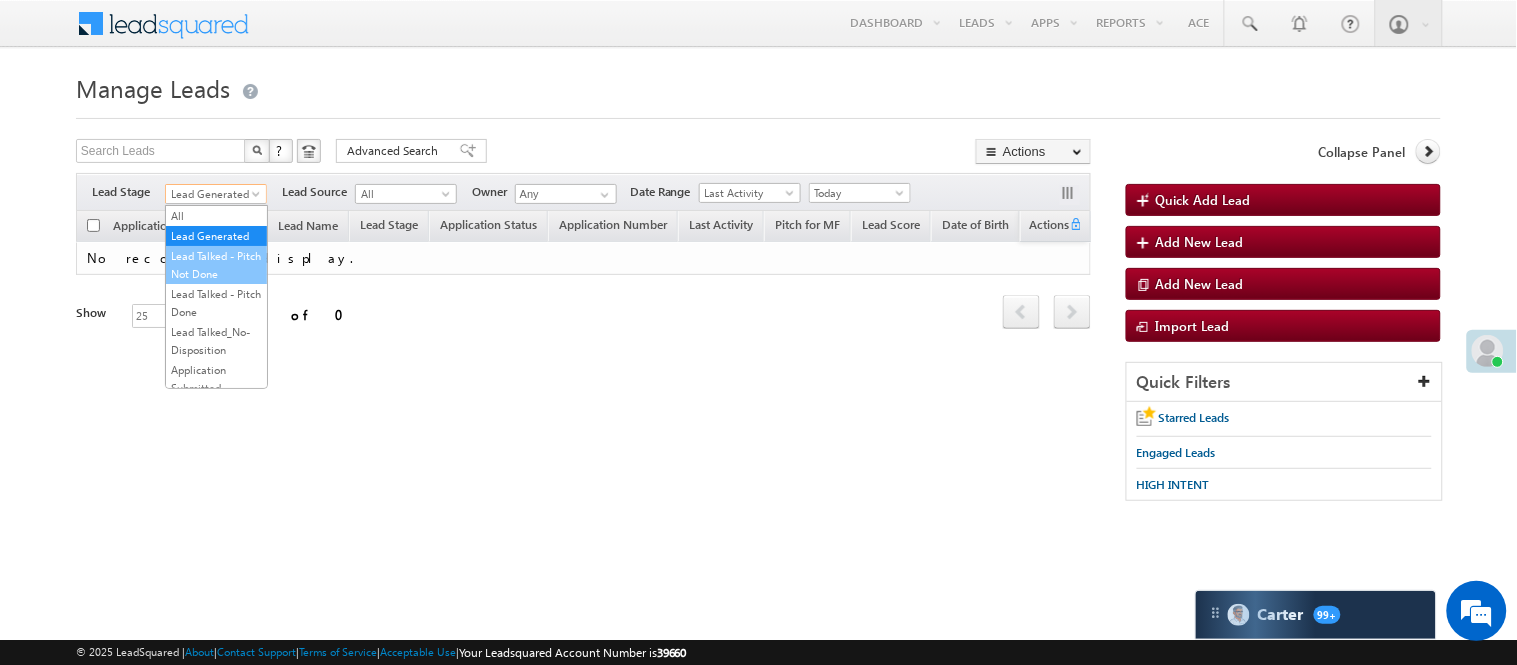 click on "Lead Talked - Pitch Not Done" at bounding box center [216, 265] 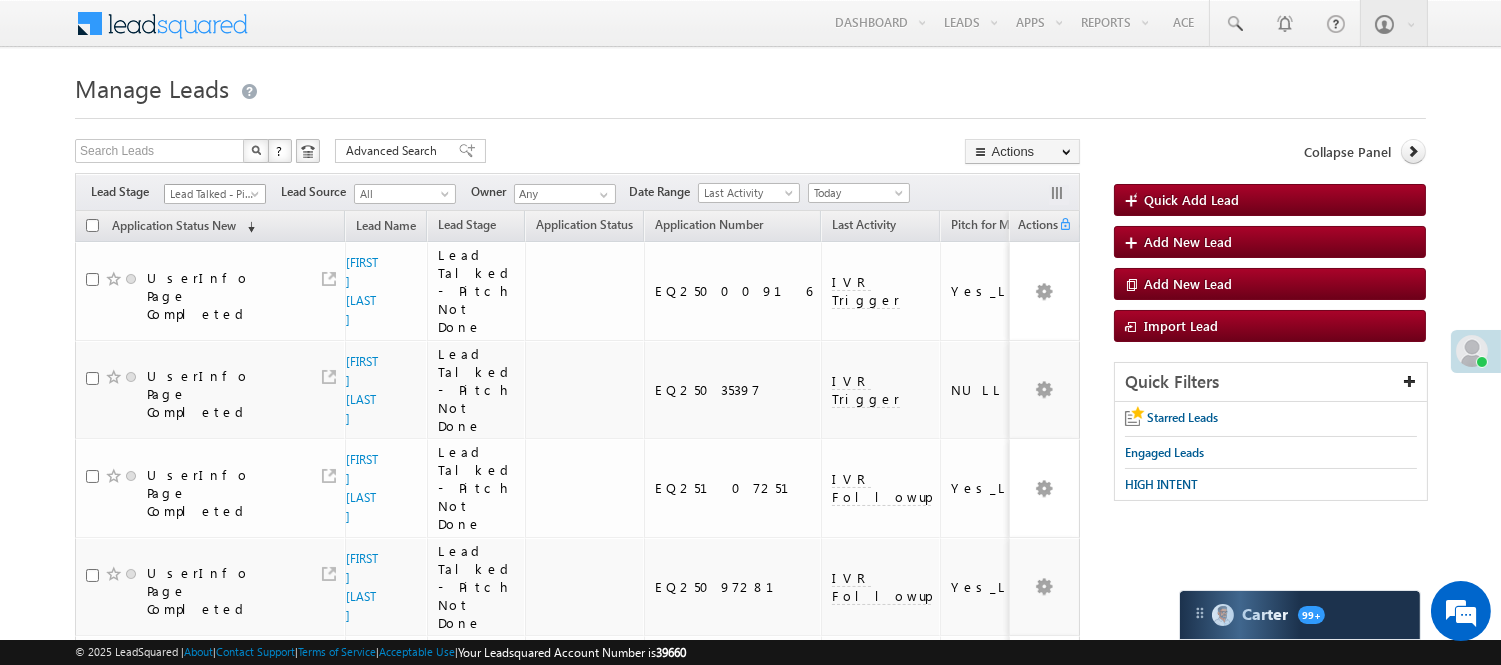click on "Lead Talked - Pitch Not Done" at bounding box center [212, 194] 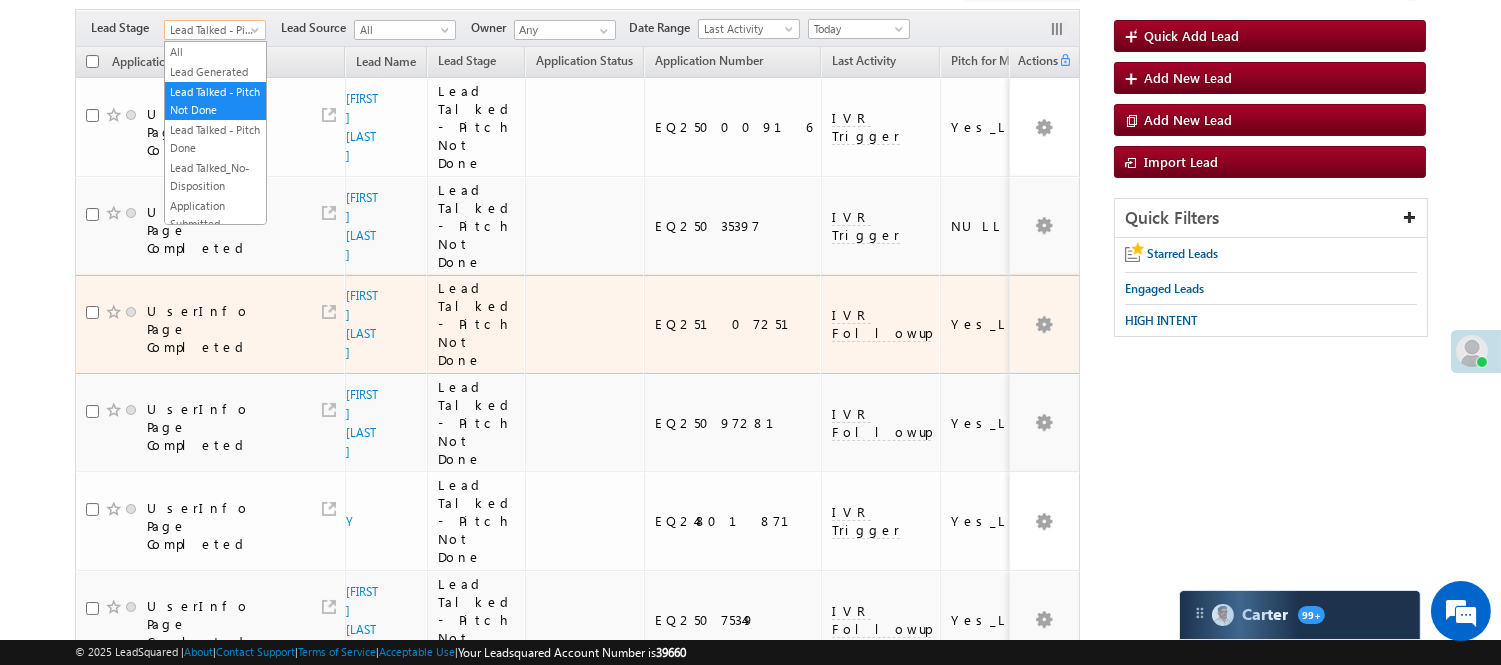 scroll, scrollTop: 111, scrollLeft: 0, axis: vertical 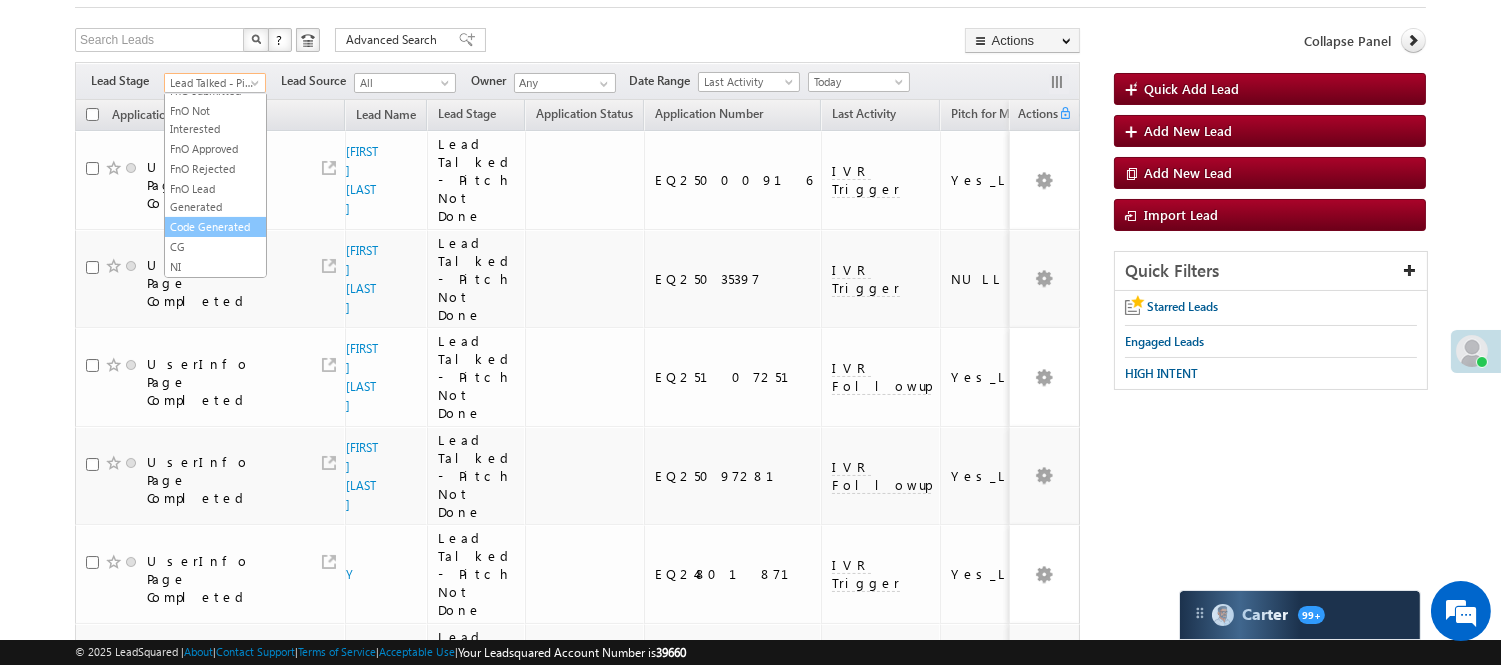 click on "Code Generated" at bounding box center [215, 227] 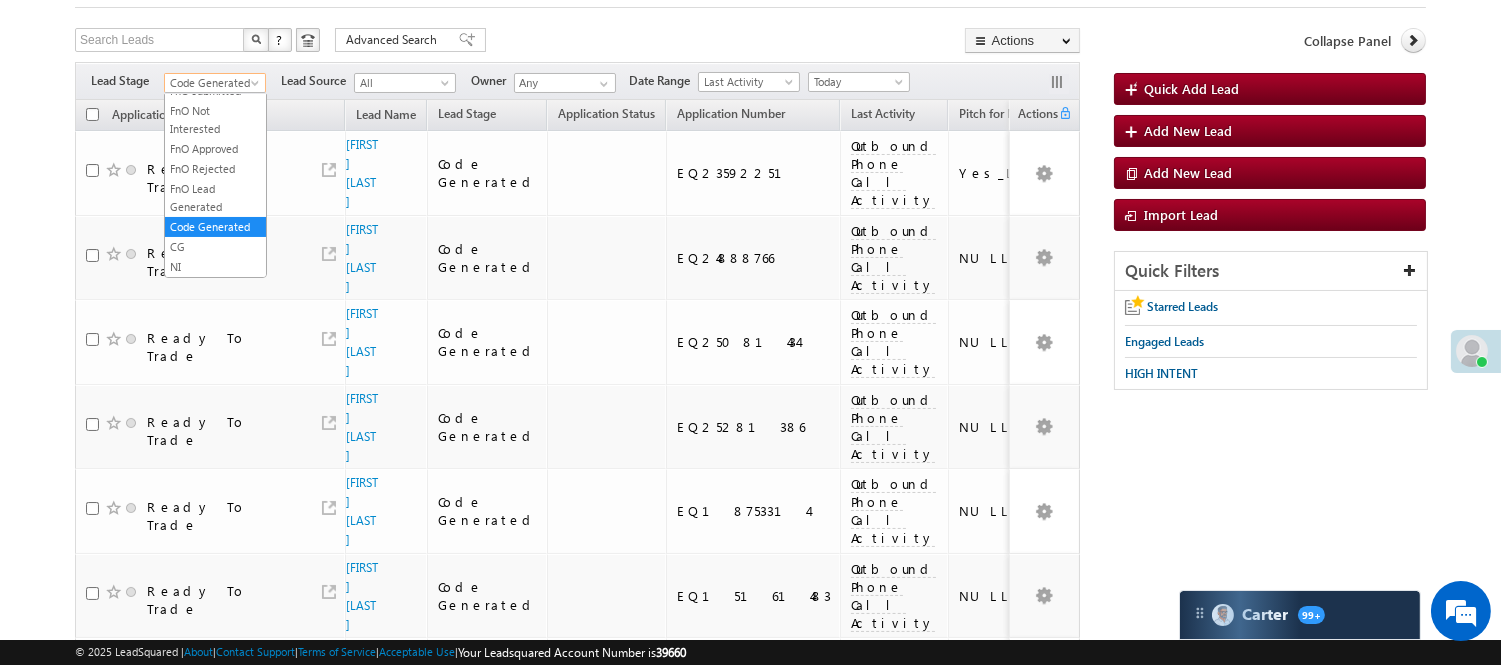 click on "Code Generated" at bounding box center [212, 83] 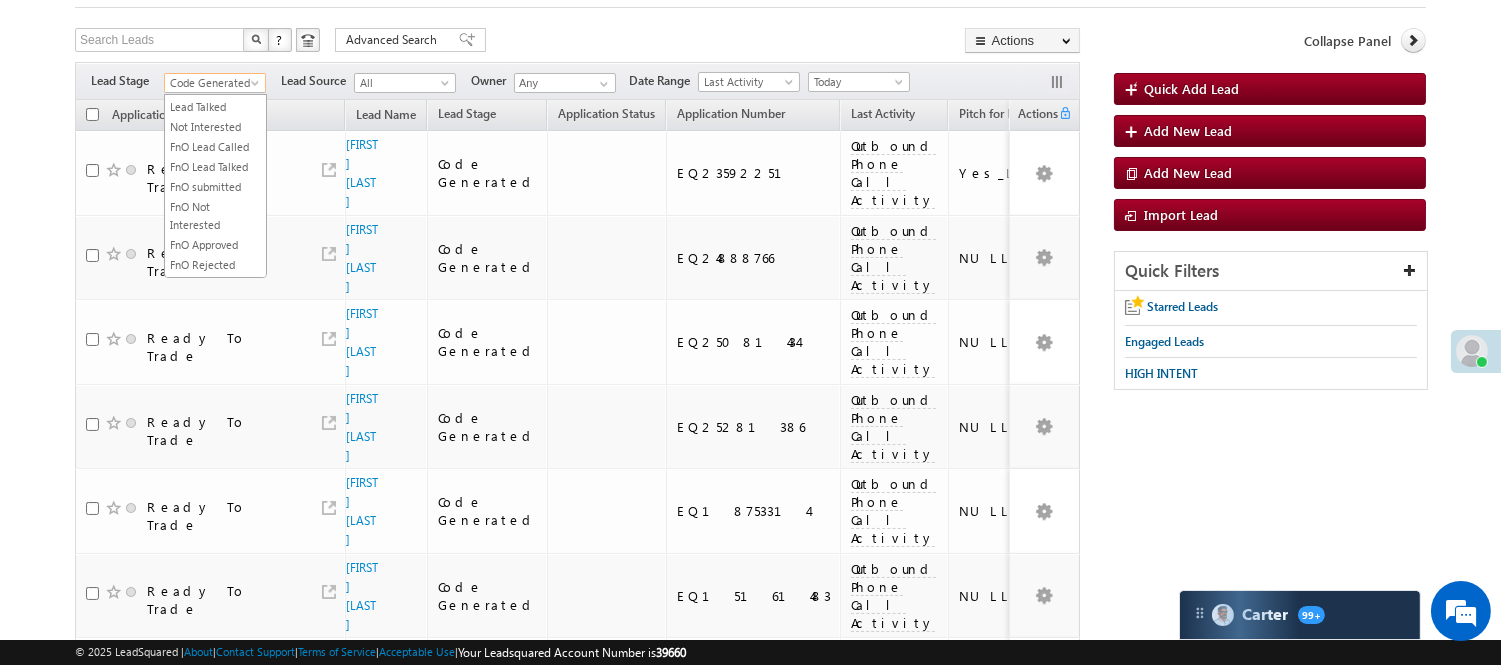 scroll, scrollTop: 333, scrollLeft: 0, axis: vertical 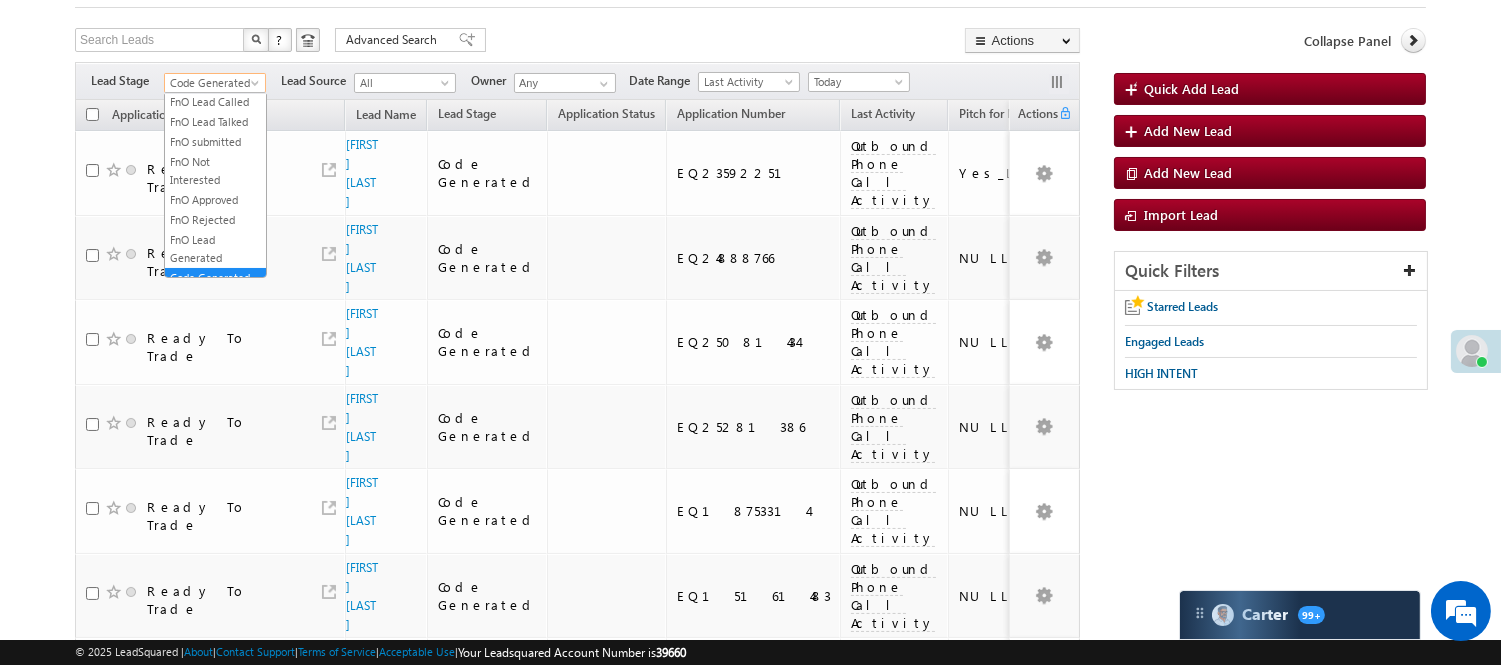 click on "Lead Called" at bounding box center (215, 42) 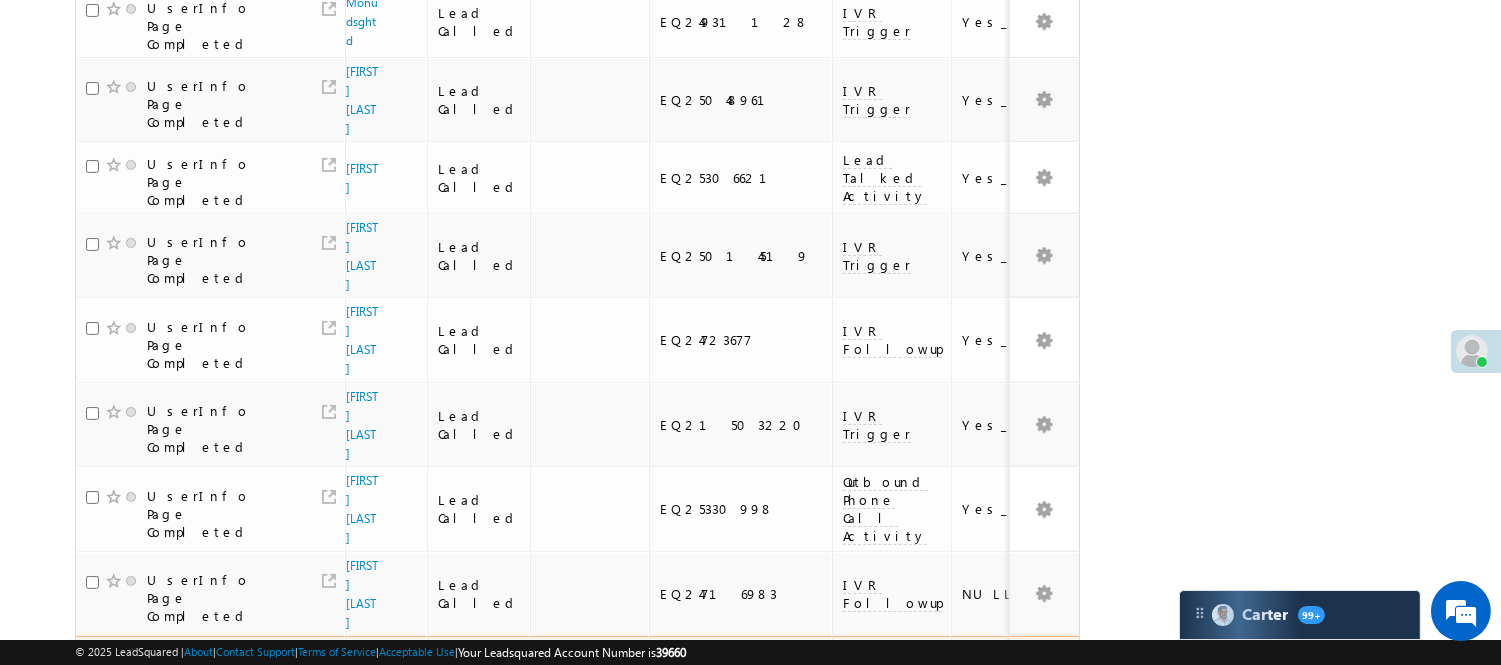 scroll, scrollTop: 1174, scrollLeft: 0, axis: vertical 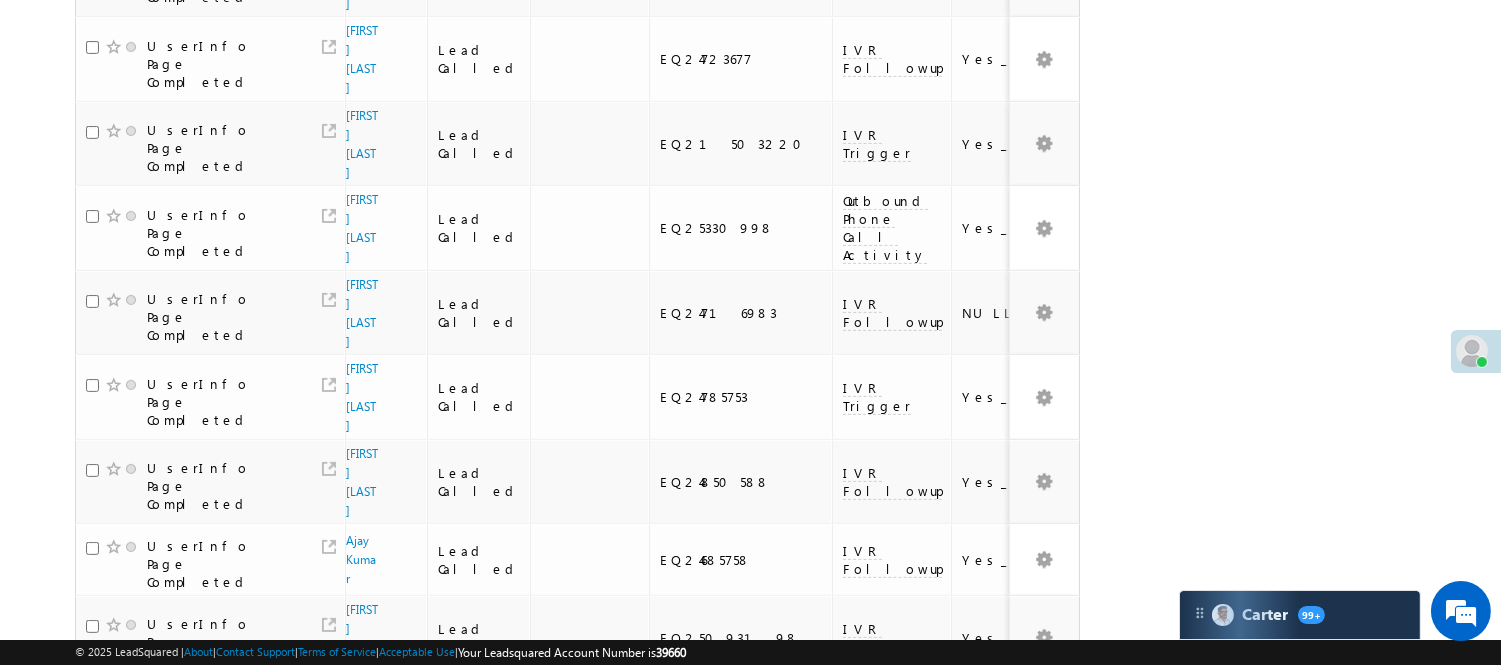 click on "4" at bounding box center [938, 1102] 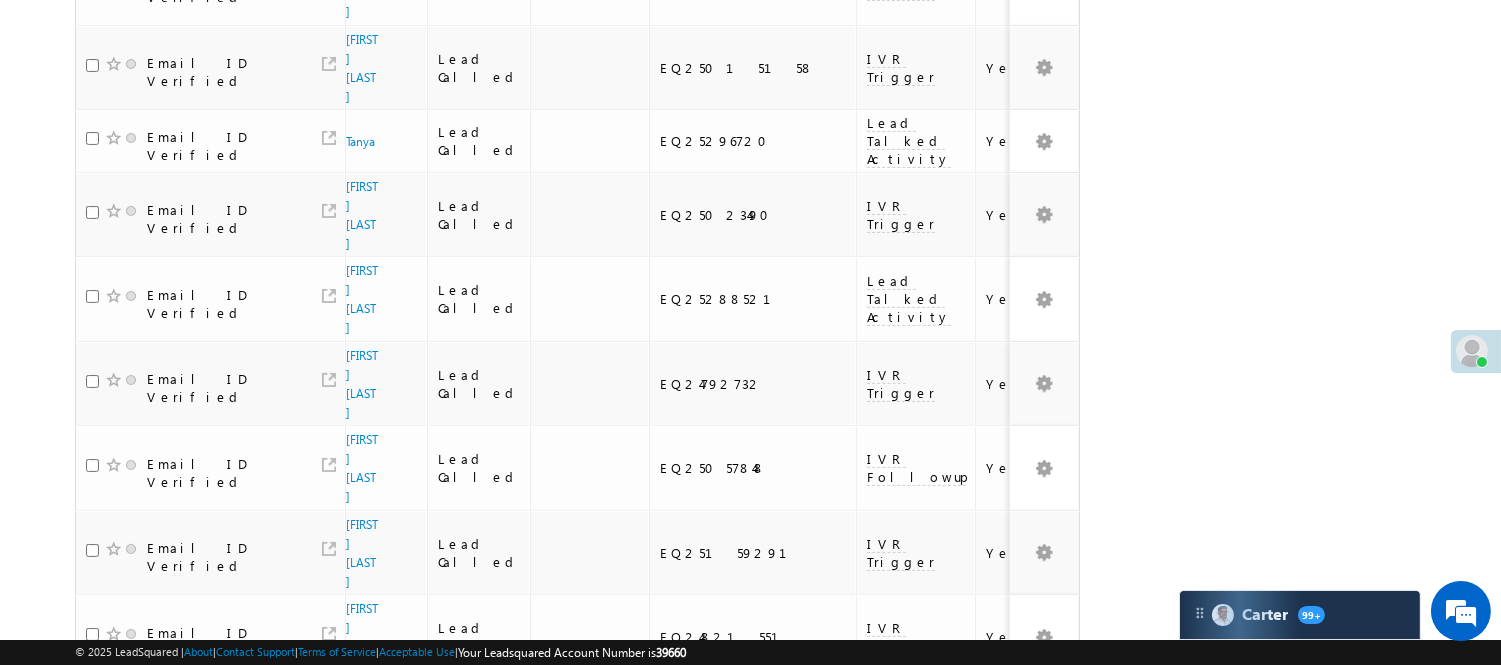scroll, scrollTop: 1381, scrollLeft: 0, axis: vertical 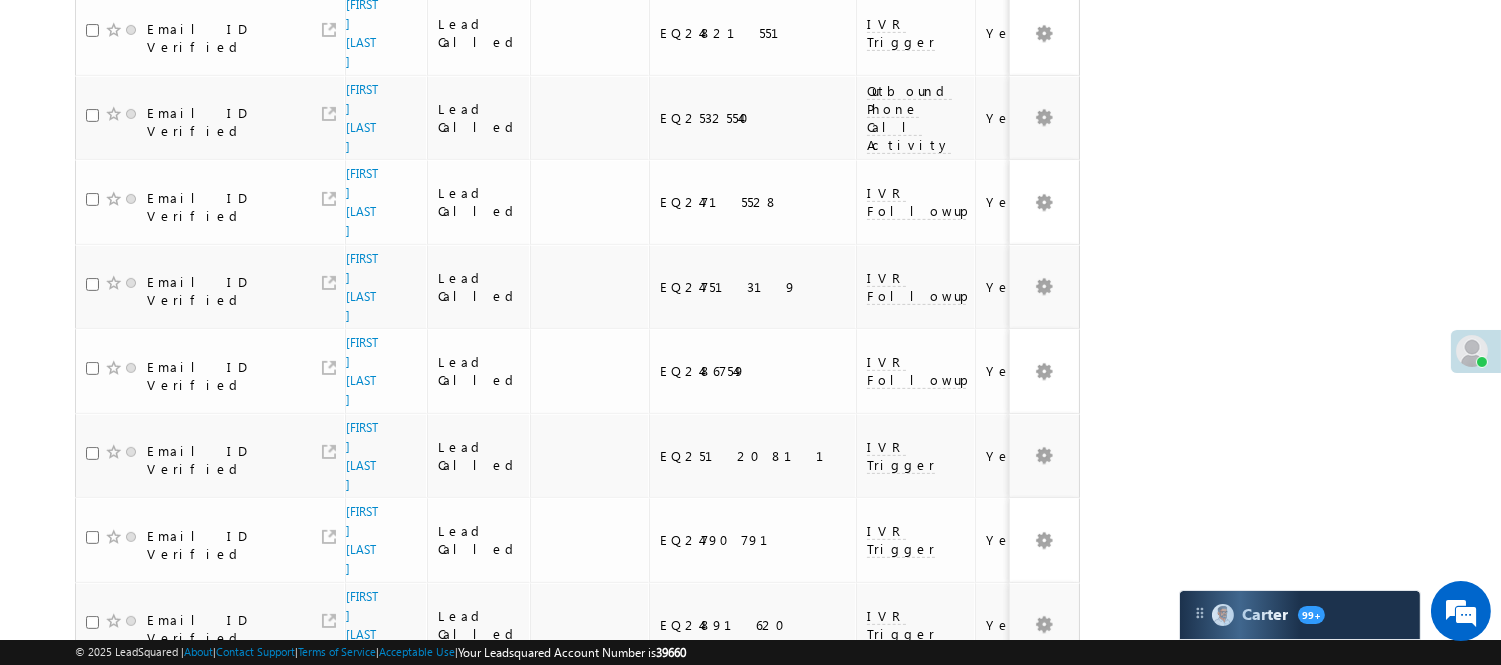 click on "5" at bounding box center [978, 959] 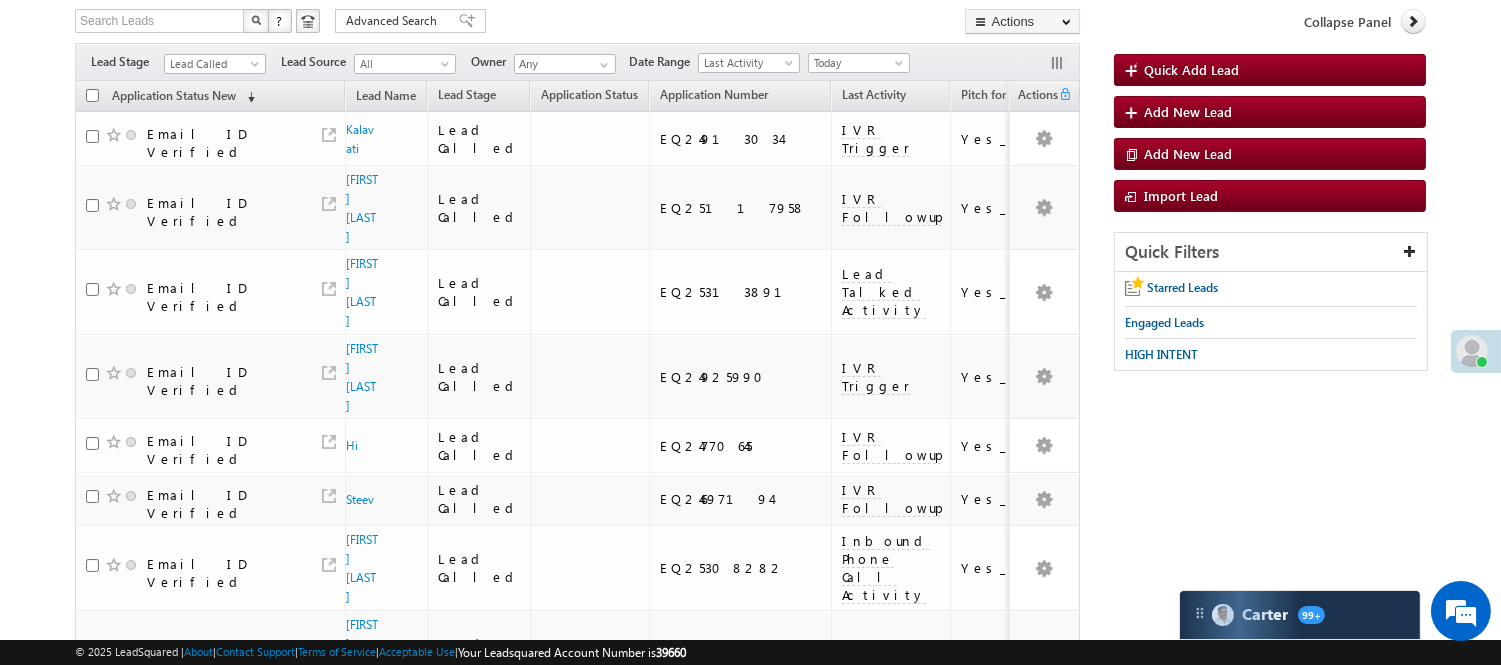 scroll, scrollTop: 124, scrollLeft: 0, axis: vertical 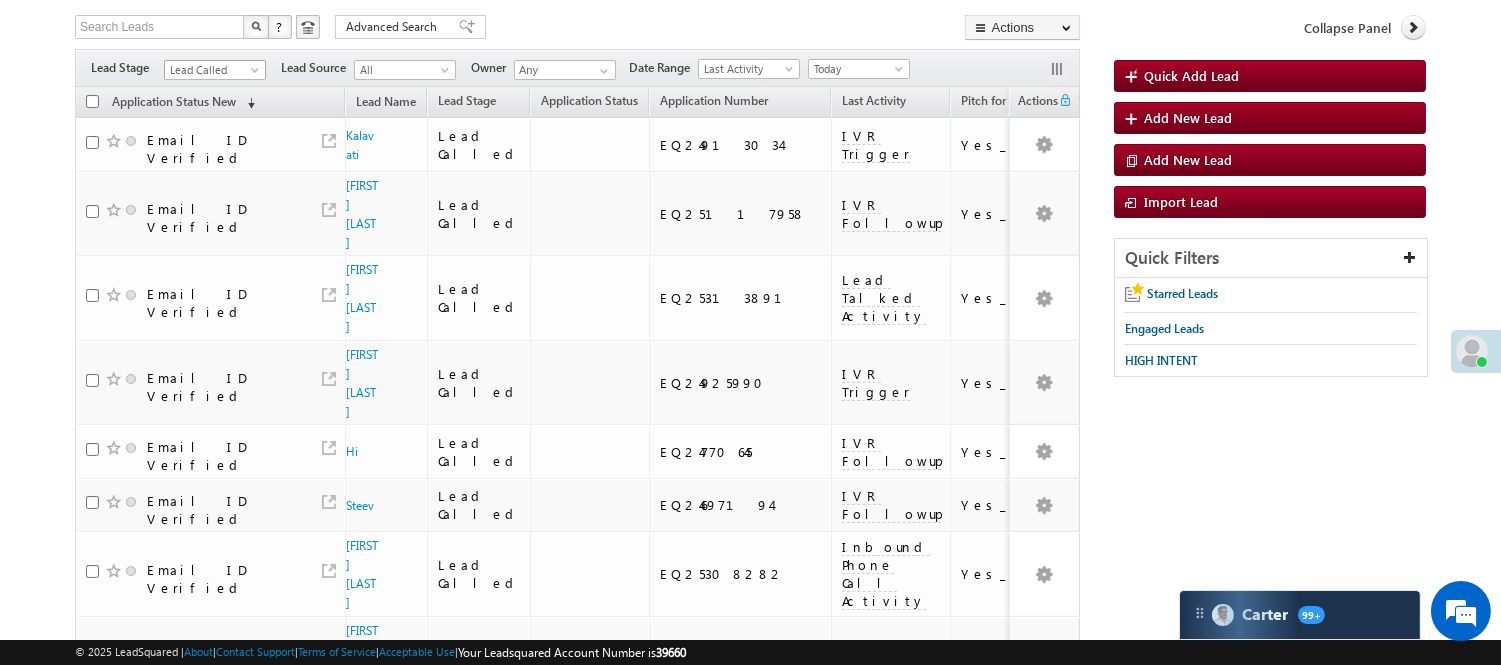 click on "Lead Called" at bounding box center (212, 70) 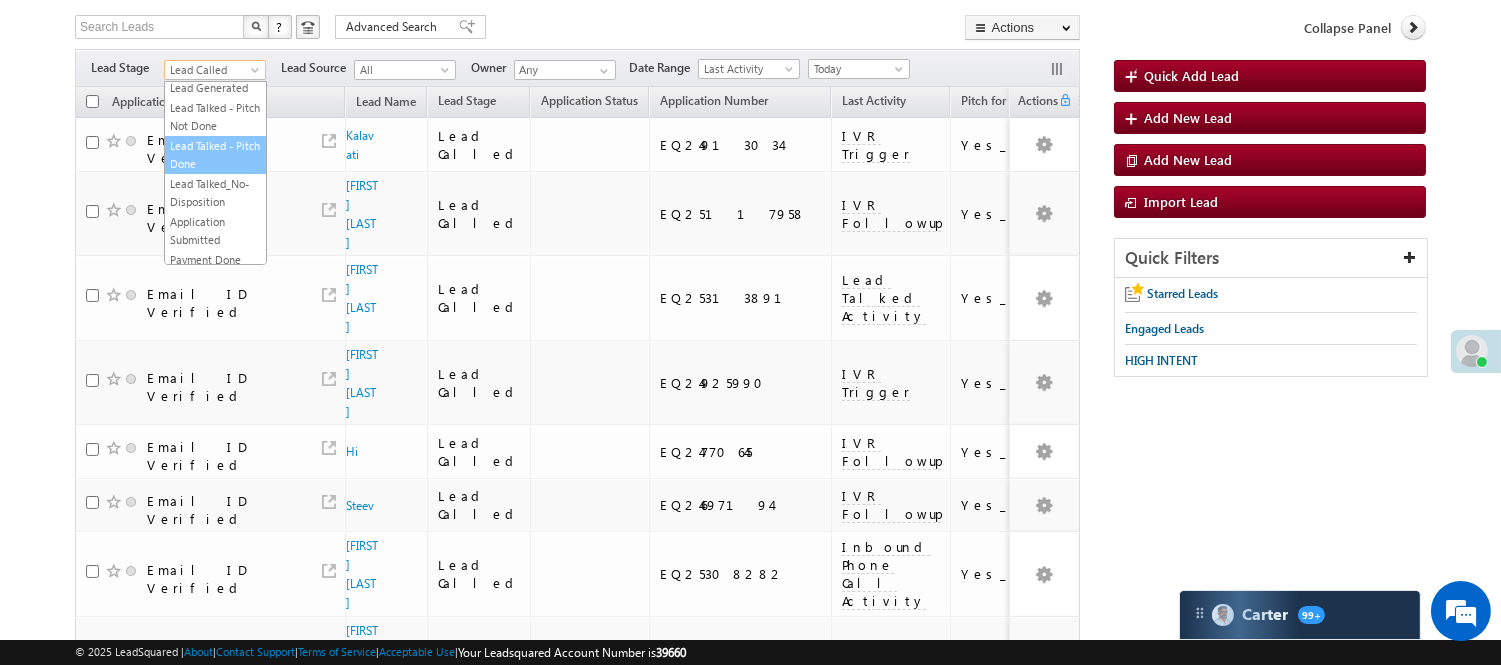 scroll, scrollTop: 0, scrollLeft: 0, axis: both 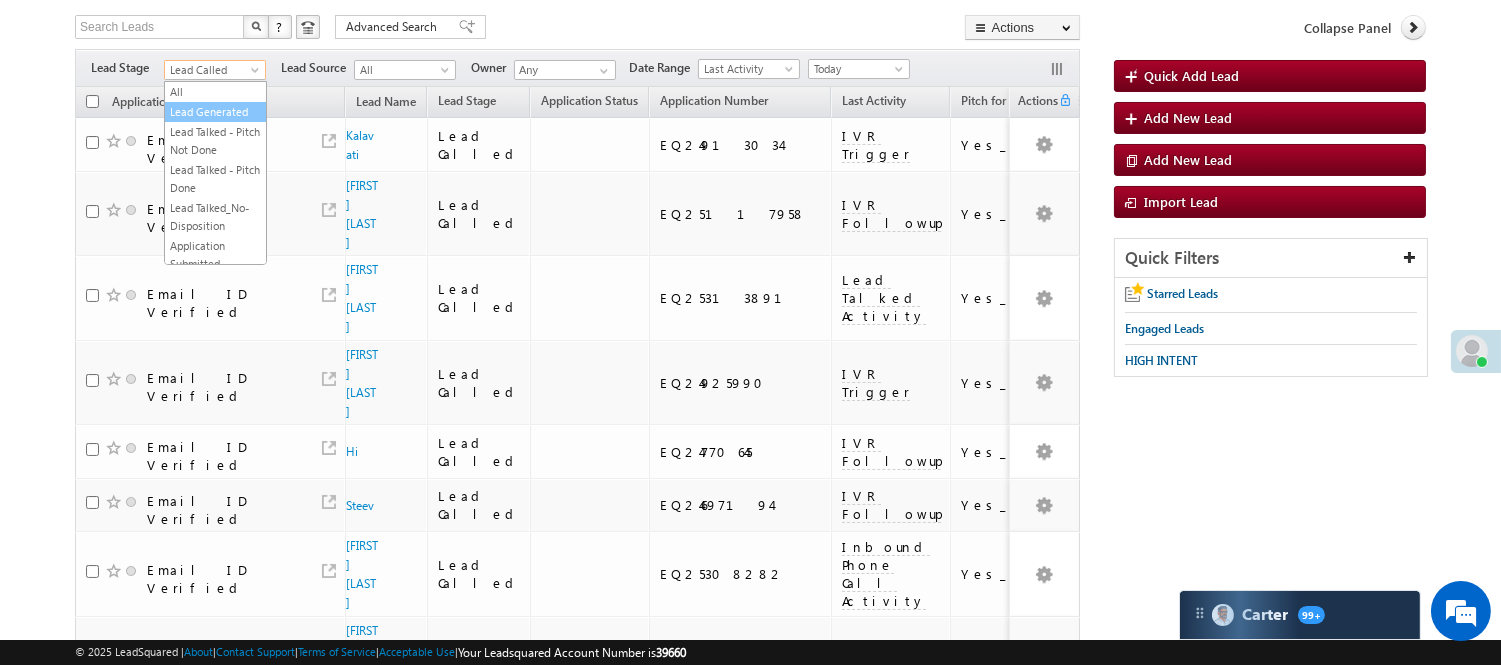 click on "Lead Generated" at bounding box center [215, 112] 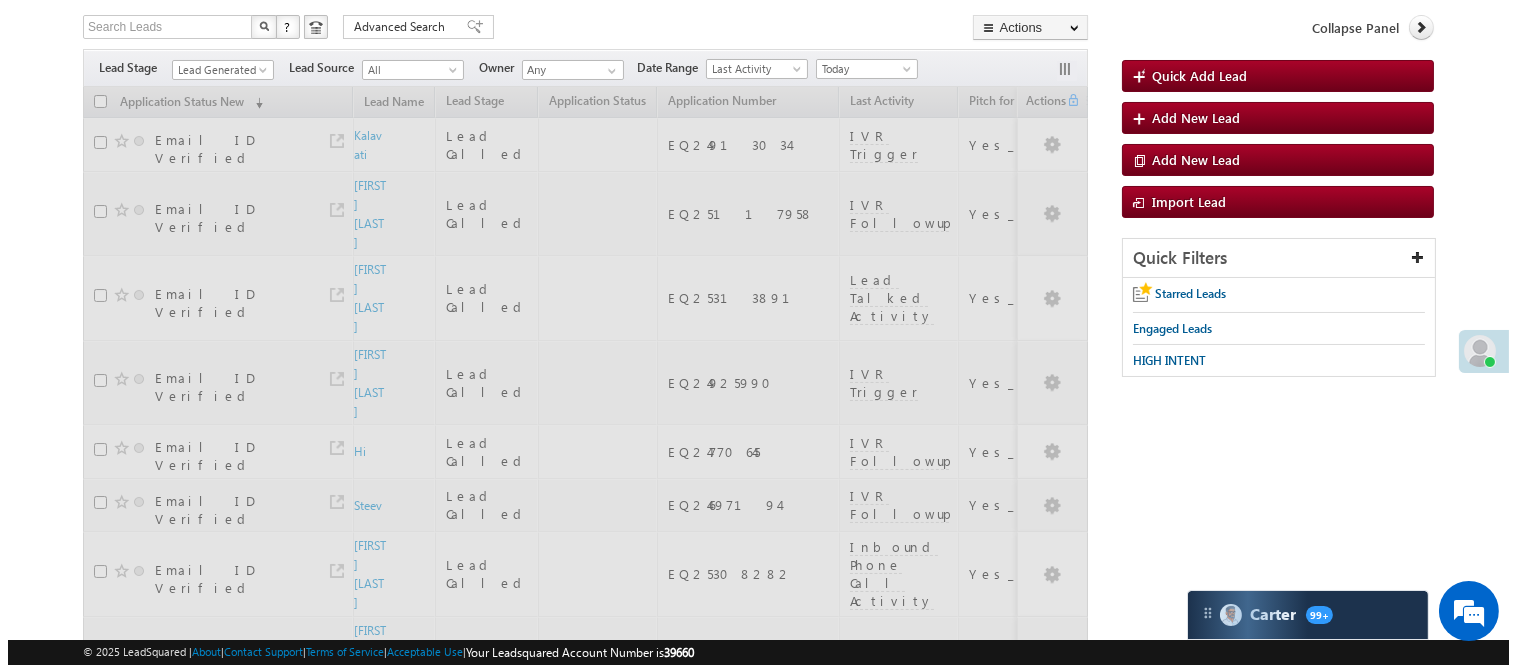 scroll, scrollTop: 0, scrollLeft: 0, axis: both 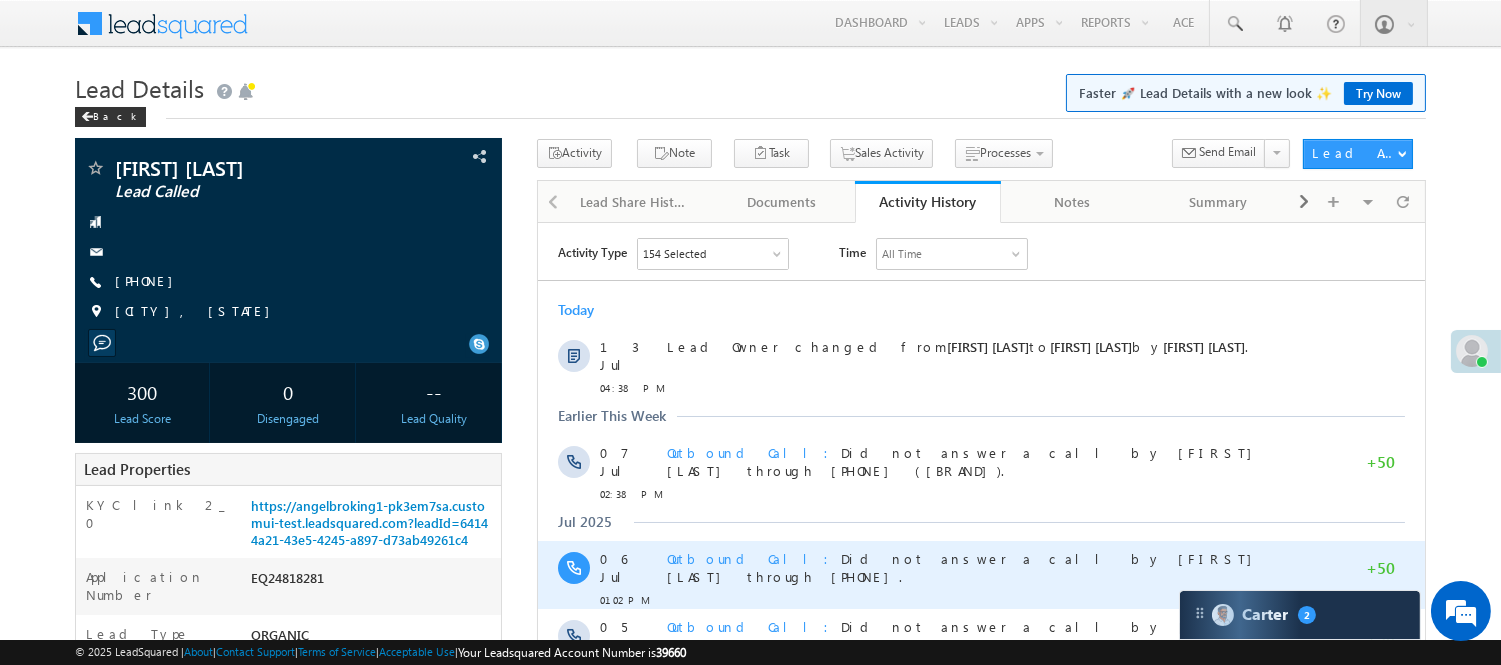 click on "Outbound Call
Did not answer a call by [FIRST] [LAST] through [PHONE]." at bounding box center (991, 574) 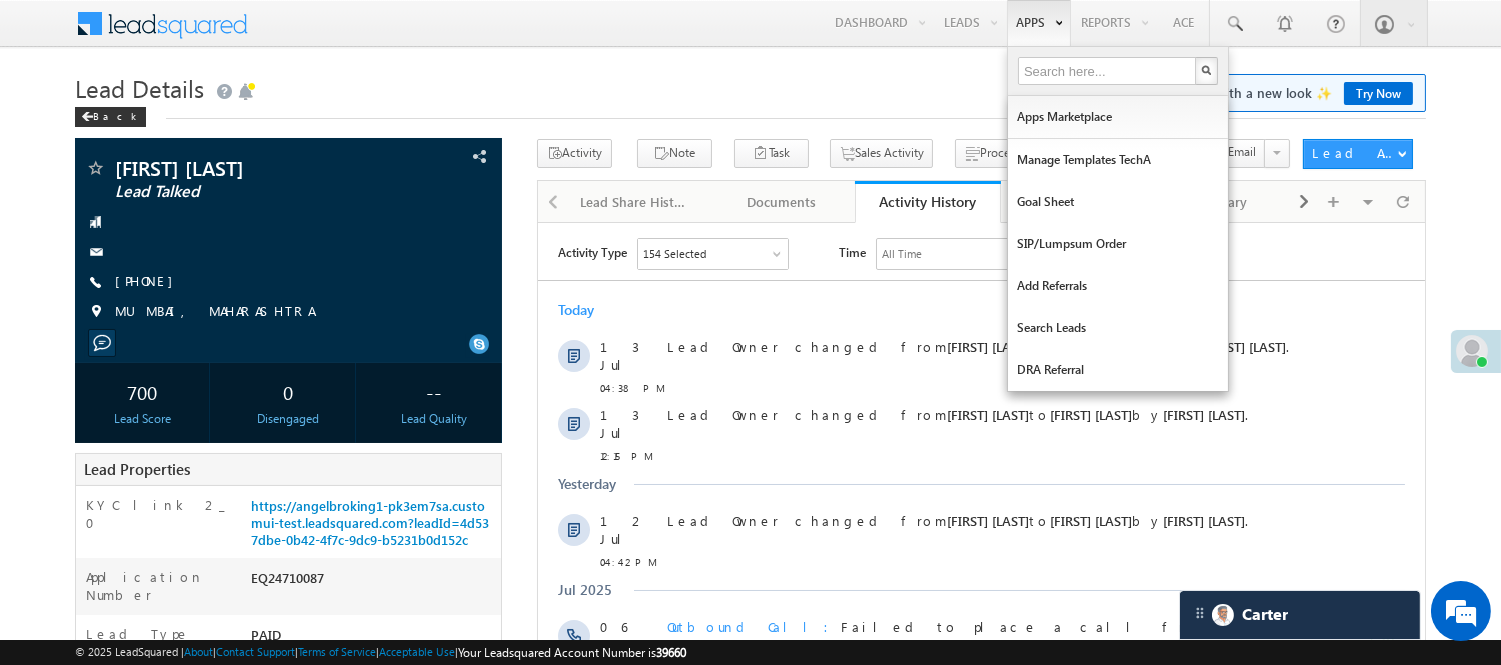 scroll, scrollTop: 0, scrollLeft: 0, axis: both 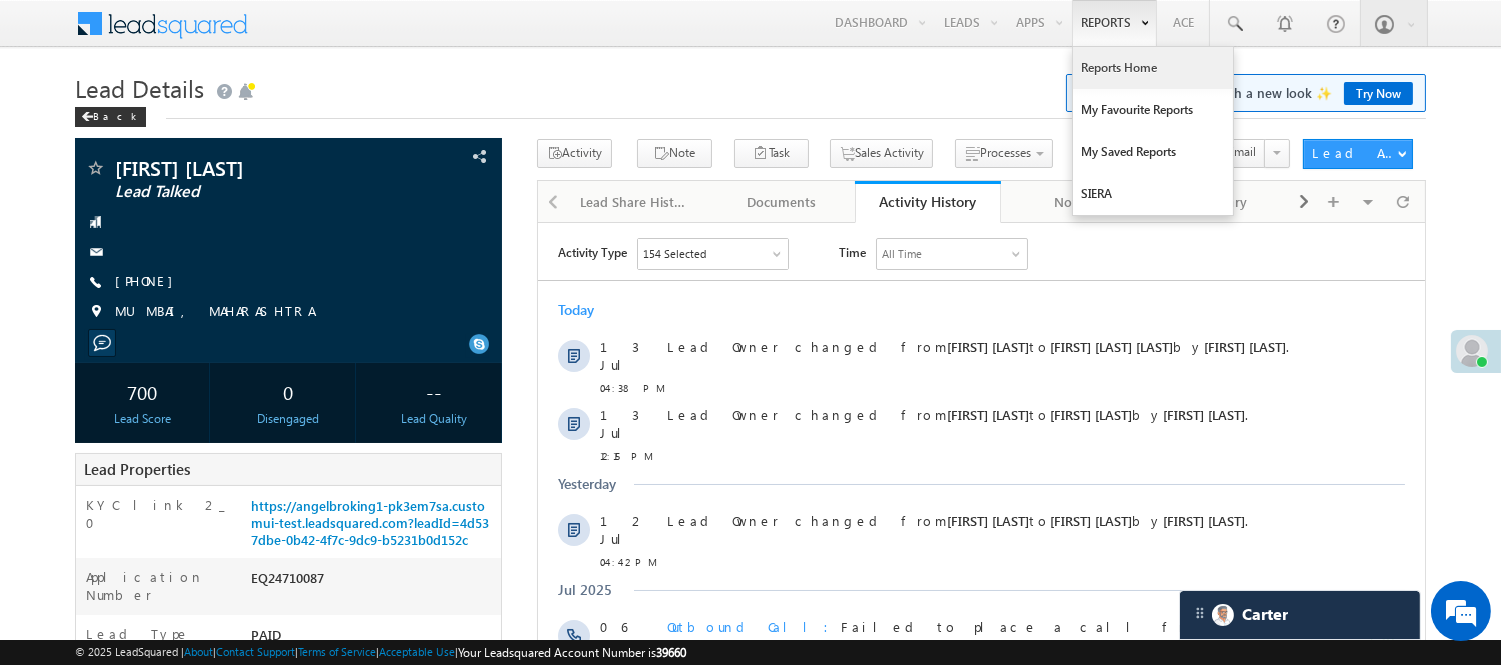 click on "Reports Home" at bounding box center [1153, 68] 